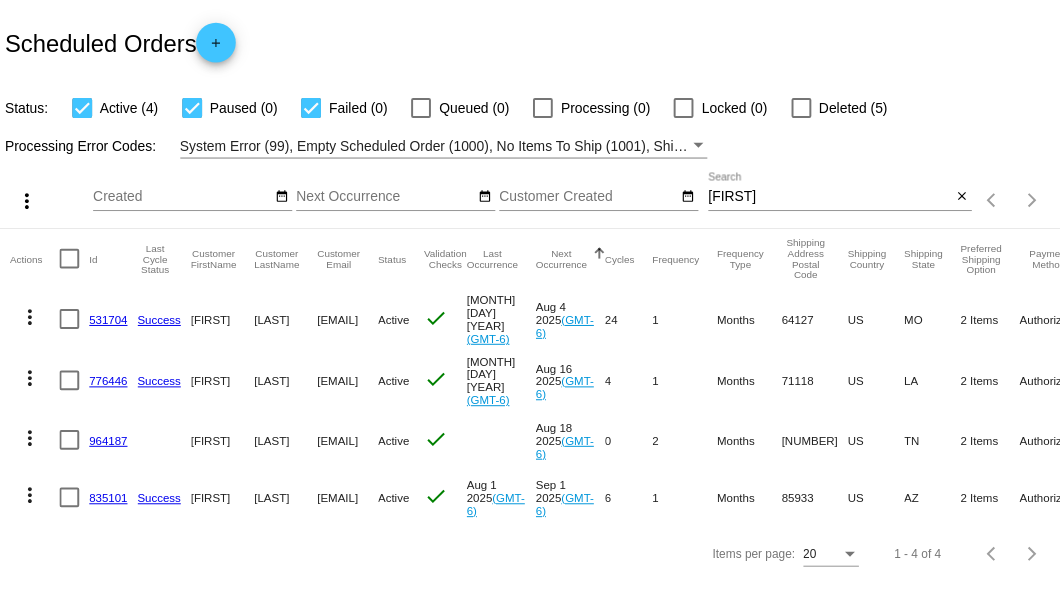 scroll, scrollTop: 0, scrollLeft: 0, axis: both 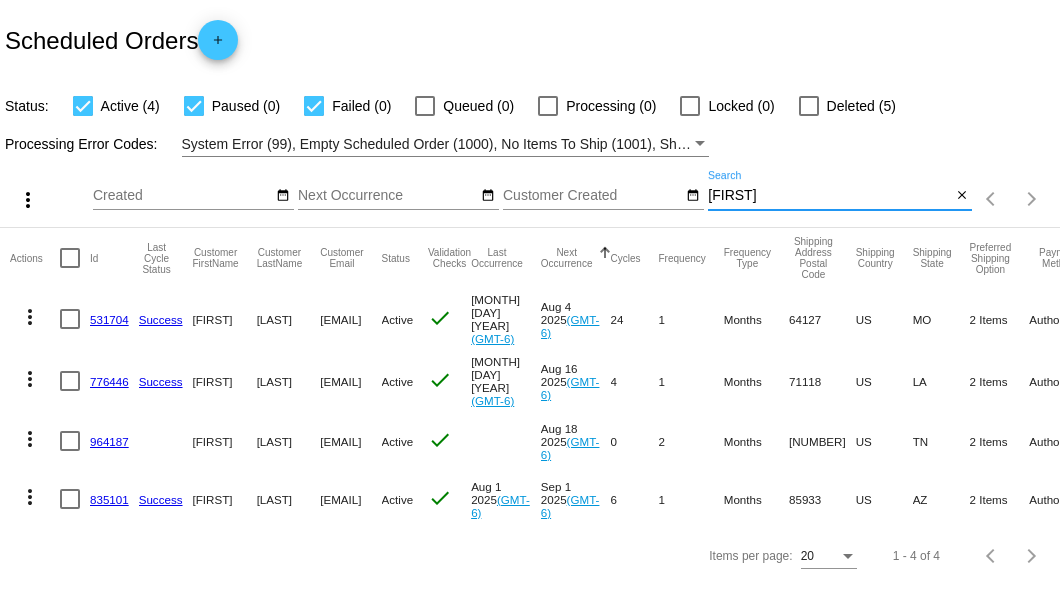 drag, startPoint x: 754, startPoint y: 196, endPoint x: 708, endPoint y: 195, distance: 46.010868 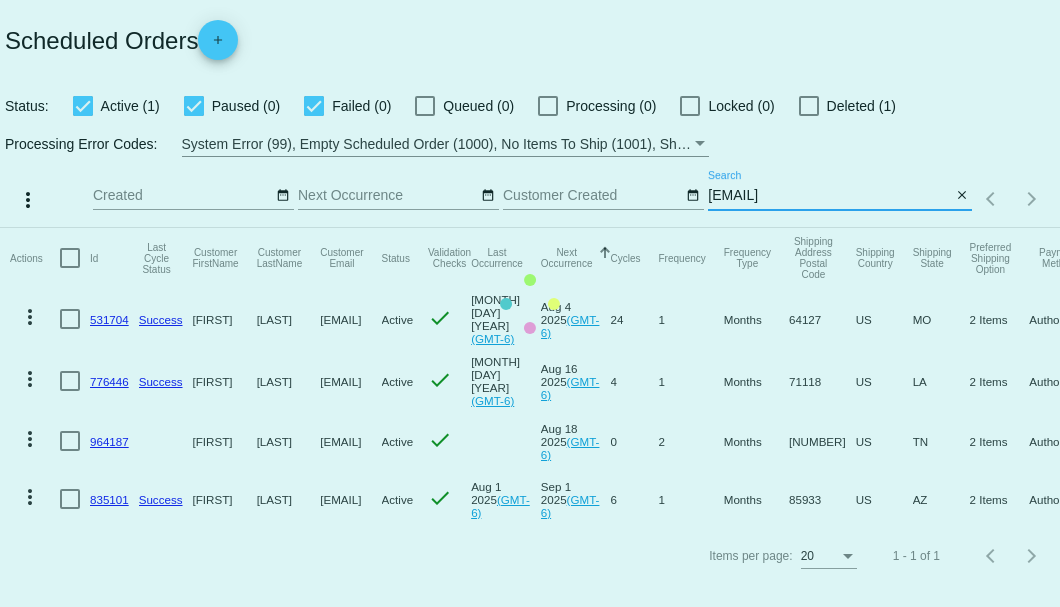 type on "westhmcc@gmail.com" 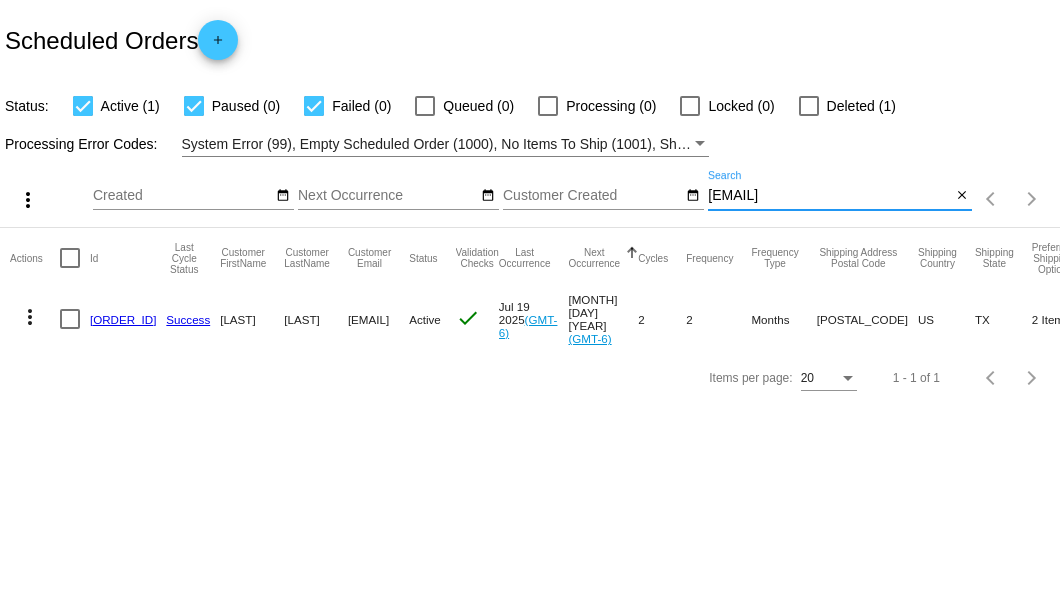 click on "906787" 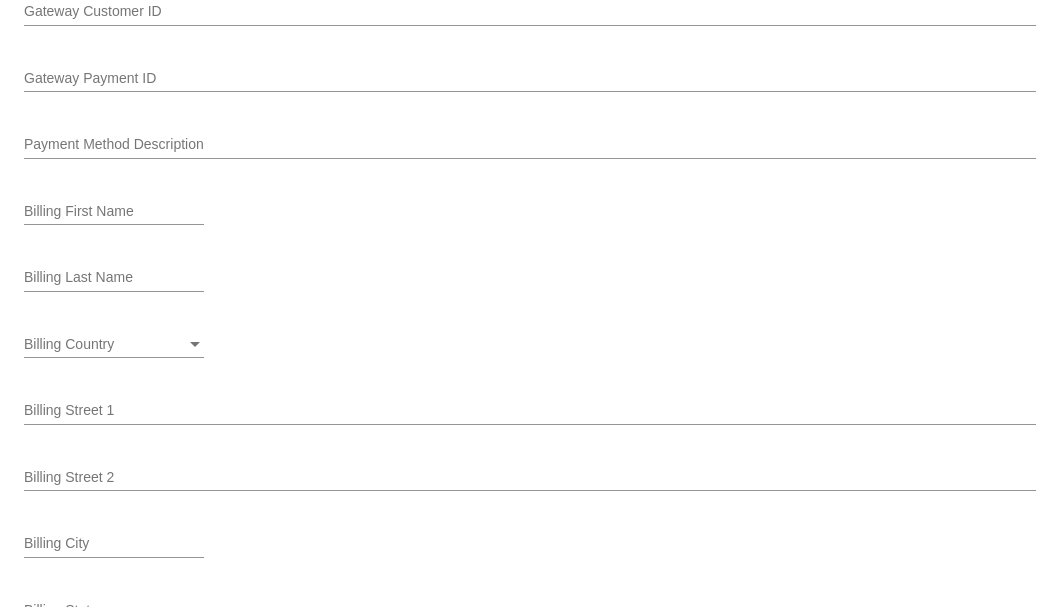 scroll, scrollTop: 2732, scrollLeft: 0, axis: vertical 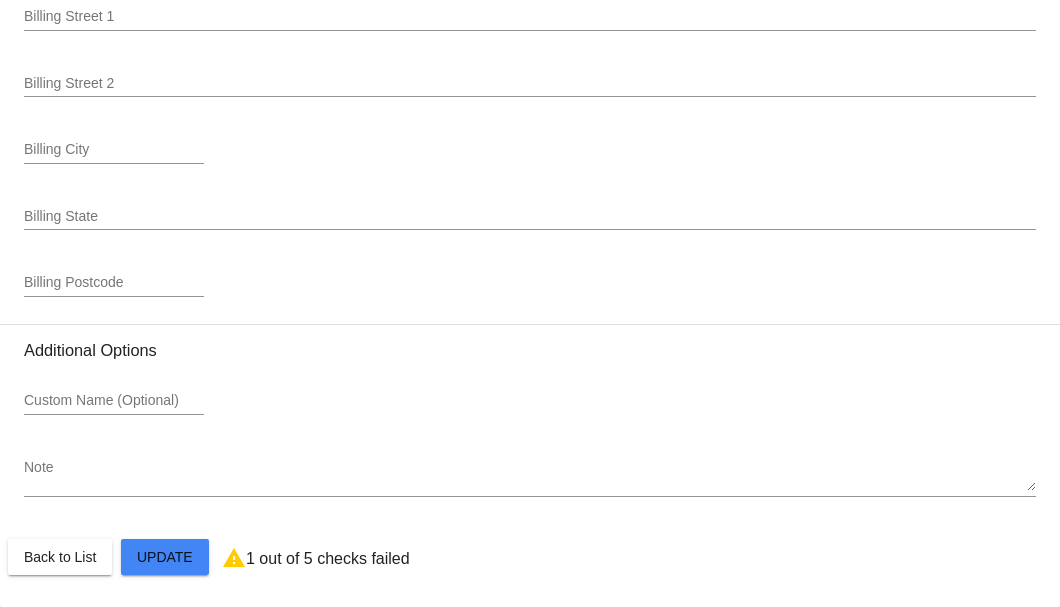 click on "Note" at bounding box center [530, 476] 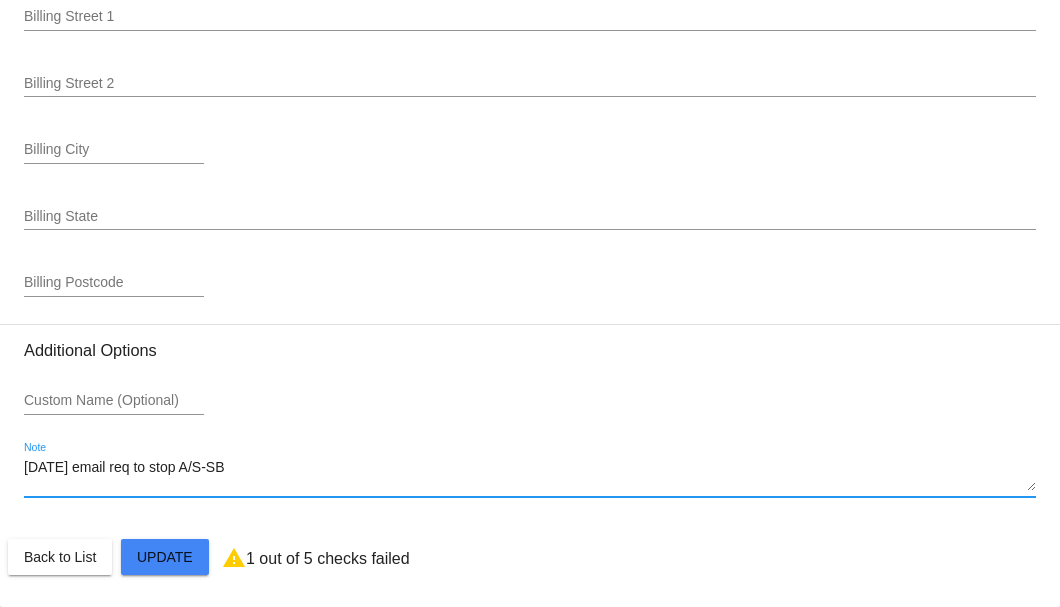 type on "8-3 email req to stop A/S-SB" 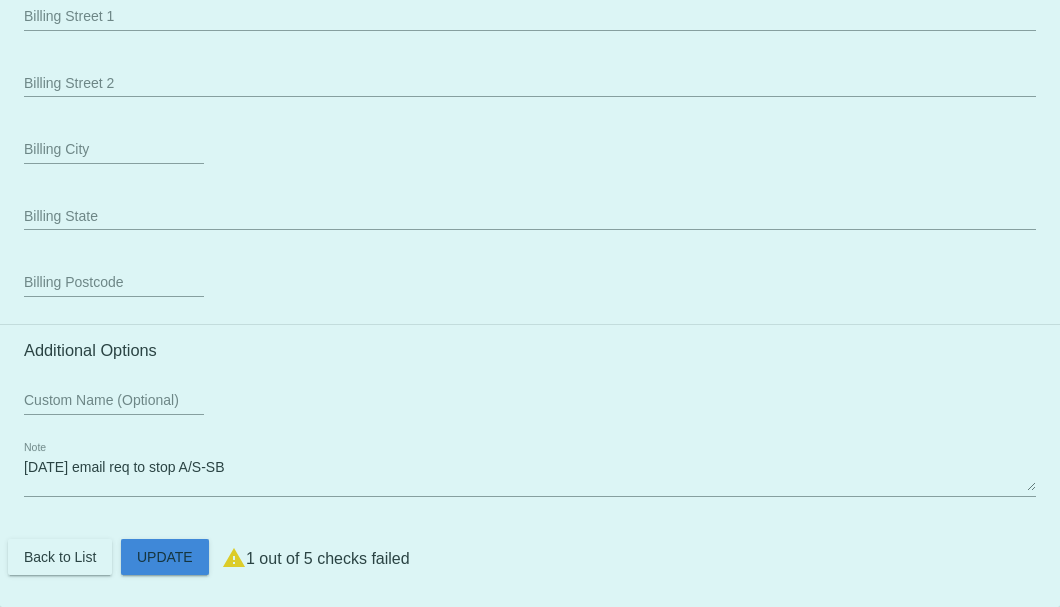 click on "Customer
4875732: West McCollum
westhmcc@gmail.com
Customer Shipping
Enter Shipping Address Select A Saved Address (0)
West
Shipping First Name
McCollum
Shipping Last Name
US | USA
Shipping Country
745 E 15th St
Shipping Street 1
Shipping Street 2
Colorado City
Shipping City
TX | Texas
Shipping State
79512
Shipping Postcode
Scheduled Order Details
Frequency:
Every 2 months
Active
Status
2" 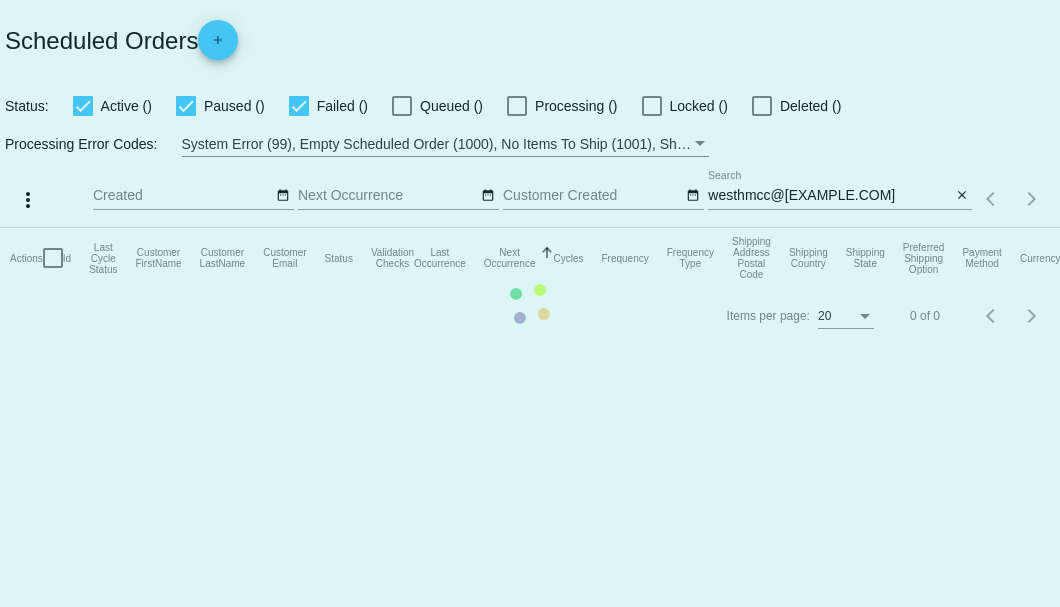 scroll, scrollTop: 0, scrollLeft: 0, axis: both 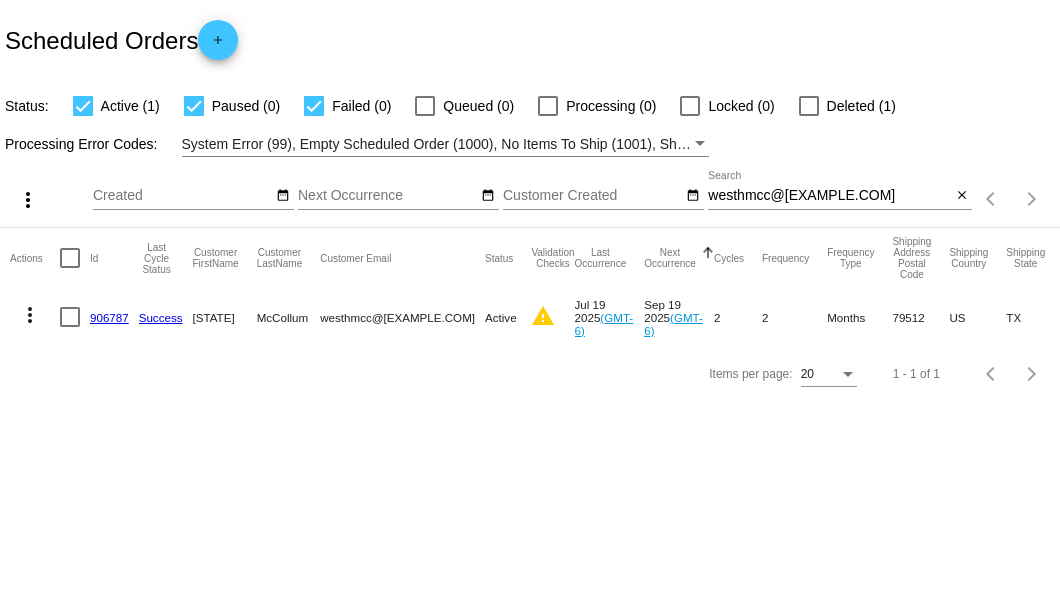 click at bounding box center [70, 317] 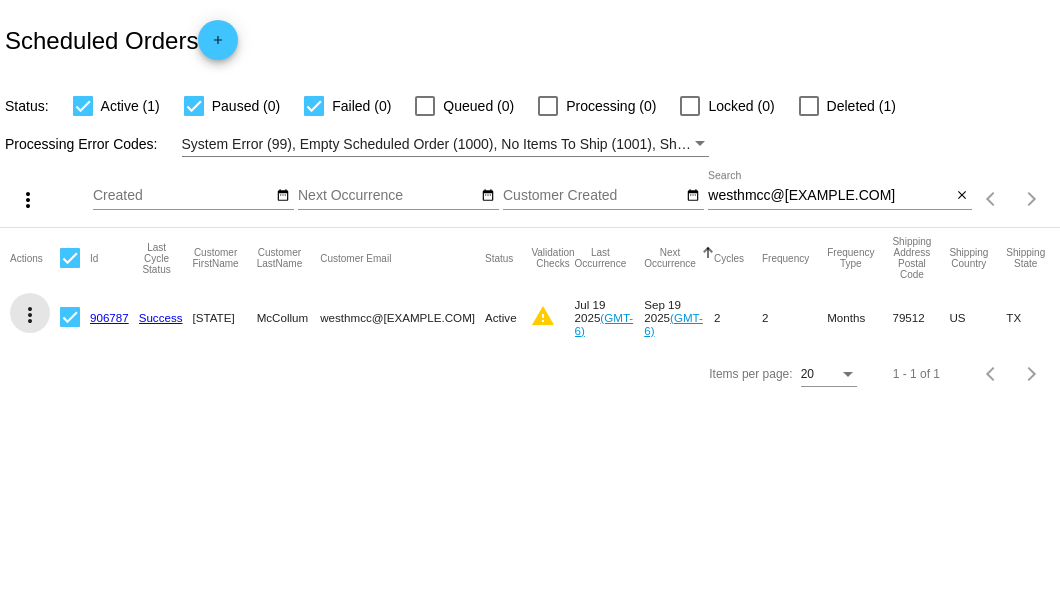 click on "more_vert" 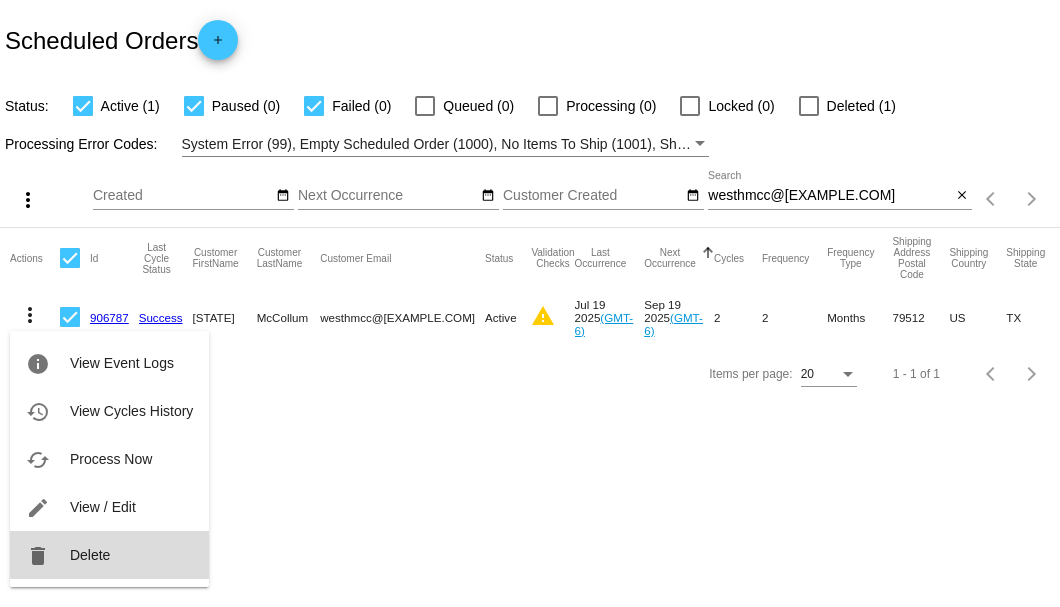 click on "Delete" at bounding box center (90, 555) 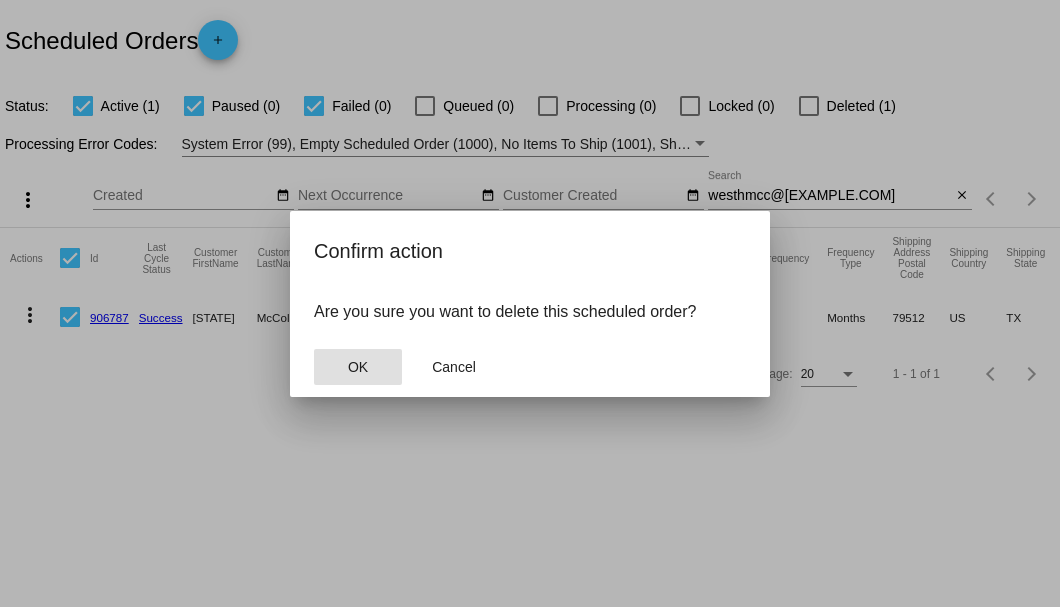 click on "OK" 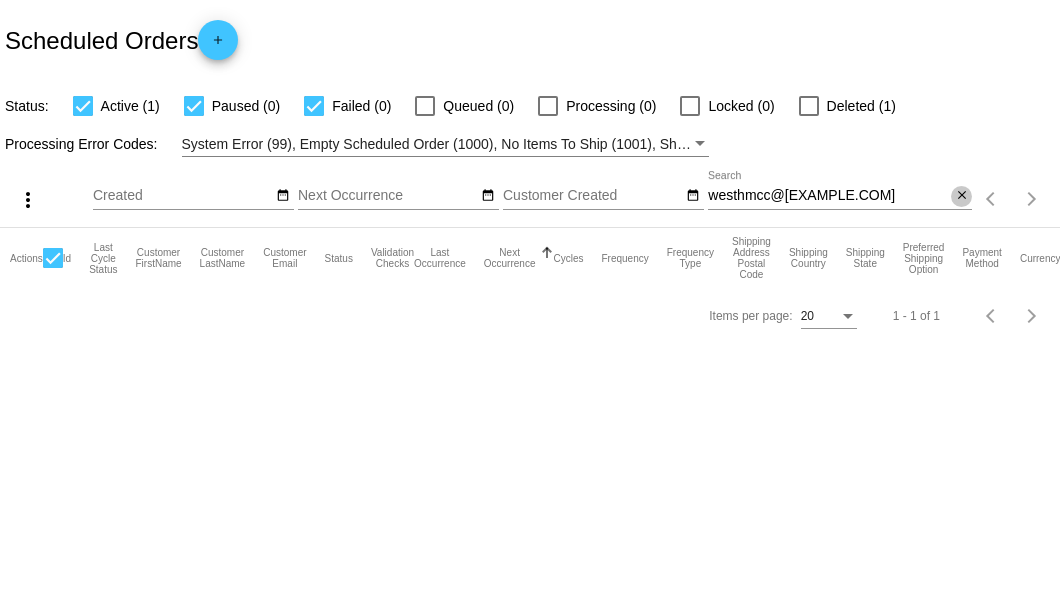 click on "close" 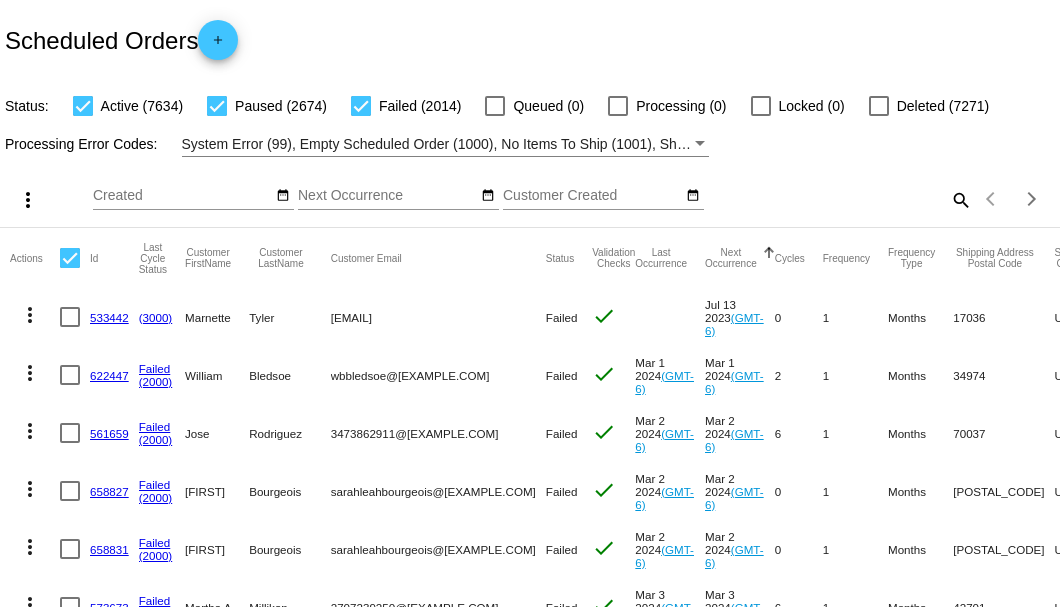 click on "search" 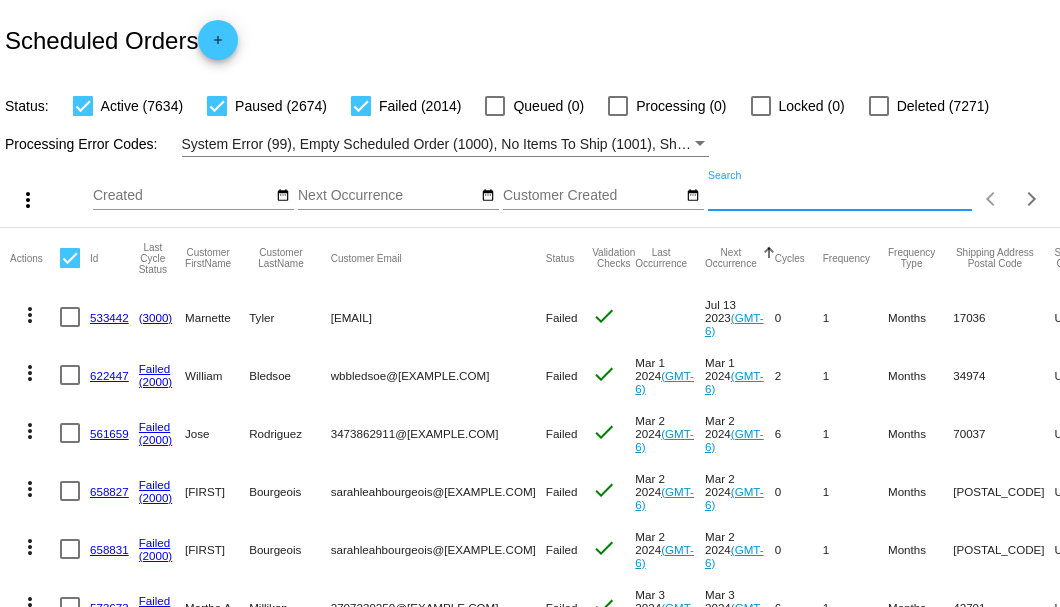 click on "Search" at bounding box center (840, 196) 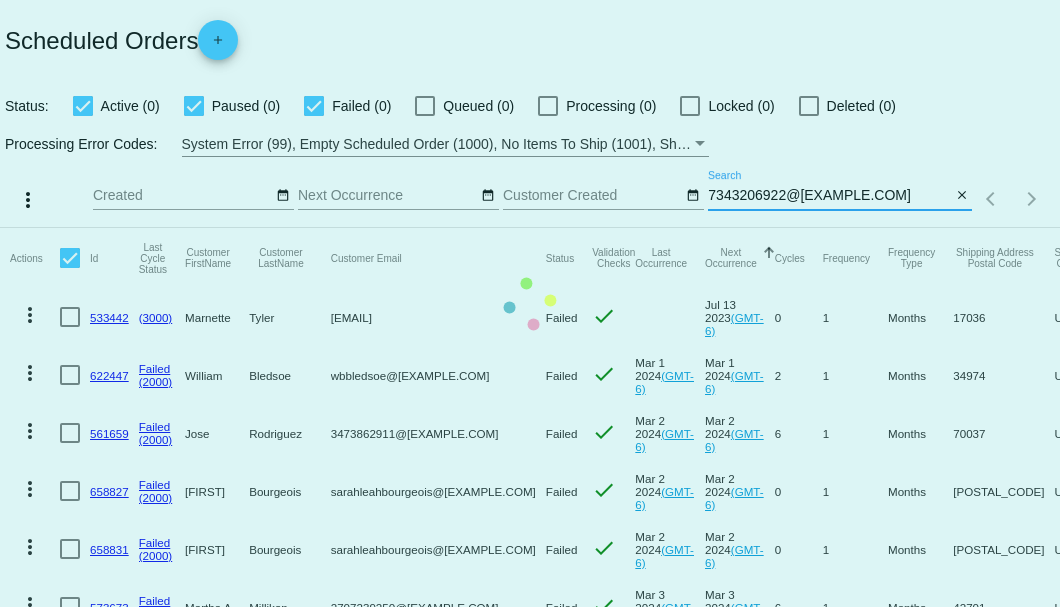 scroll, scrollTop: 0, scrollLeft: 4, axis: horizontal 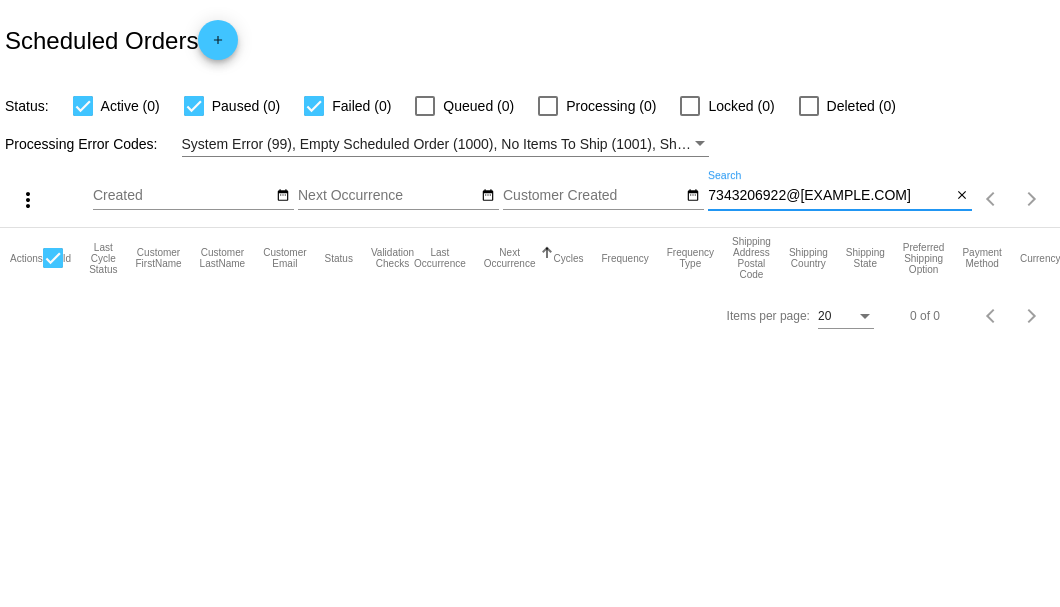 type on "7343206922@exceptionalproducts.com" 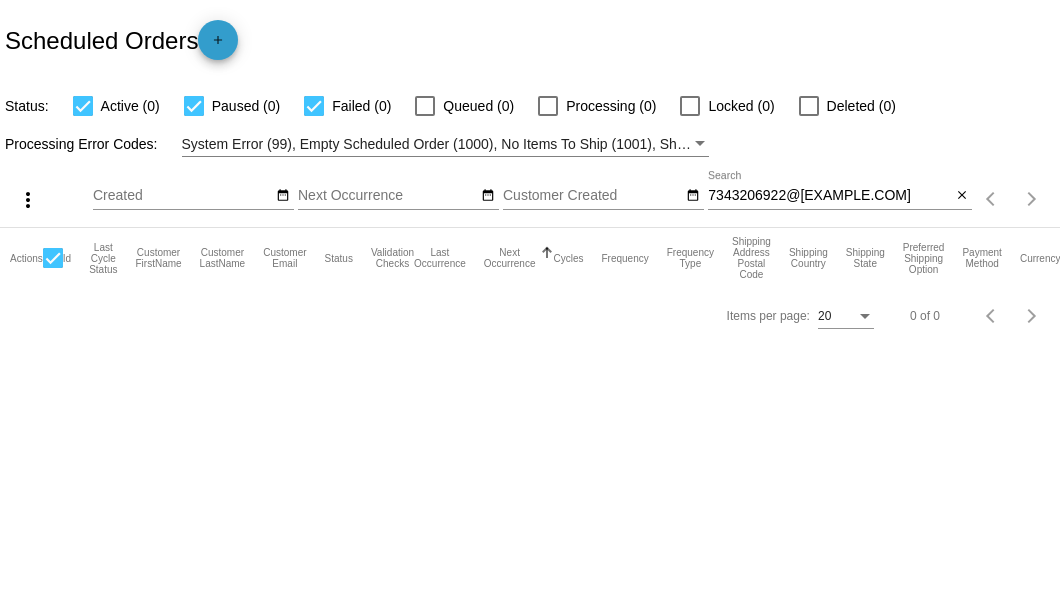 scroll, scrollTop: 0, scrollLeft: 0, axis: both 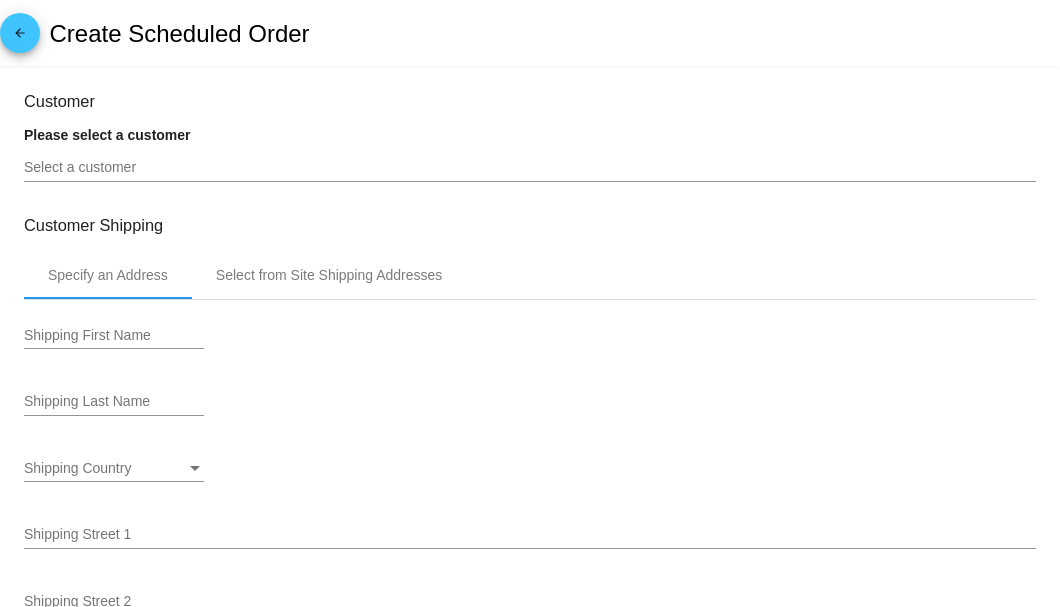 type on "9/4/2025" 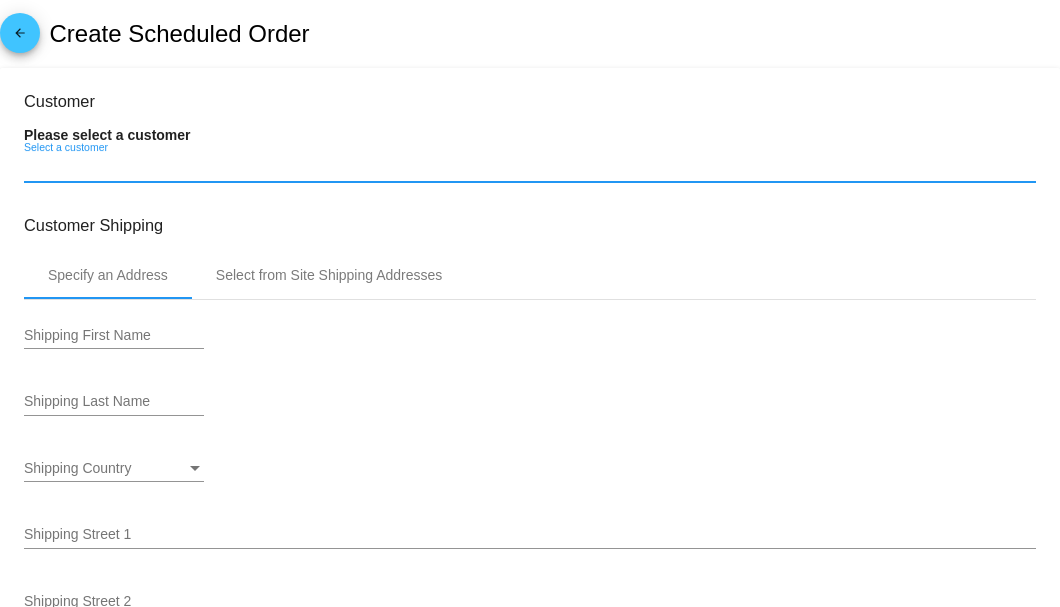 paste on "7343206922@exceptionalproducts.com" 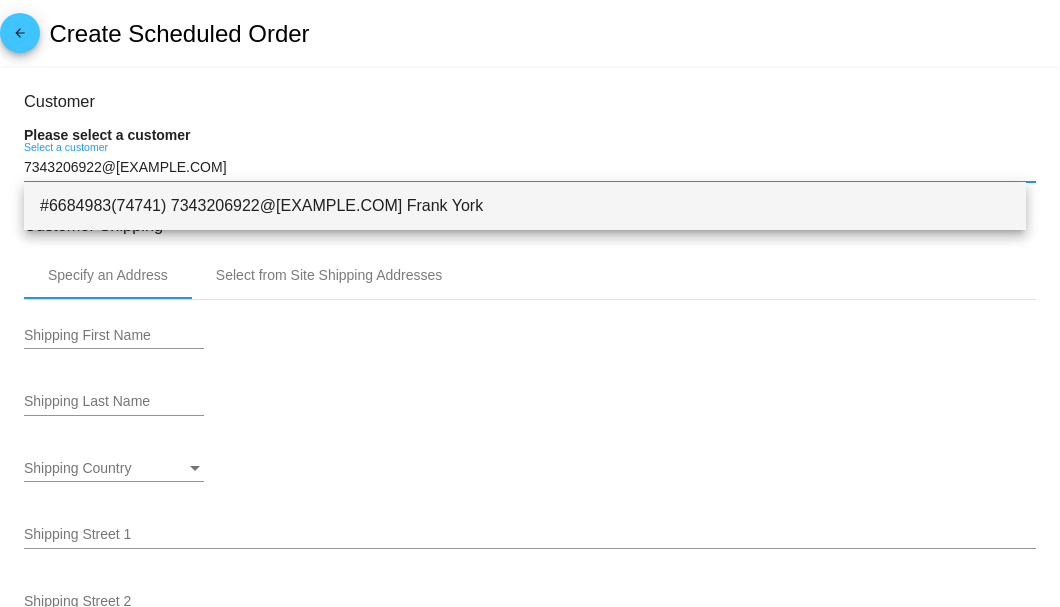 type on "7343206922@exceptionalproducts.com" 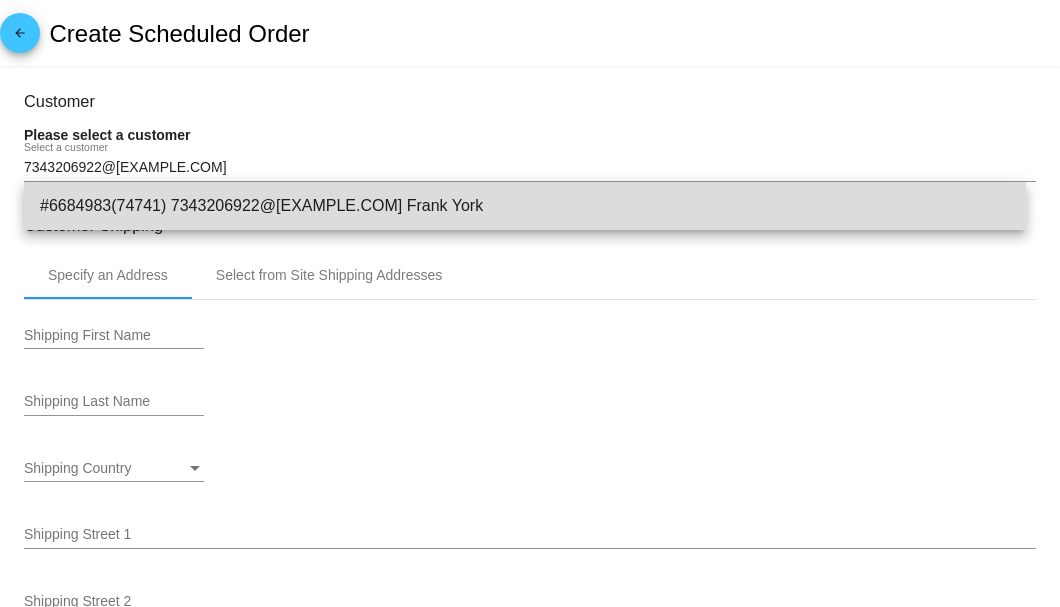 click on "#6684983(74741)
7343206922@exceptionalproducts.com
Frank York" at bounding box center (525, 206) 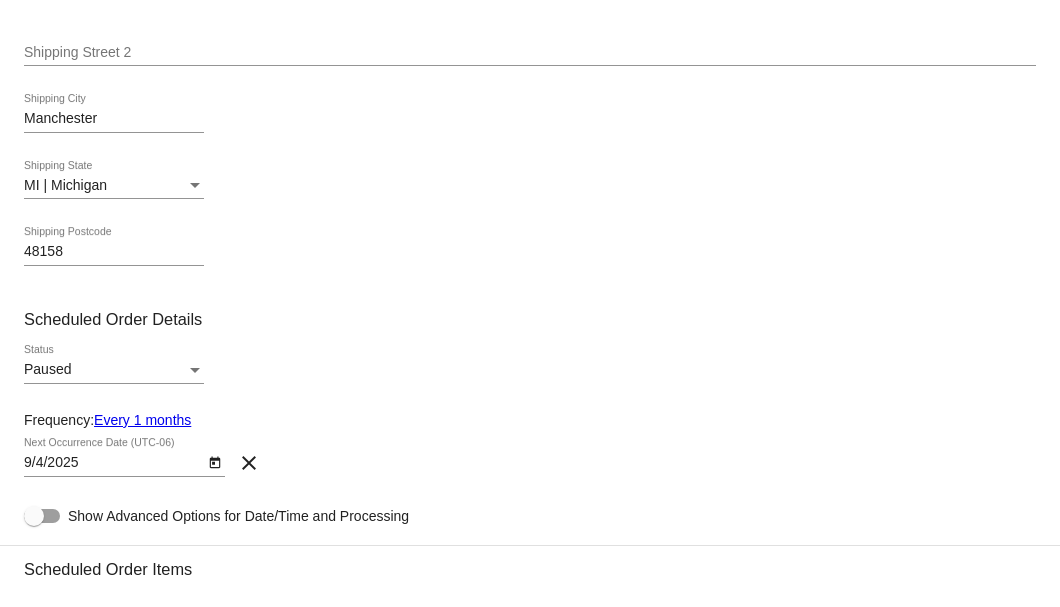 scroll, scrollTop: 666, scrollLeft: 0, axis: vertical 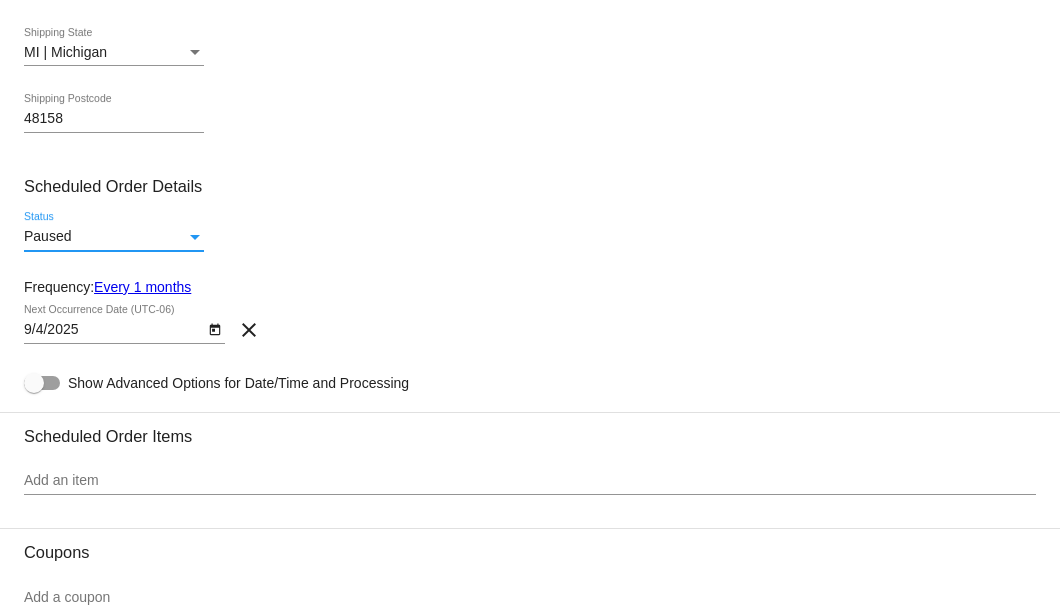 click at bounding box center (195, 237) 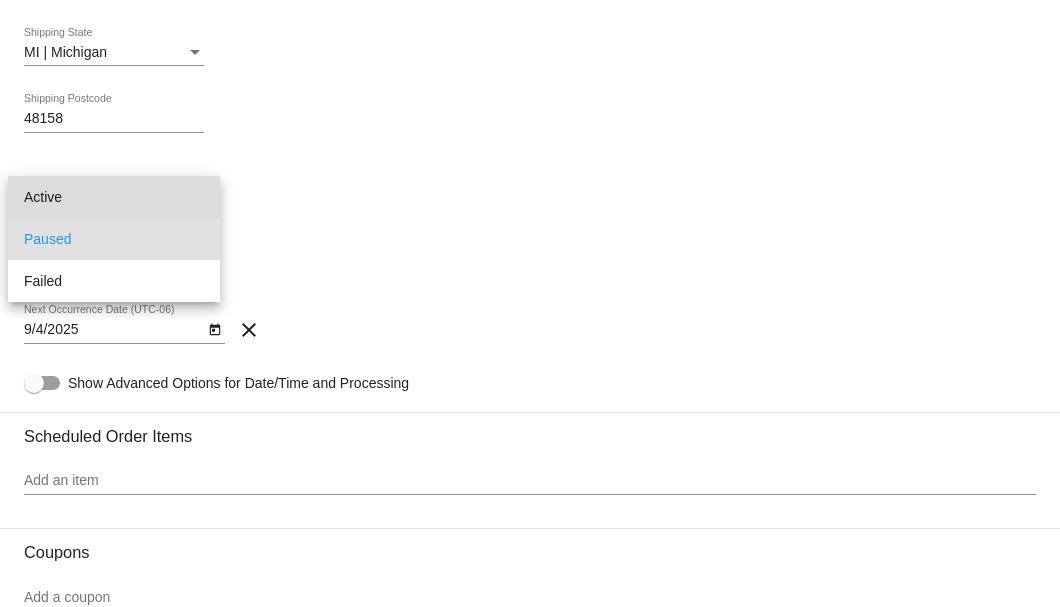 click on "Active" at bounding box center (114, 197) 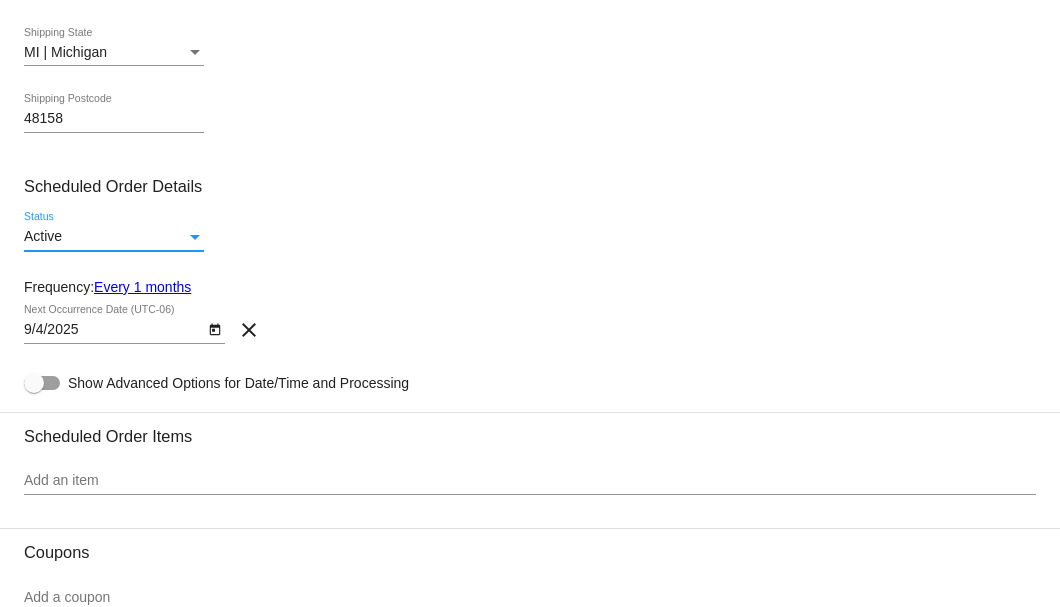 scroll, scrollTop: 733, scrollLeft: 0, axis: vertical 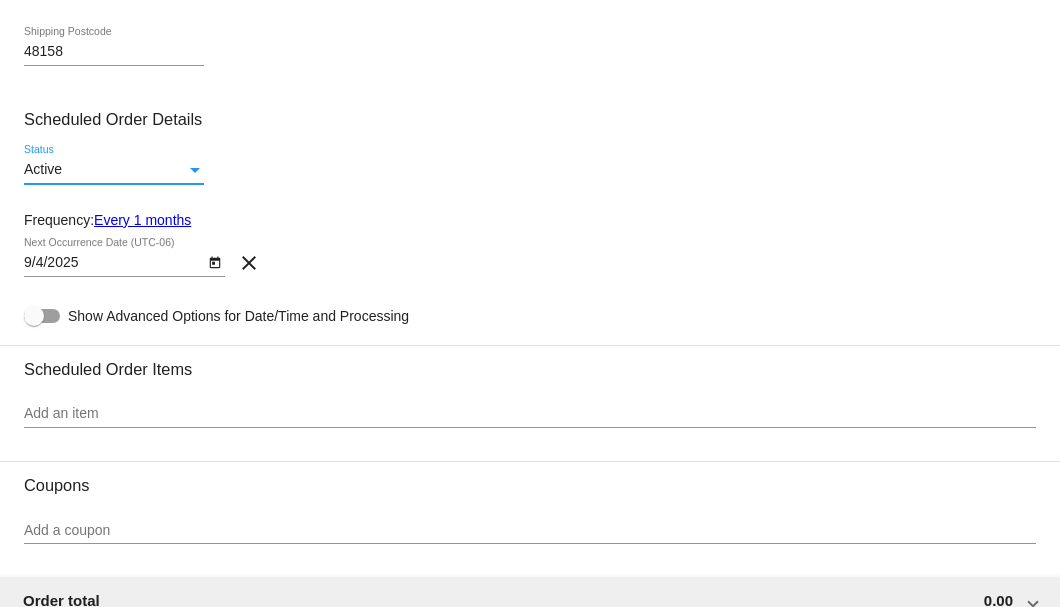 click on "Every 1 months" 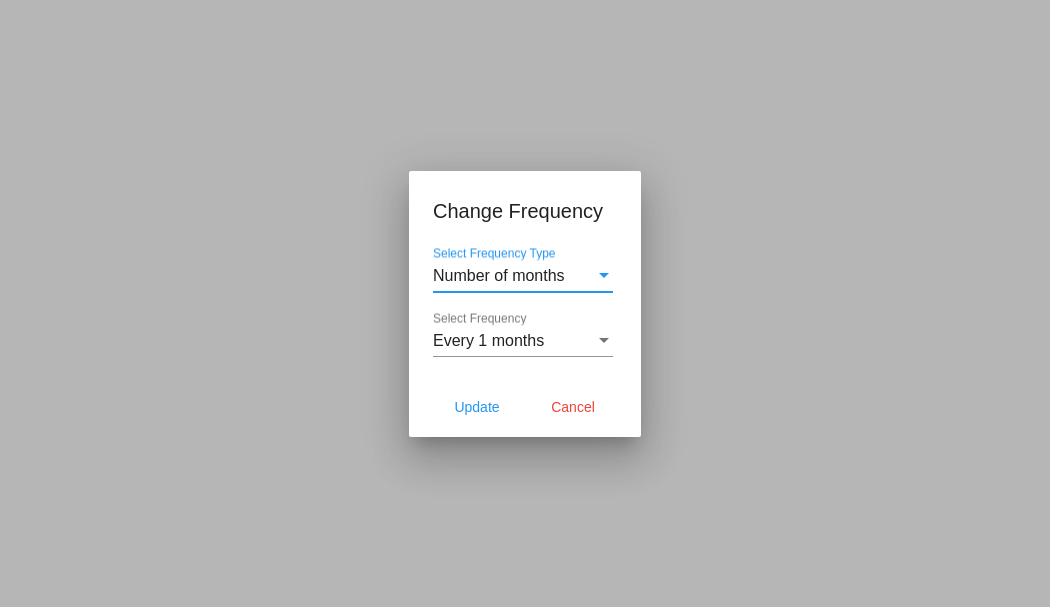 click on "Every 1 months" at bounding box center (488, 340) 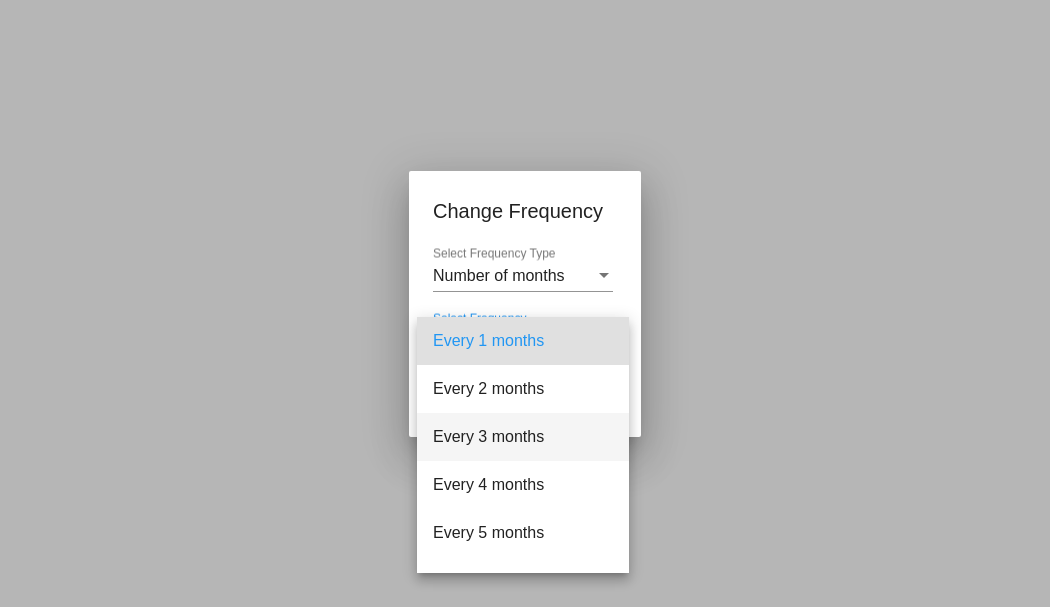 click on "Every 3 months" at bounding box center (523, 437) 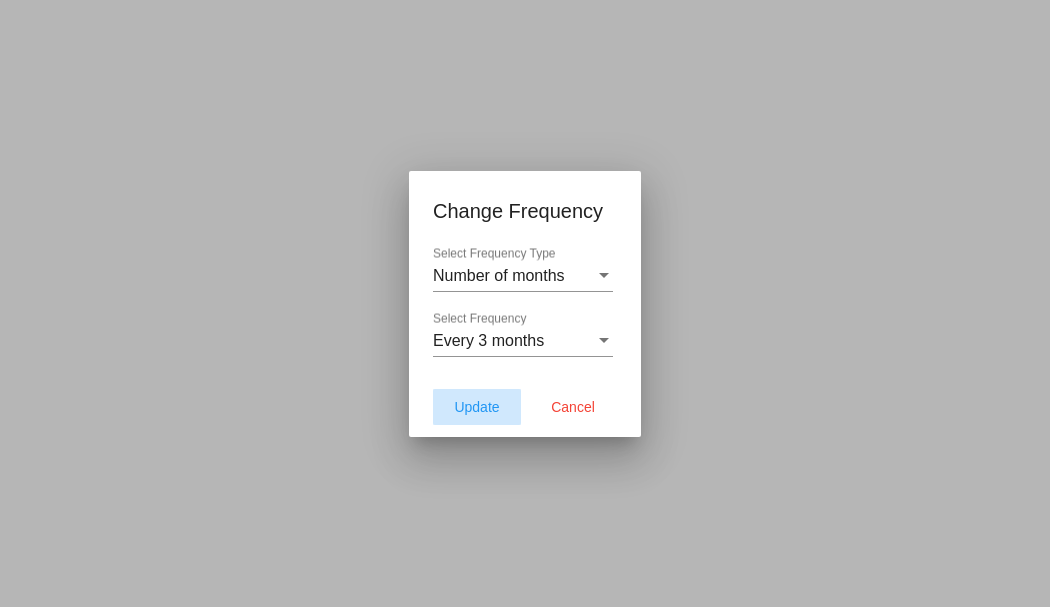 click on "Update" 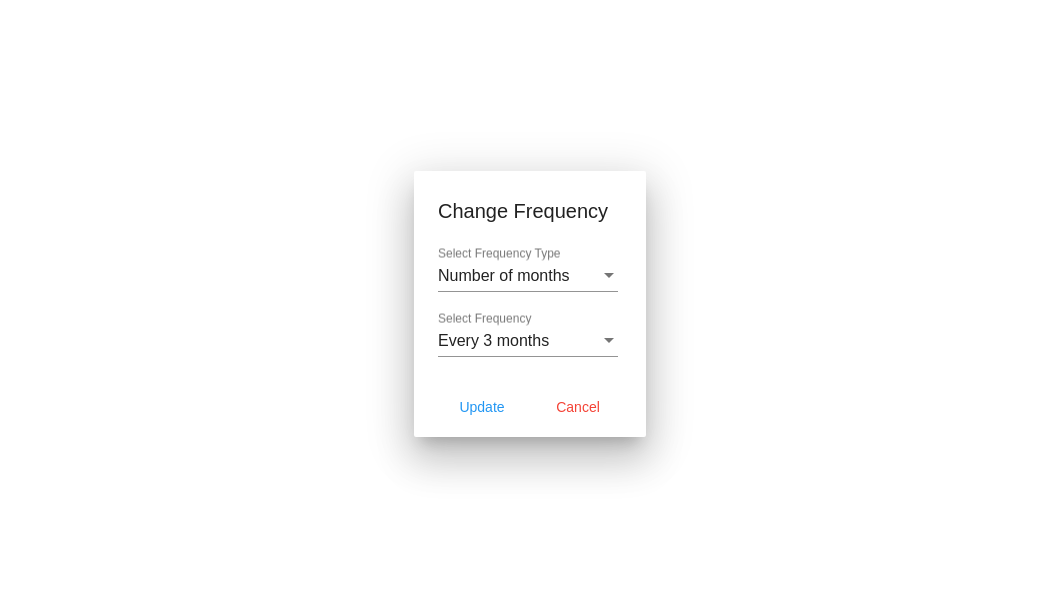 type on "11/4/2025" 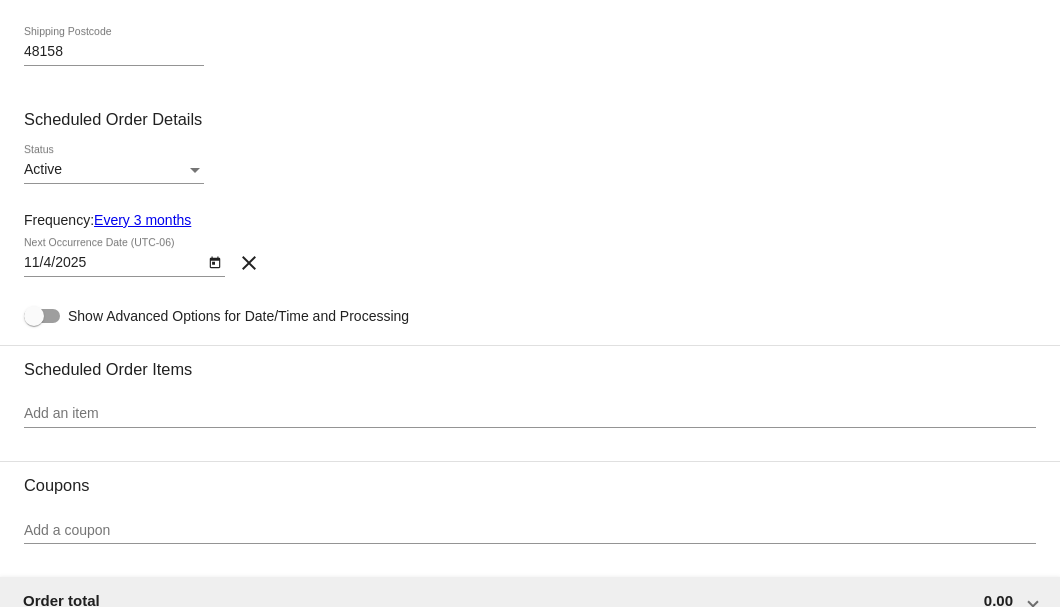 scroll, scrollTop: 1000, scrollLeft: 0, axis: vertical 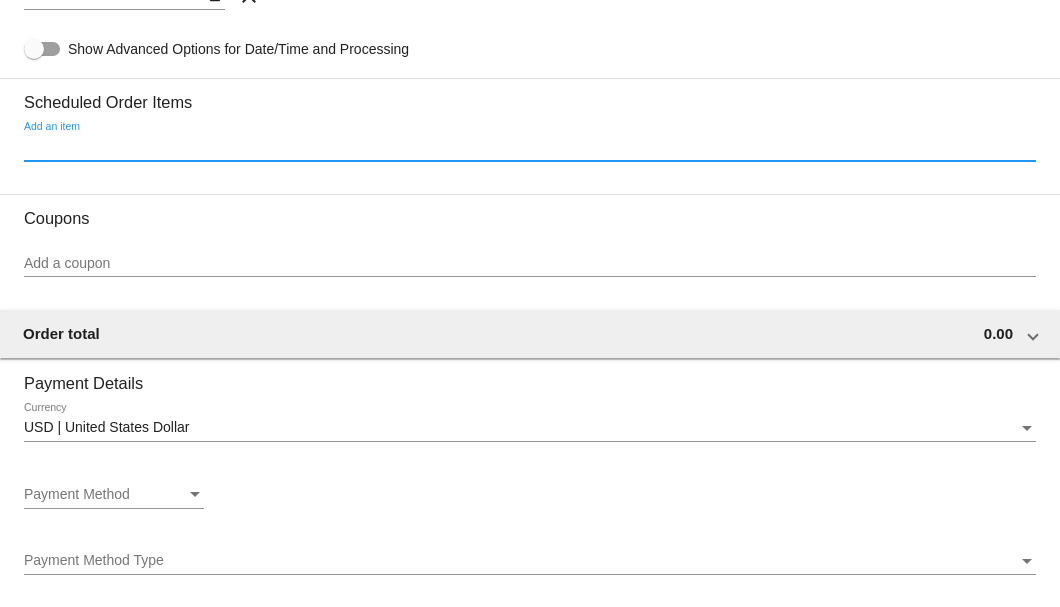 click on "Add an item" at bounding box center (530, 147) 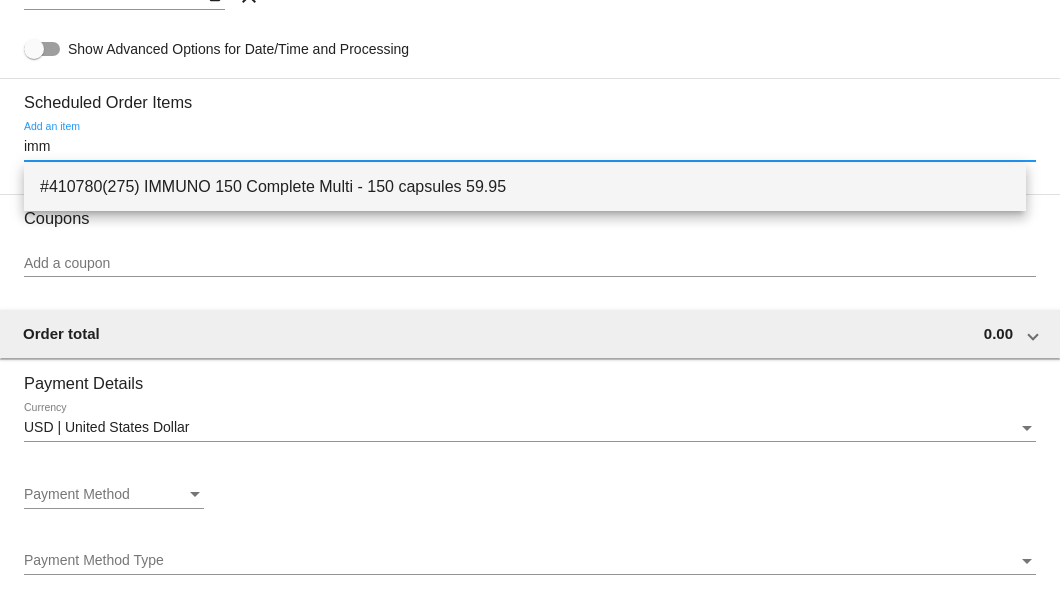 type on "imm" 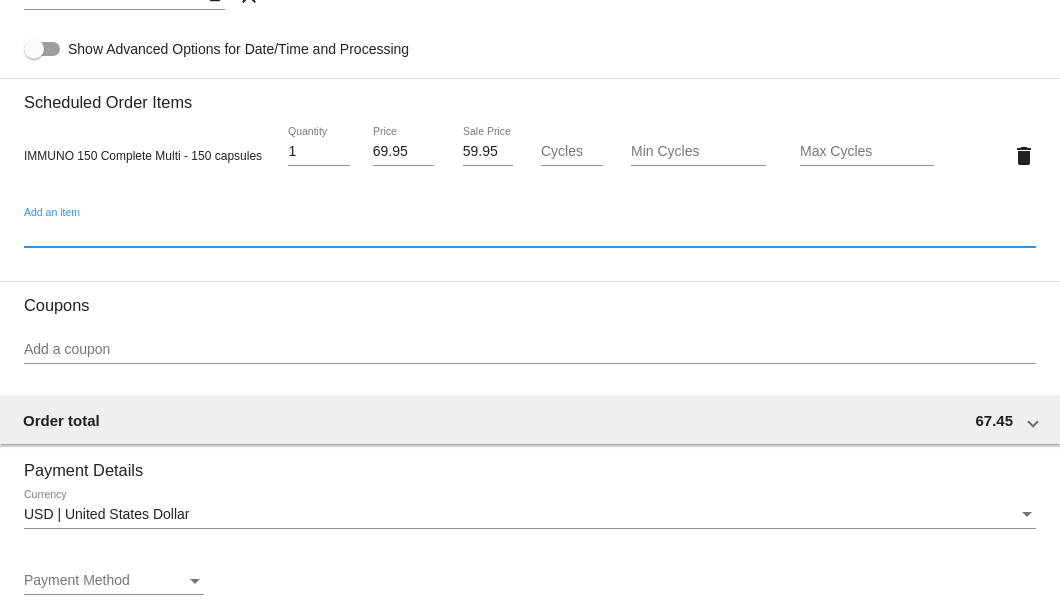 click on "1" at bounding box center [318, 152] 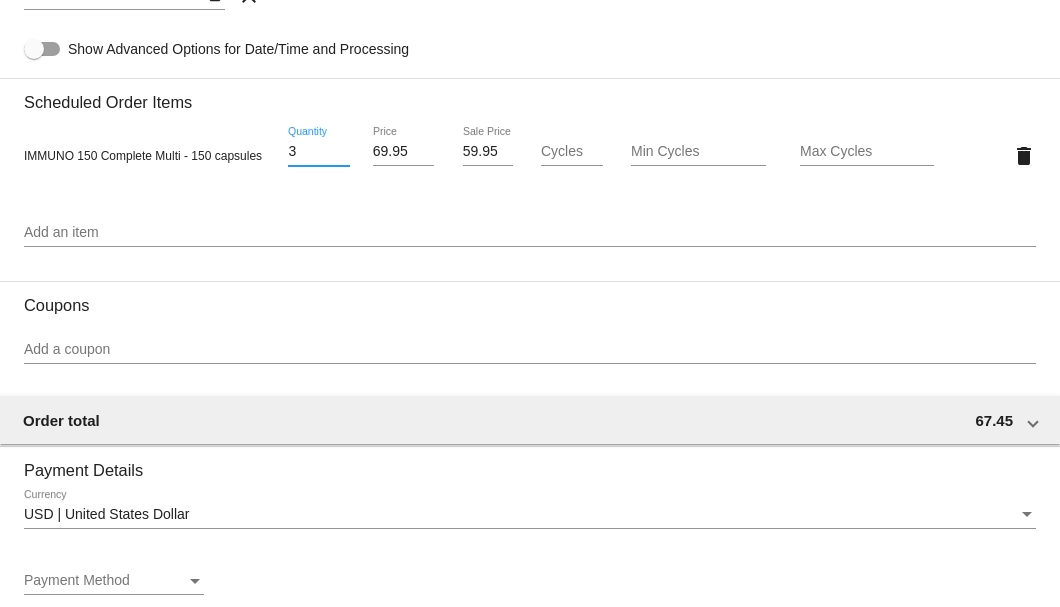 type on "3" 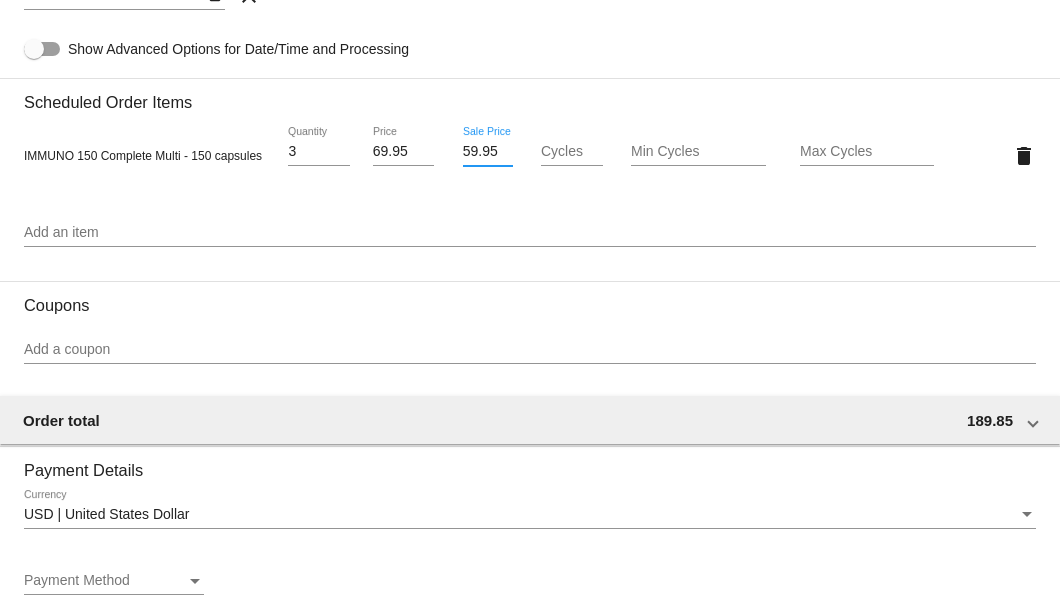 drag, startPoint x: 495, startPoint y: 152, endPoint x: 454, endPoint y: 155, distance: 41.109608 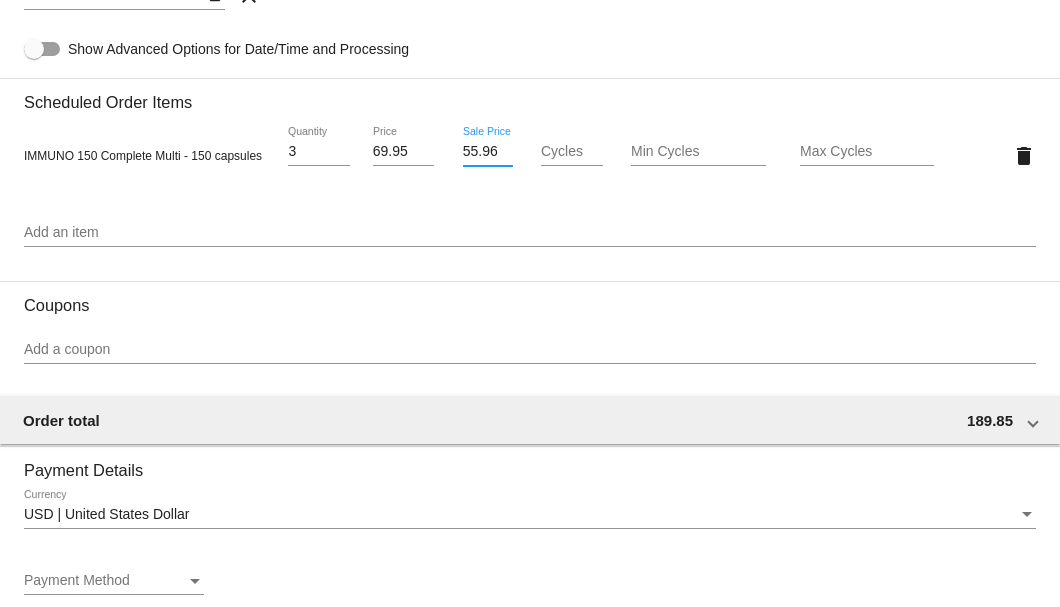 scroll, scrollTop: 1200, scrollLeft: 0, axis: vertical 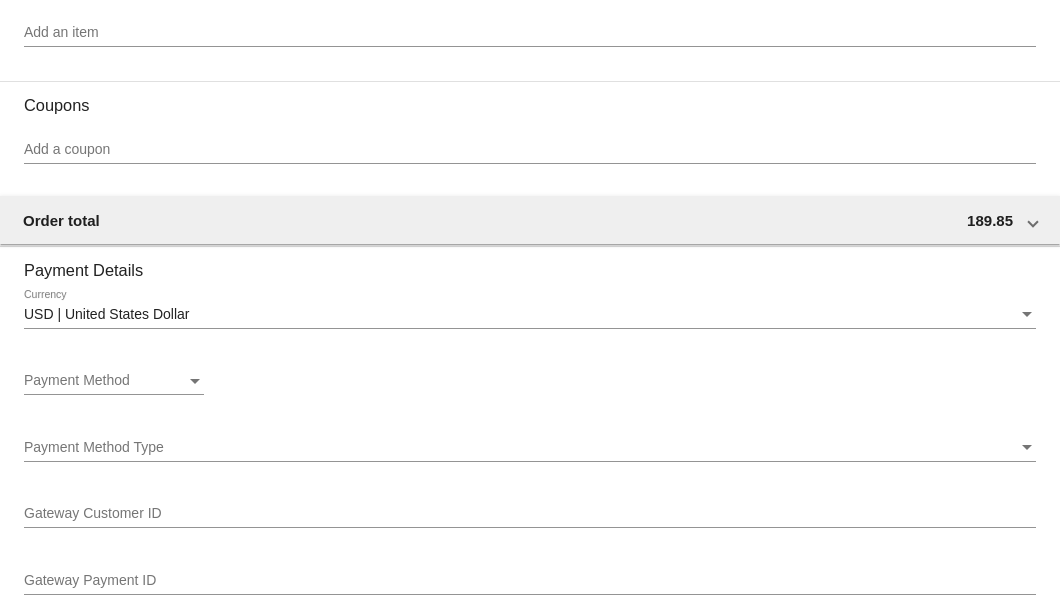 type on "55.96" 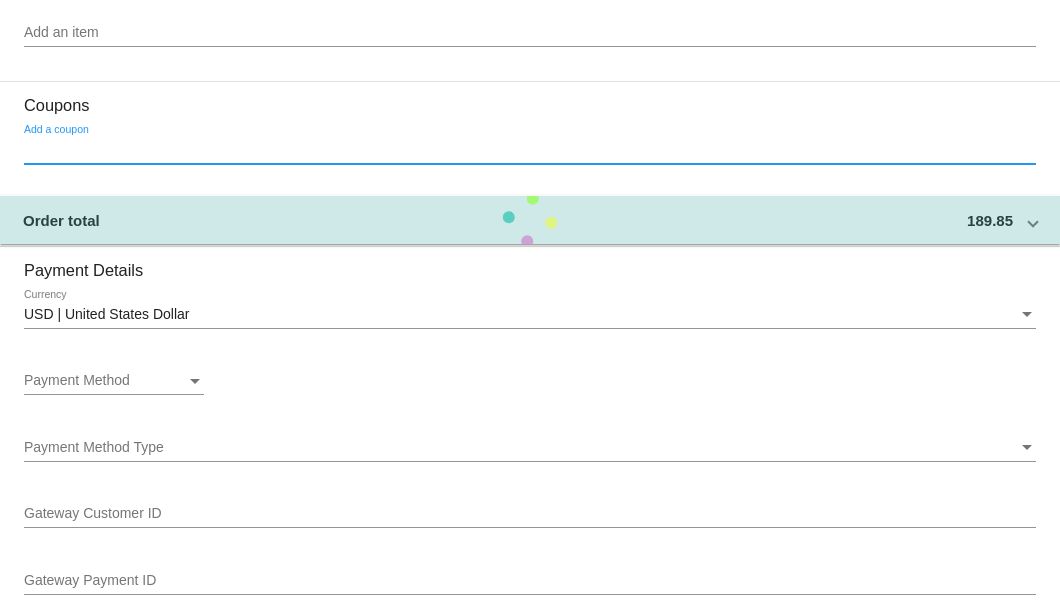 click on "Add a coupon" at bounding box center (530, 150) 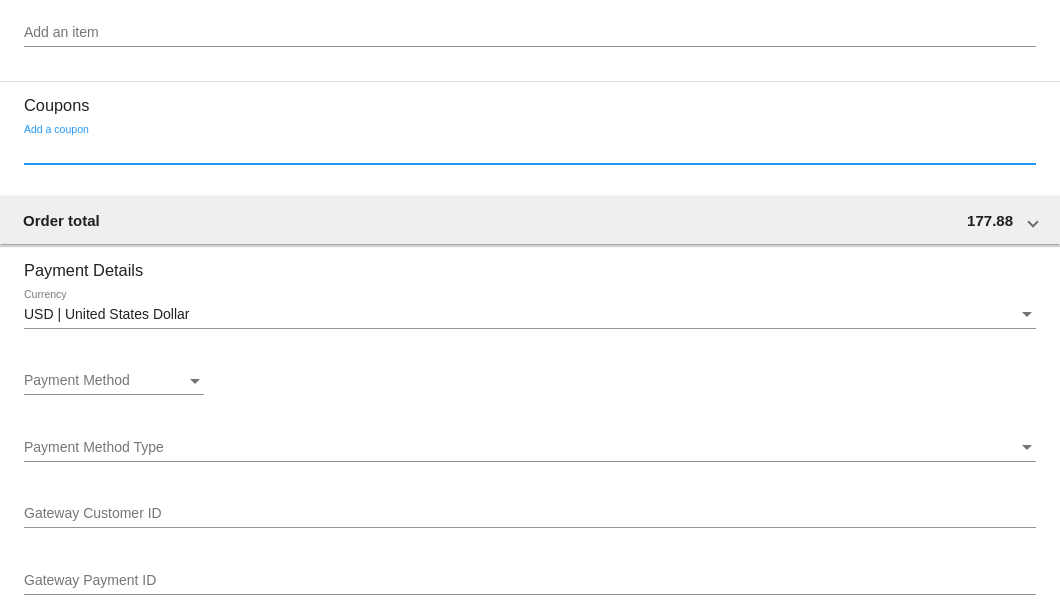 click on "Add a coupon" at bounding box center (530, 150) 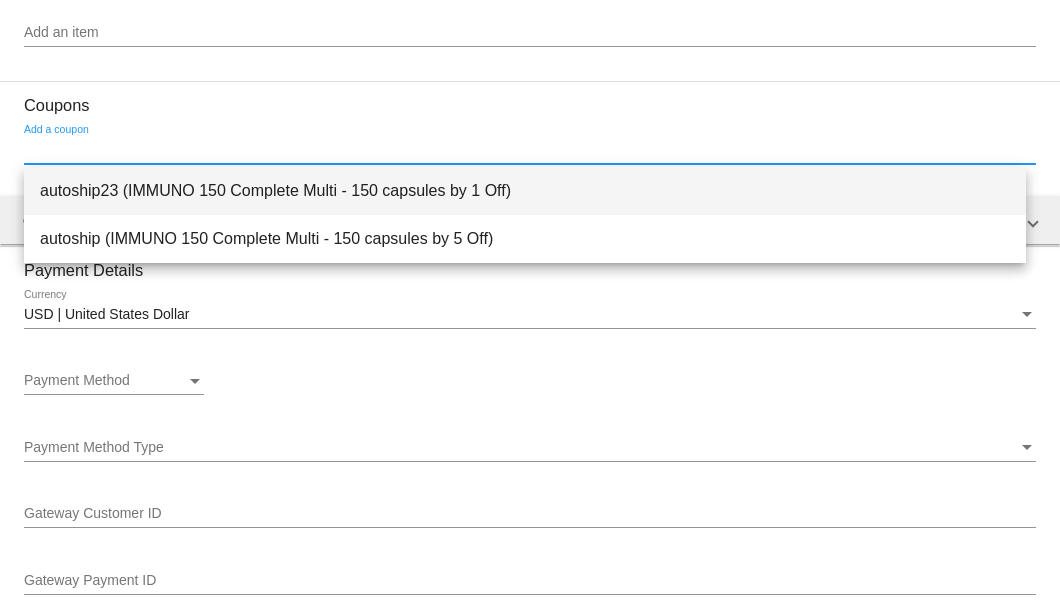 click on "autoship23 (IMMUNO 150 Complete Multi - 150 capsules by 1 Off)" at bounding box center [525, 191] 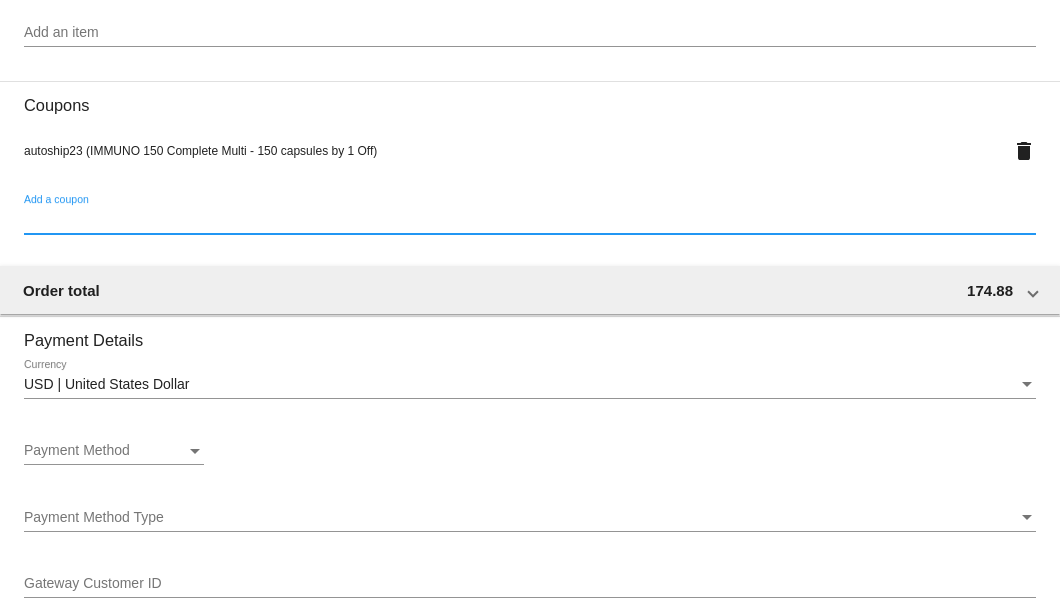 scroll, scrollTop: 1066, scrollLeft: 0, axis: vertical 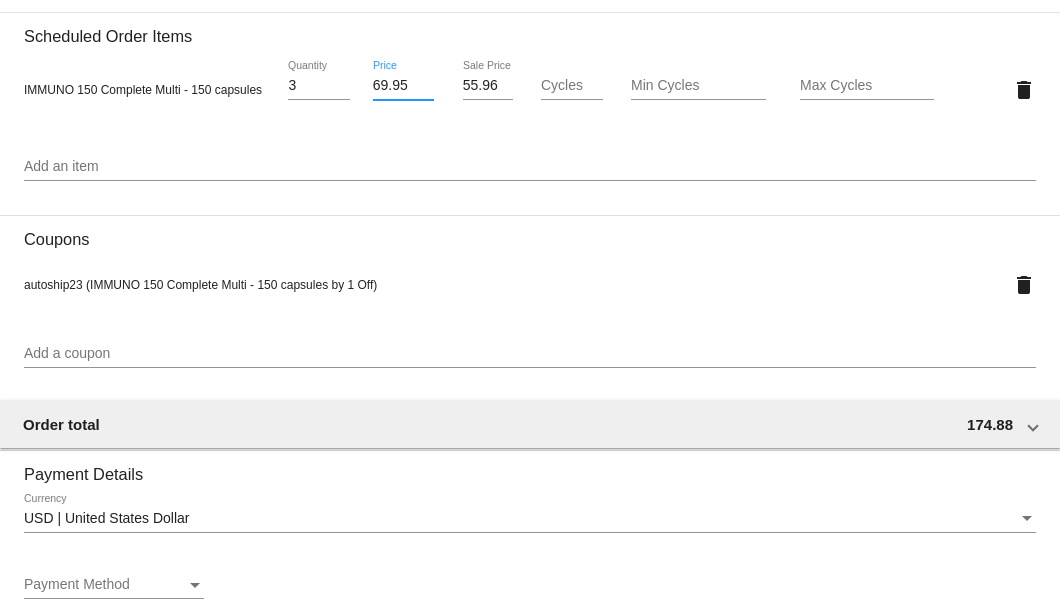 drag, startPoint x: 402, startPoint y: 90, endPoint x: 366, endPoint y: 90, distance: 36 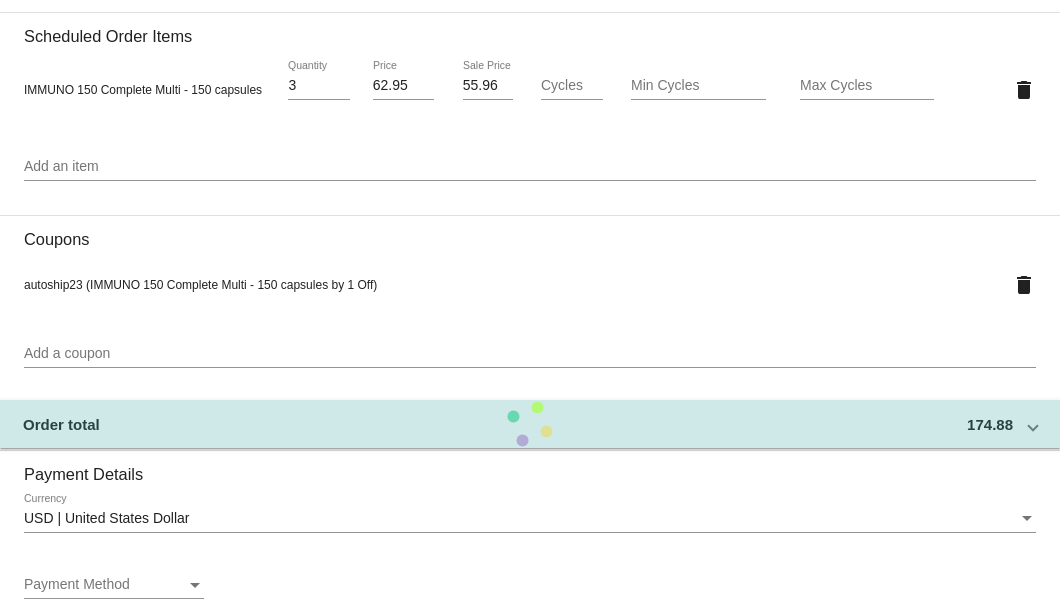 click on "autoship23 (IMMUNO 150 Complete Multi - 150 capsules by 1 Off)
delete" 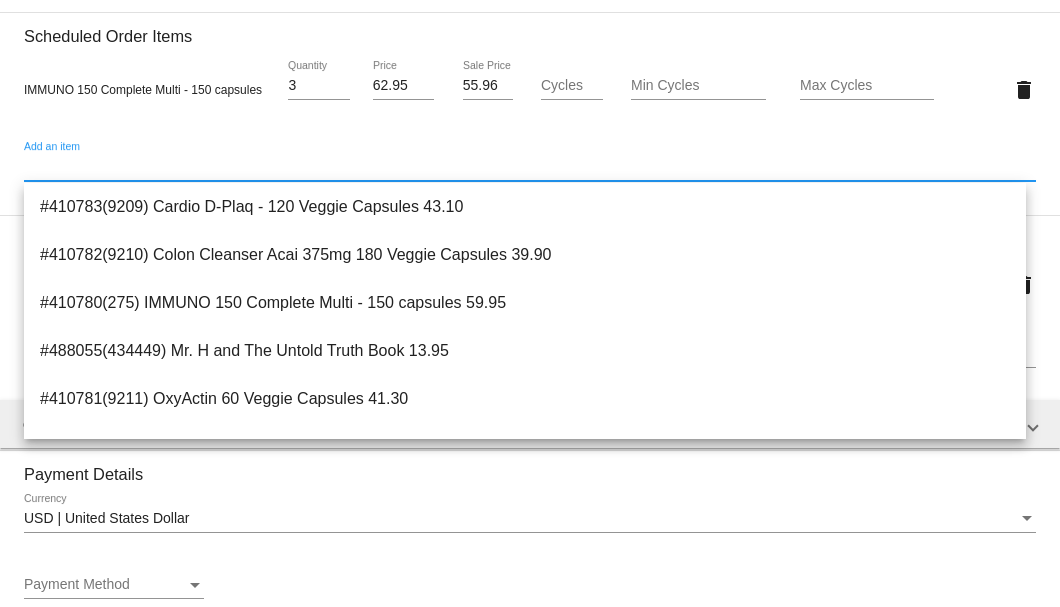 click on "Add an item" at bounding box center [530, 167] 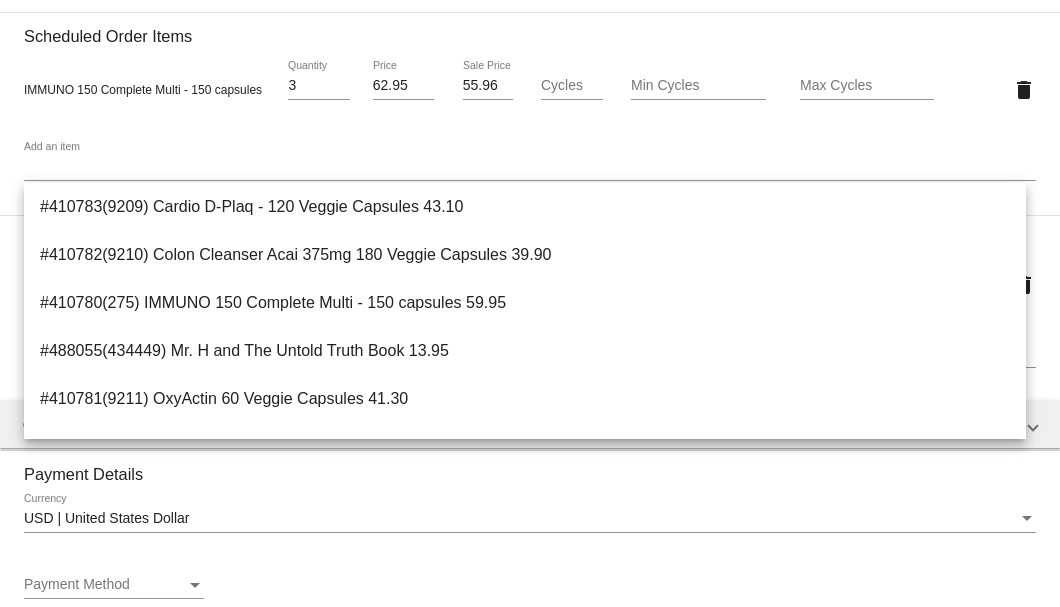 click on "Payment Details
USD | United States Dollar
Currency
Payment Method
Payment Method
Payment Method Type
Payment Method Type
Gateway Customer ID
Gateway Payment ID
Payment Method Description
Billing First Name
Billing Last Name
Billing Country
Billing Country
Billing Street 1
Billing Street 2
Billing City" 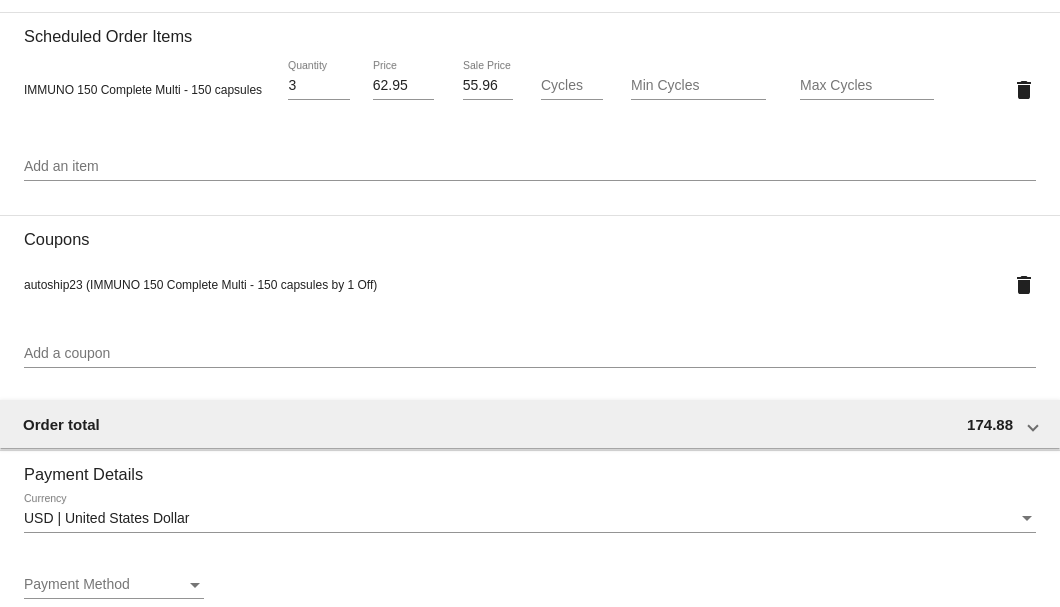 scroll, scrollTop: 1333, scrollLeft: 0, axis: vertical 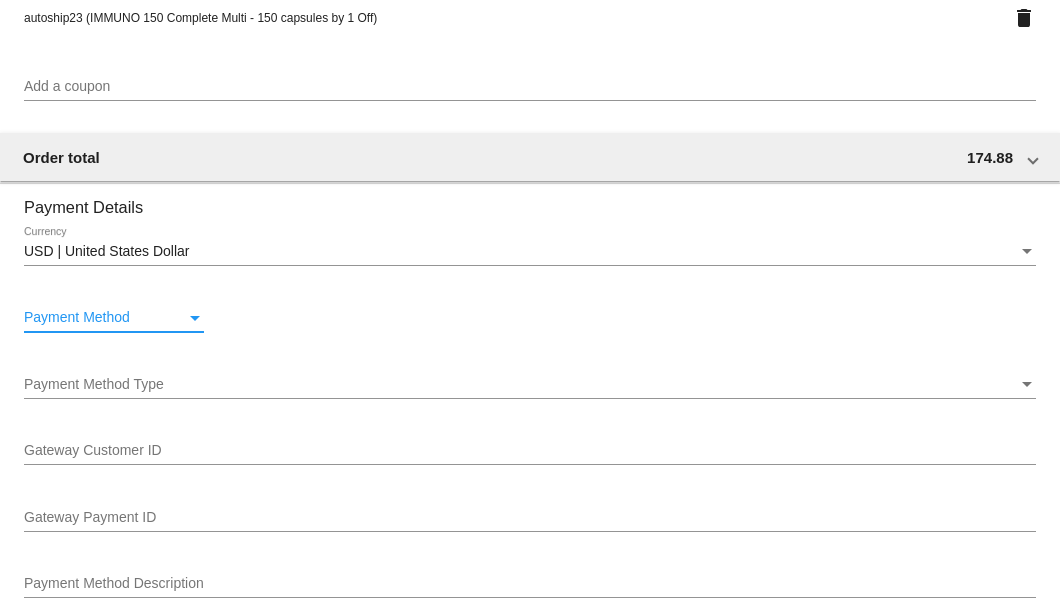 click on "Payment Method" at bounding box center (105, 318) 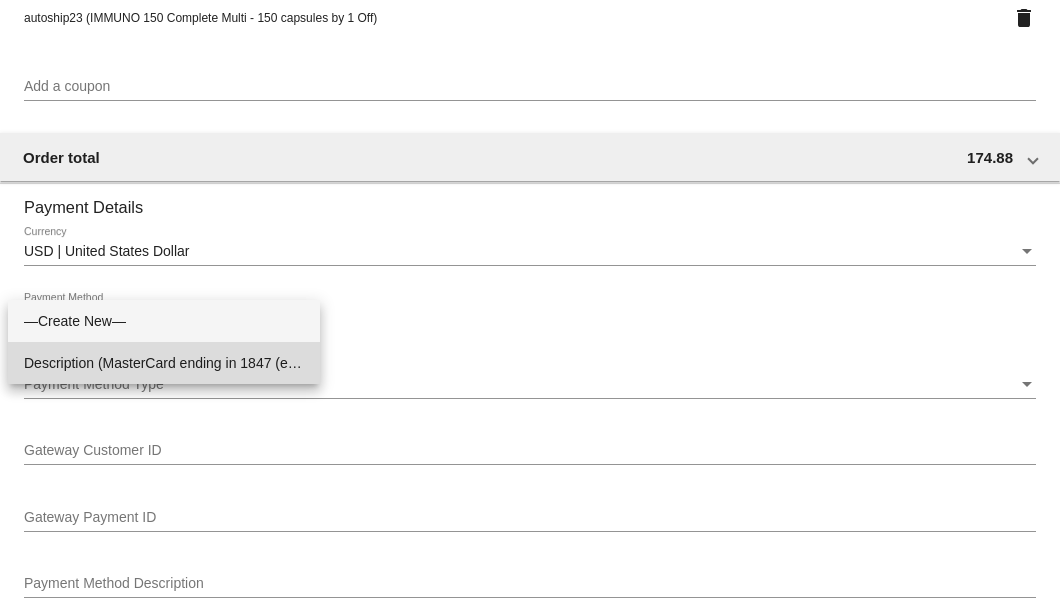 click on "Description (MasterCard ending in 1847 (expires 11/28)) GatewayCustomerId (728035072)
GatewayPaymentId (735471028)" at bounding box center (164, 363) 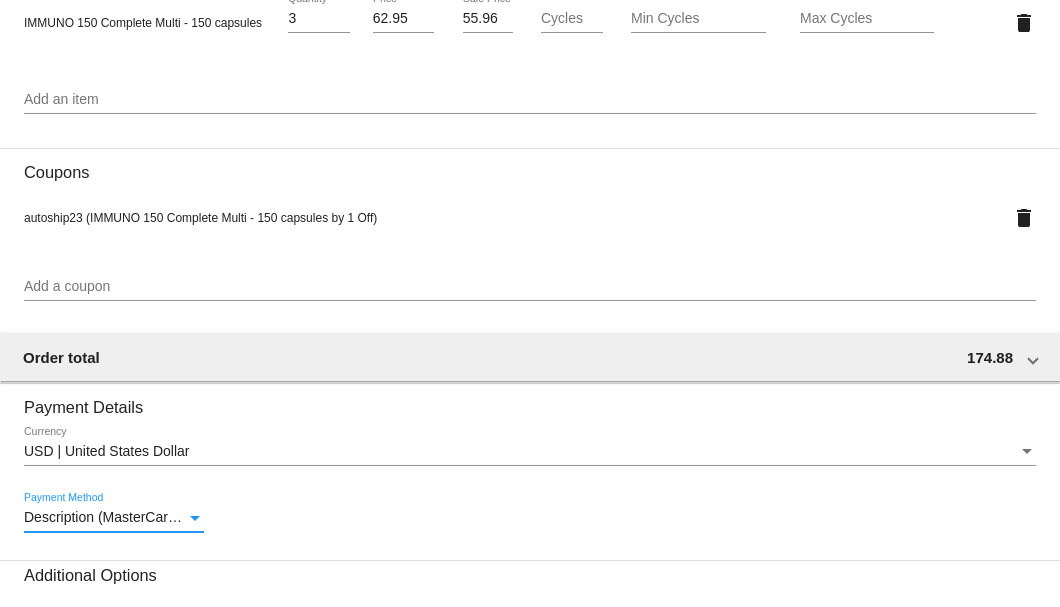 scroll, scrollTop: 933, scrollLeft: 0, axis: vertical 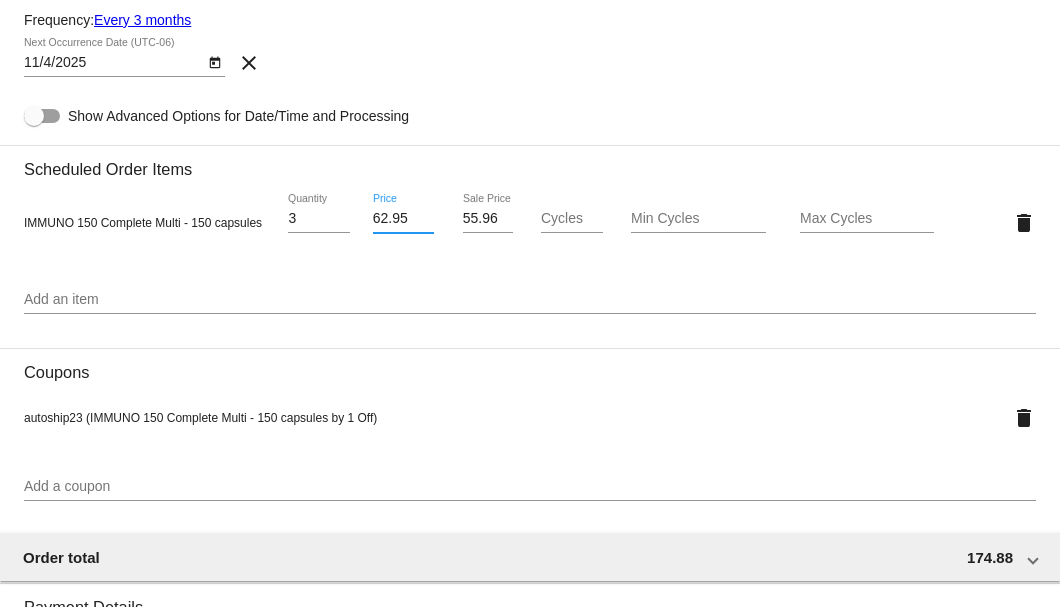drag, startPoint x: 402, startPoint y: 221, endPoint x: 364, endPoint y: 221, distance: 38 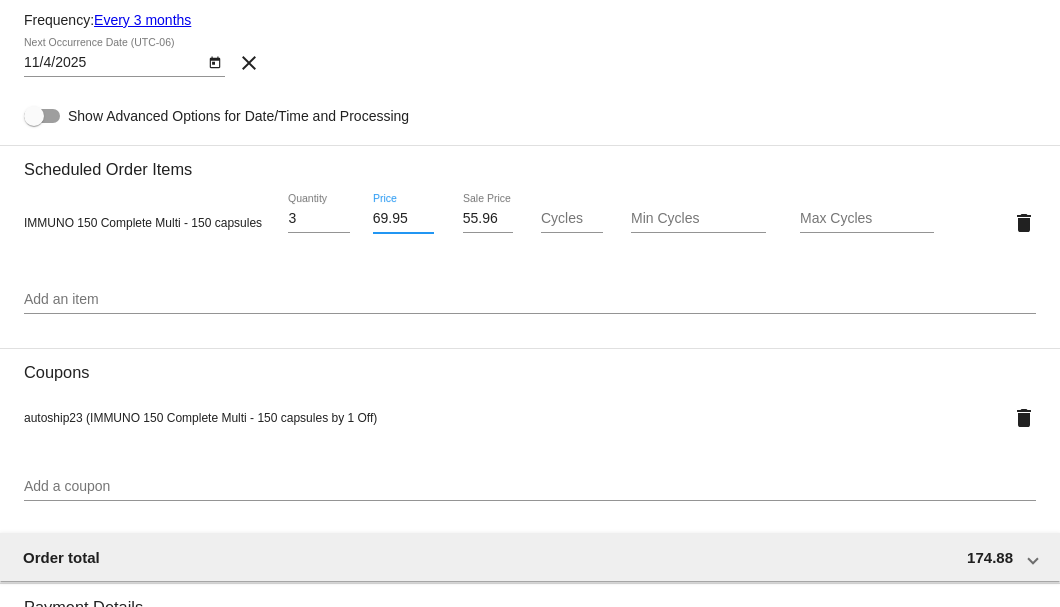 type on "69.95" 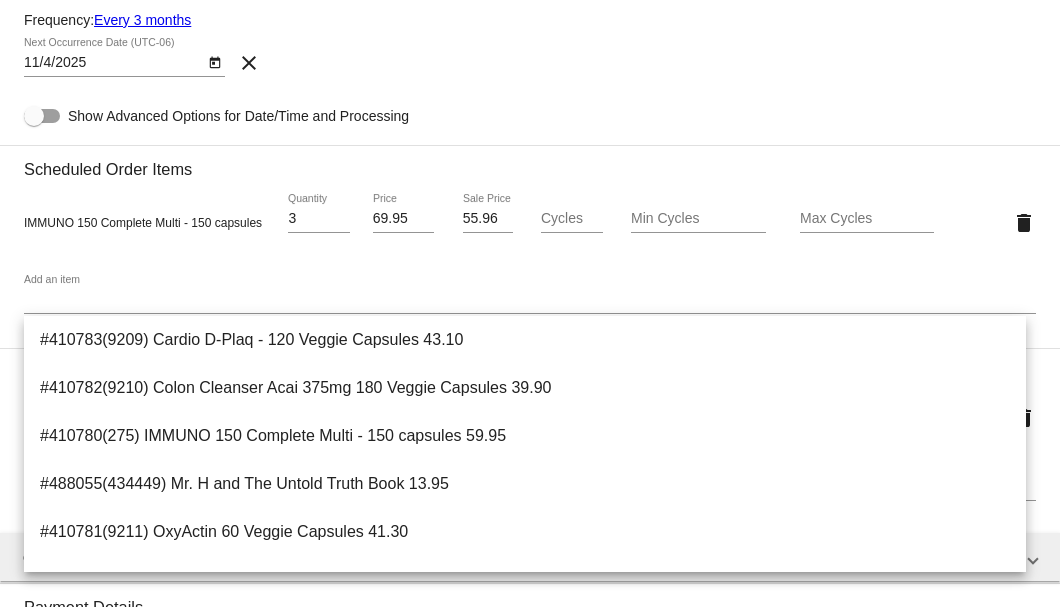 click on "Customer
6684983(74741):
Frank
York
7343206922@exceptionalproducts.com
Select a customer
Customer Shipping
Specify an Address Select from Site Shipping Addresses
Frank
Shipping First Name
York
Shipping Last Name
US | USA
Shipping Country
13900 Sharon Hollow Rd
Shipping Street 1
Shipping Street 2
Manchester
Shipping City
MI | Michigan
Shipping State
48158
Shipping Postcode
Scheduled Order Details" 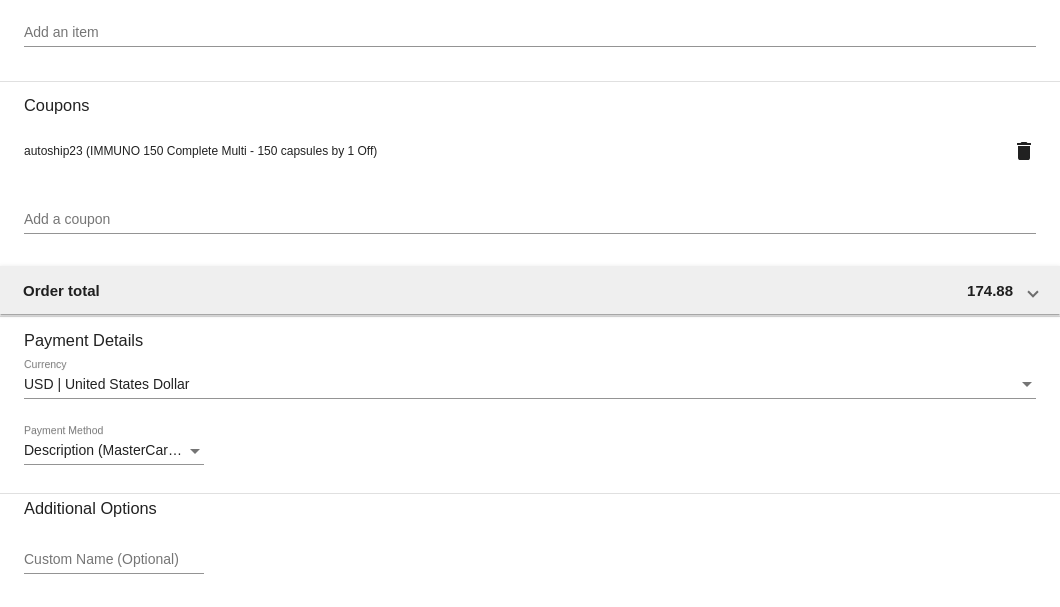 scroll, scrollTop: 1066, scrollLeft: 0, axis: vertical 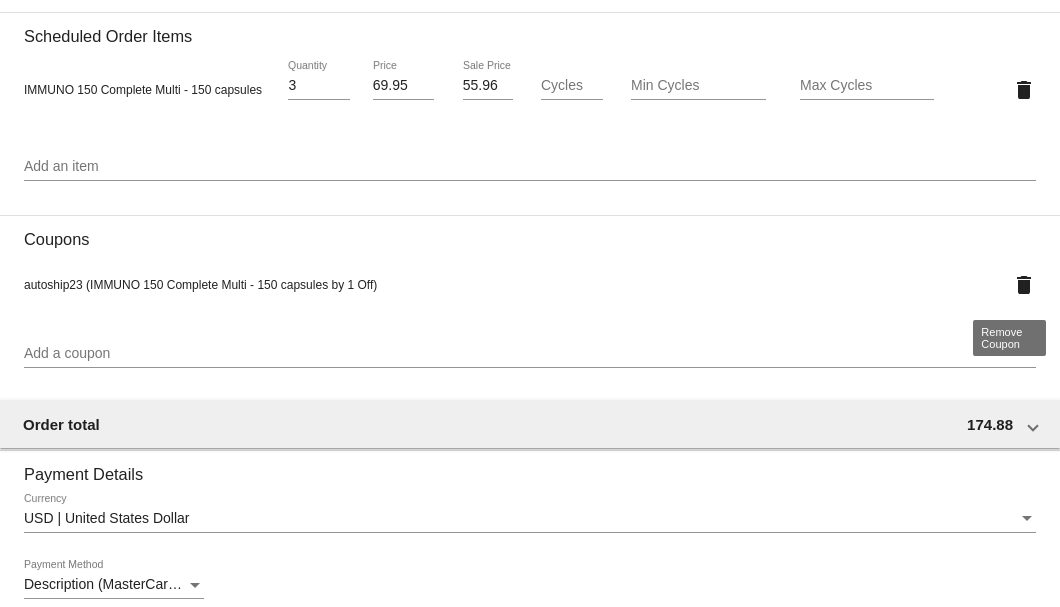 click on "delete" 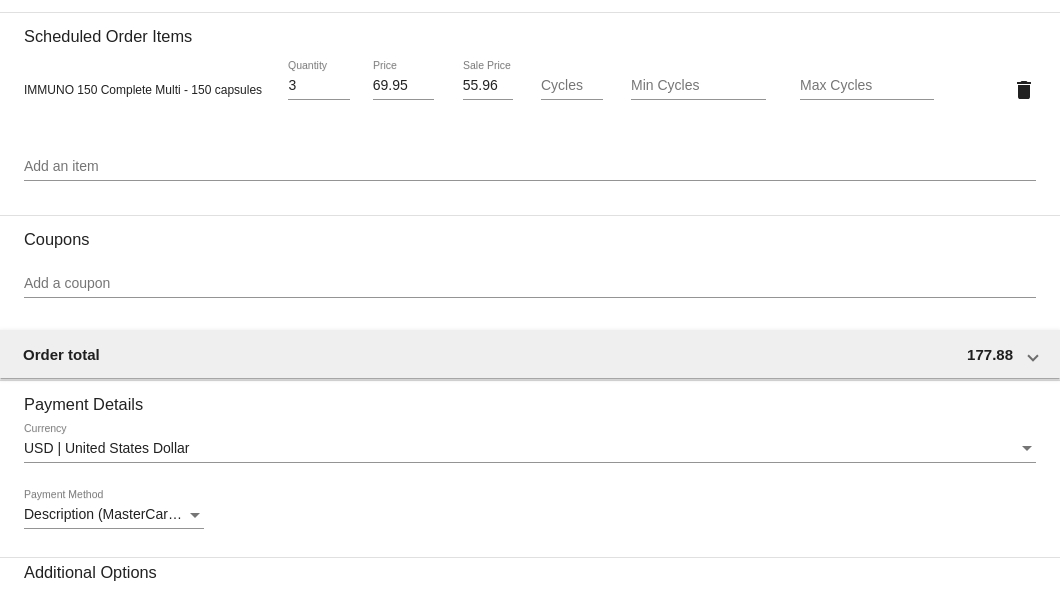 scroll, scrollTop: 1267, scrollLeft: 0, axis: vertical 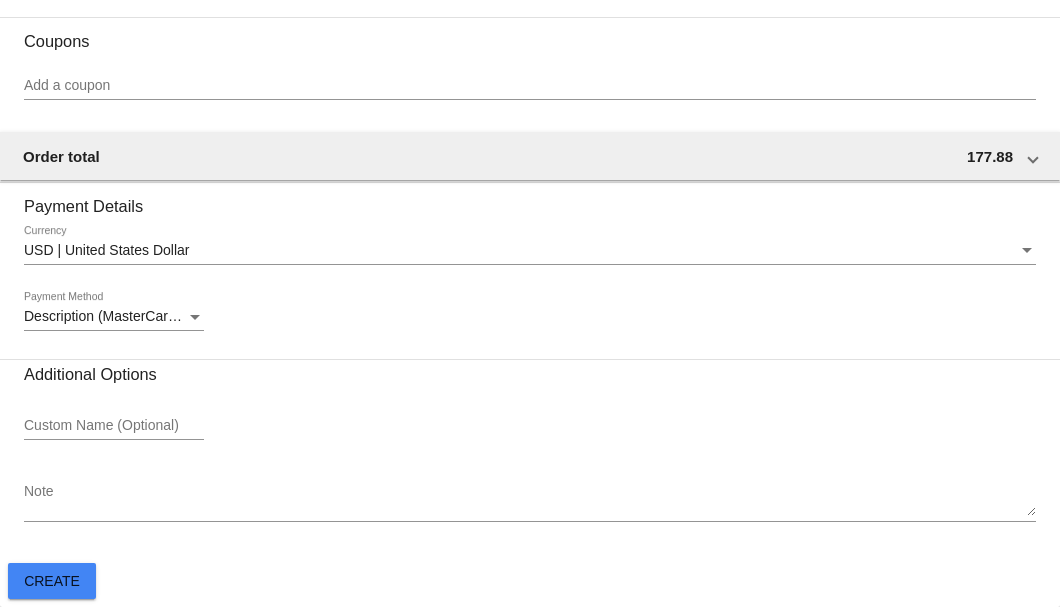 click on "Note" at bounding box center [530, 500] 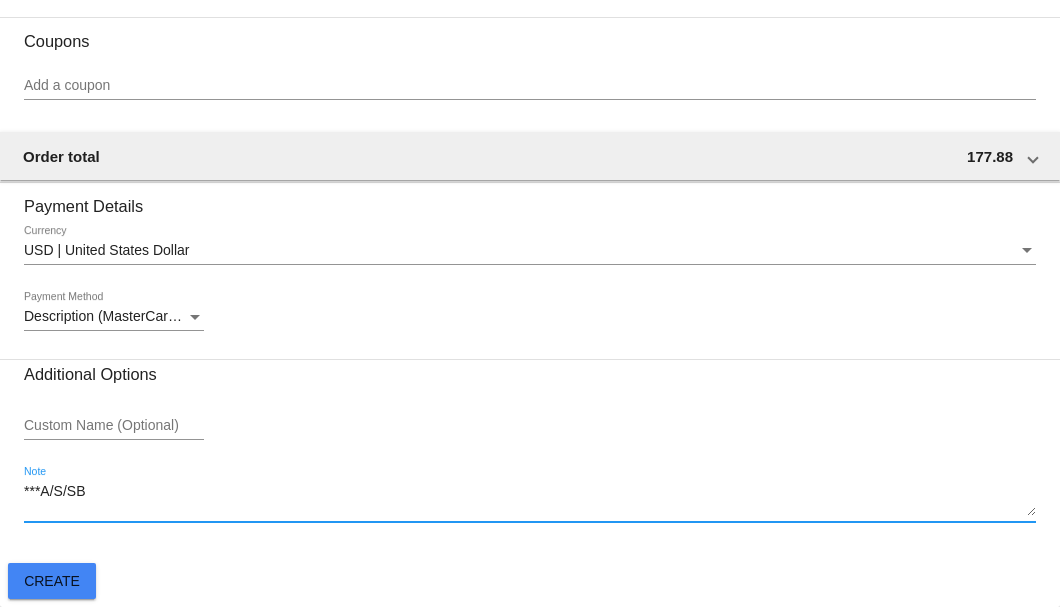 type on "***A/S/SB" 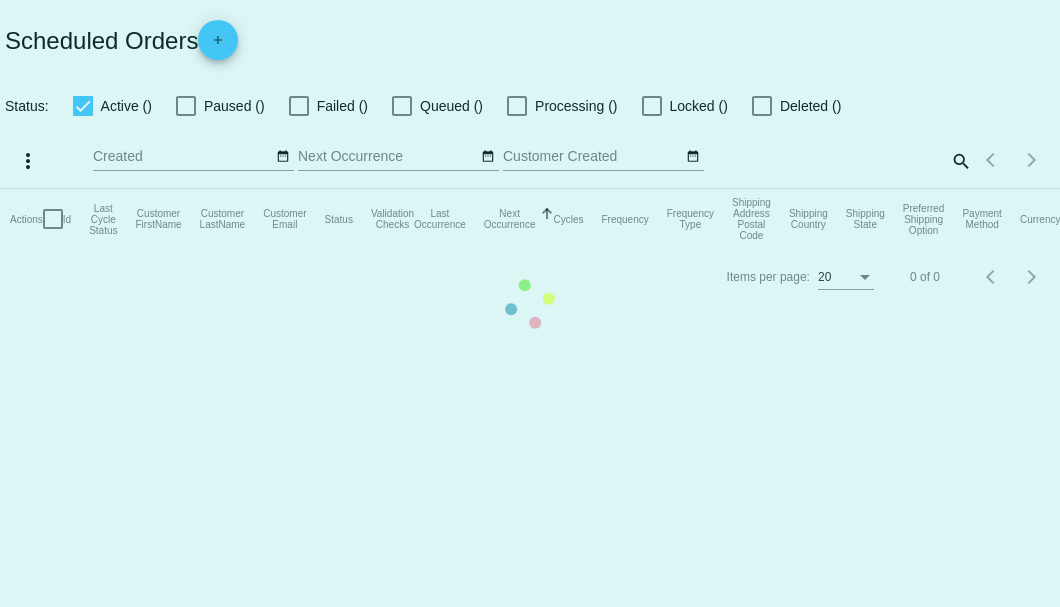 scroll, scrollTop: 0, scrollLeft: 0, axis: both 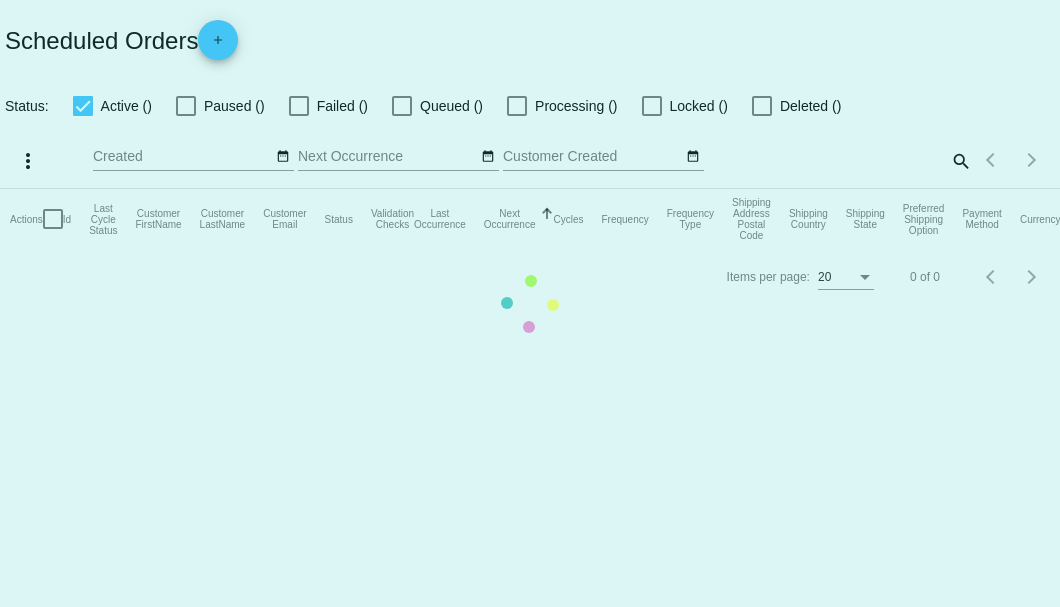 checkbox on "true" 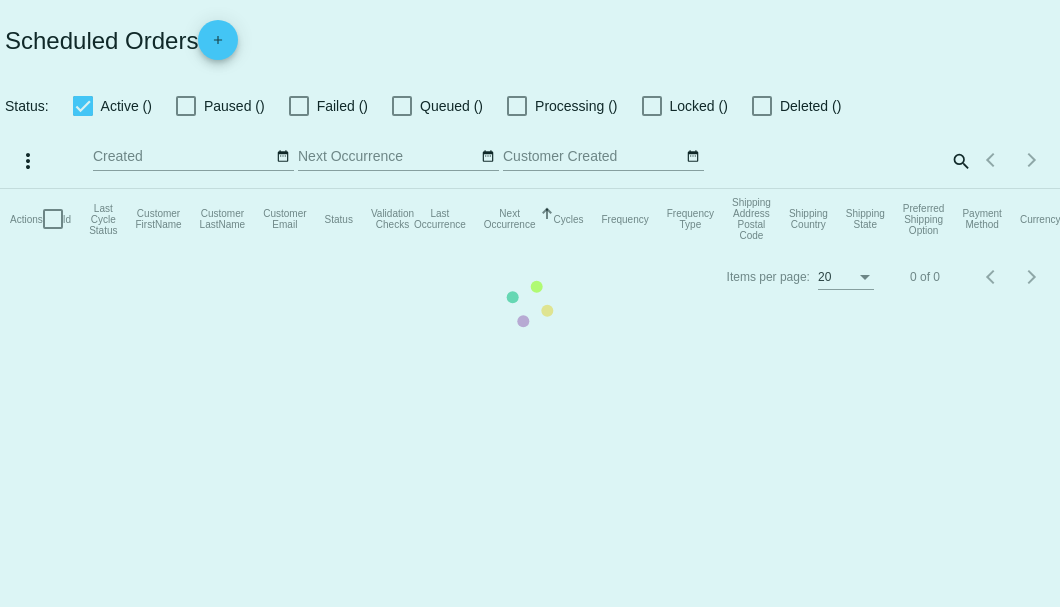 checkbox on "true" 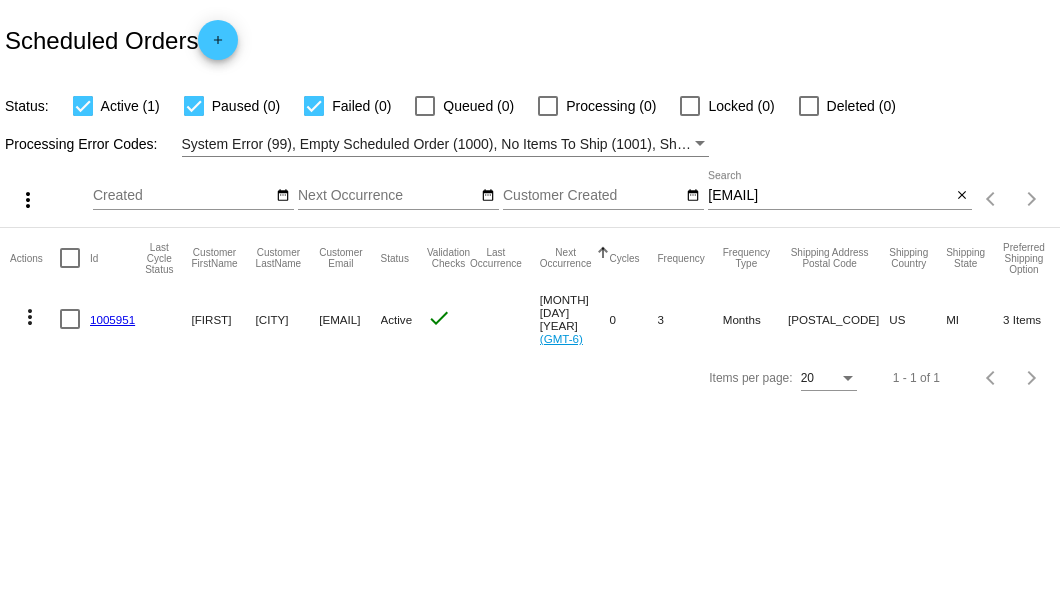 scroll, scrollTop: 0, scrollLeft: 0, axis: both 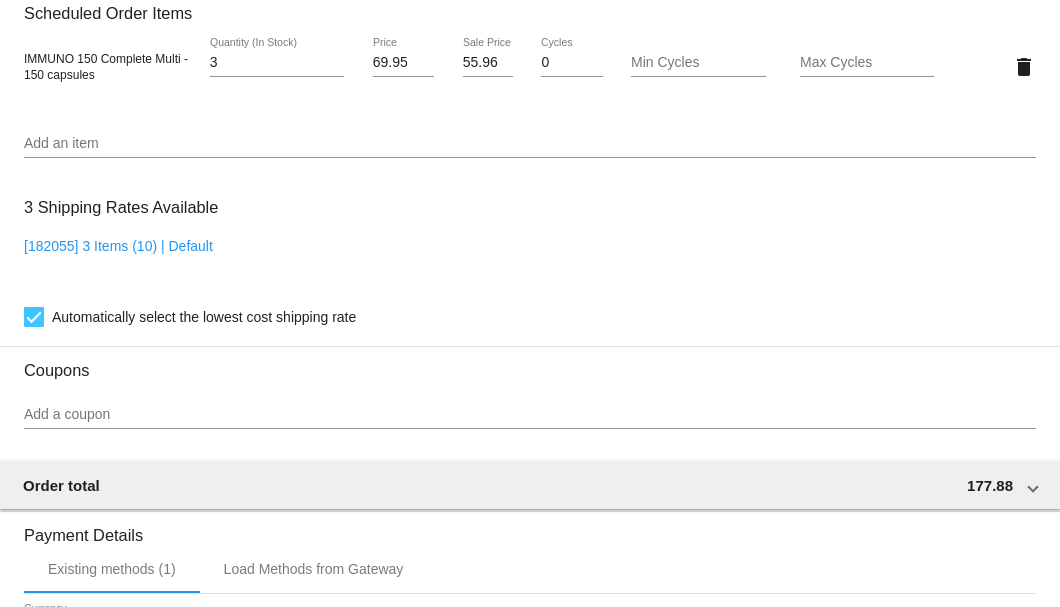 click on "Add a coupon" at bounding box center (530, 415) 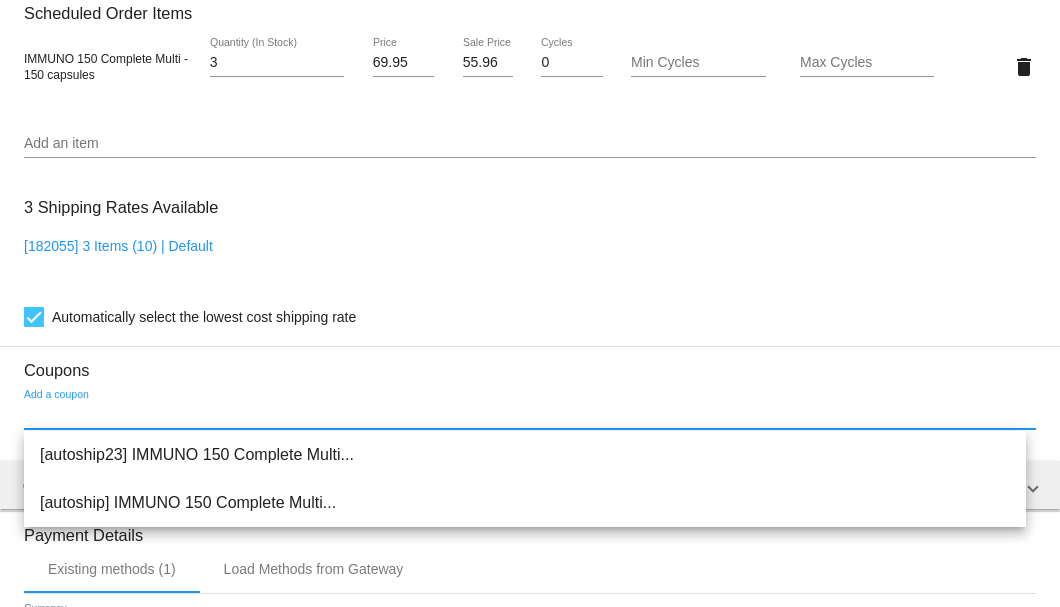 scroll, scrollTop: 1000, scrollLeft: 0, axis: vertical 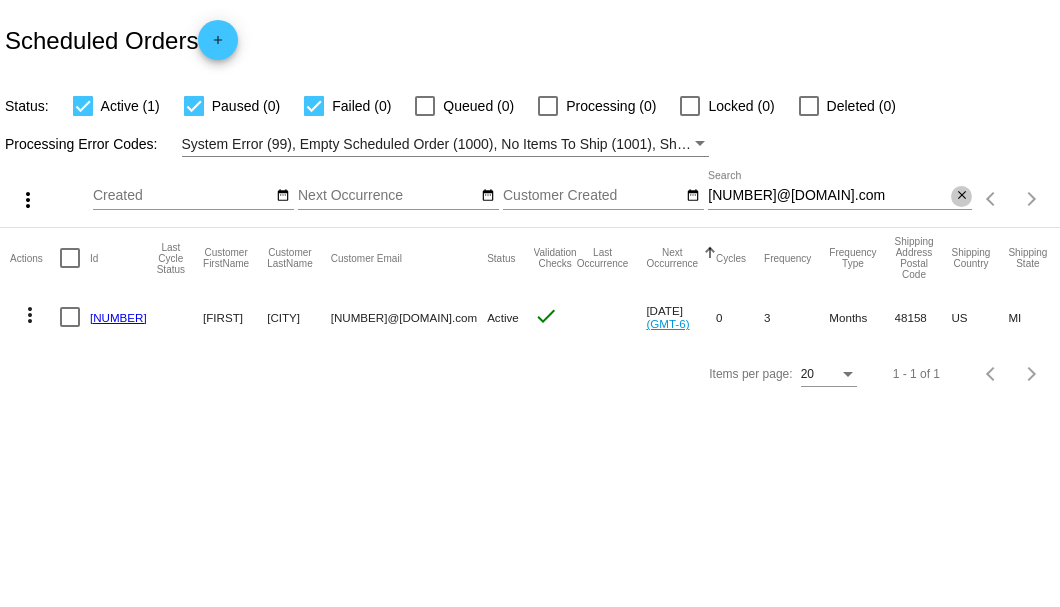 click on "close" 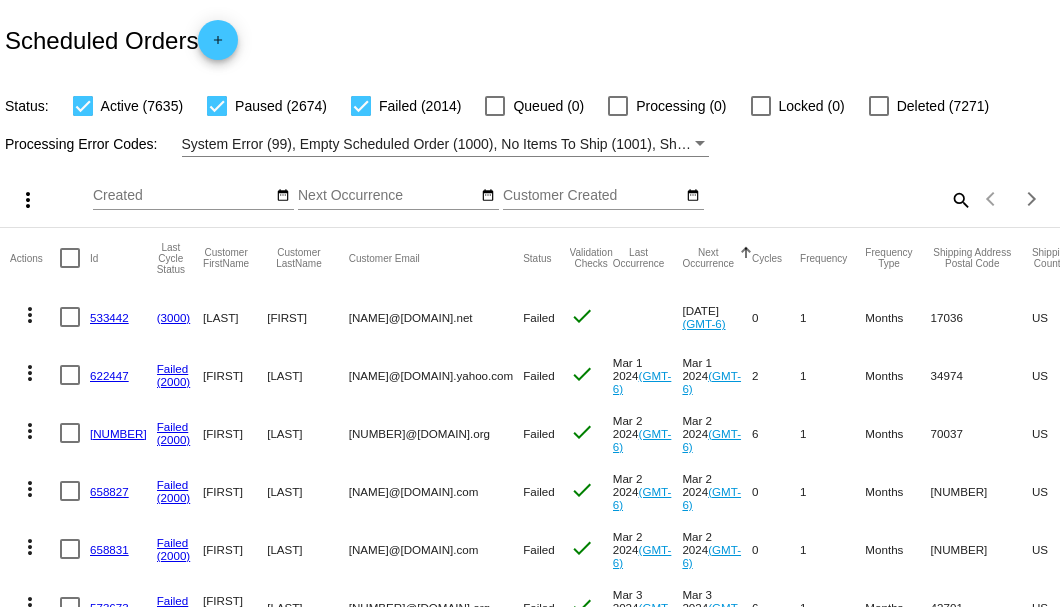 click on "search" 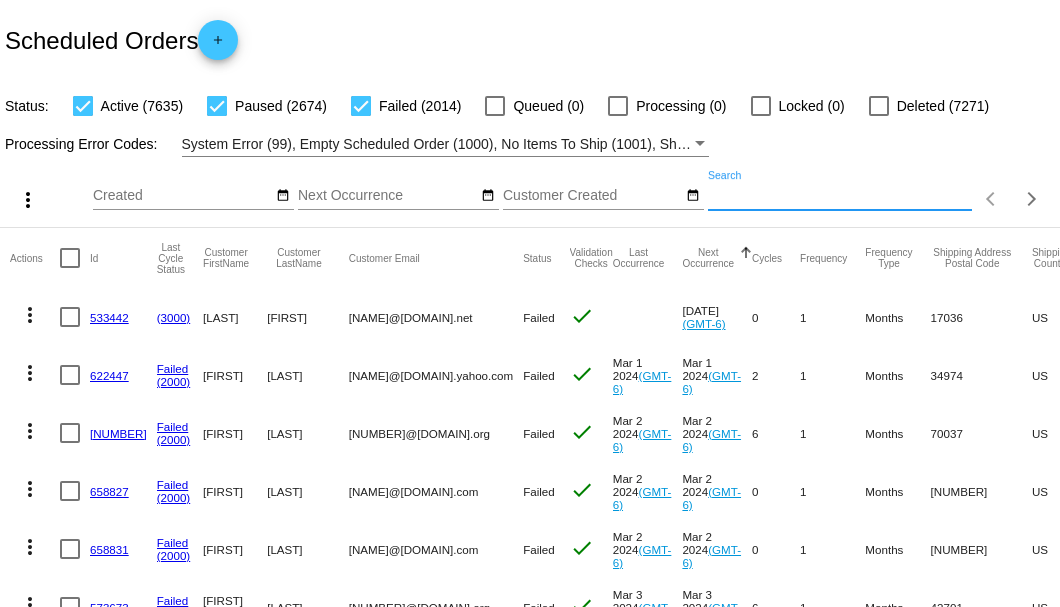 click on "Search" at bounding box center [840, 196] 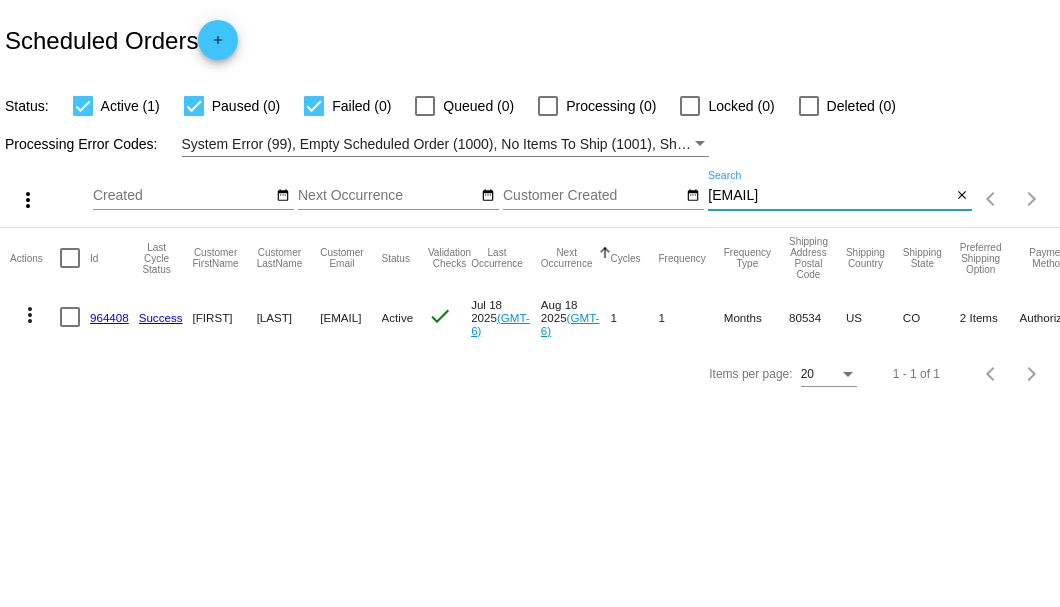type on "u2burgs@centurylink.net" 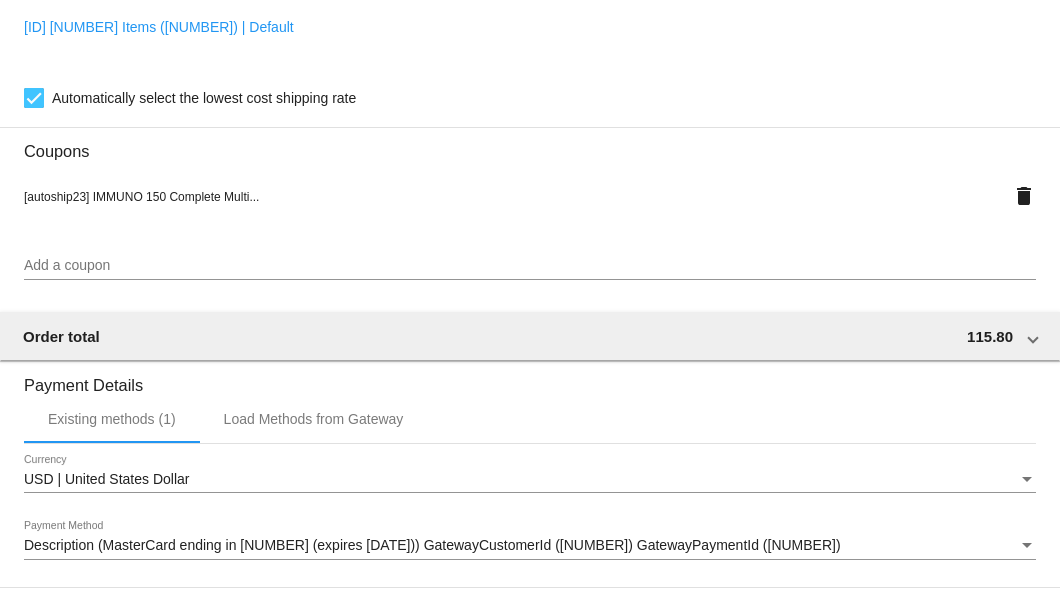 scroll, scrollTop: 1930, scrollLeft: 0, axis: vertical 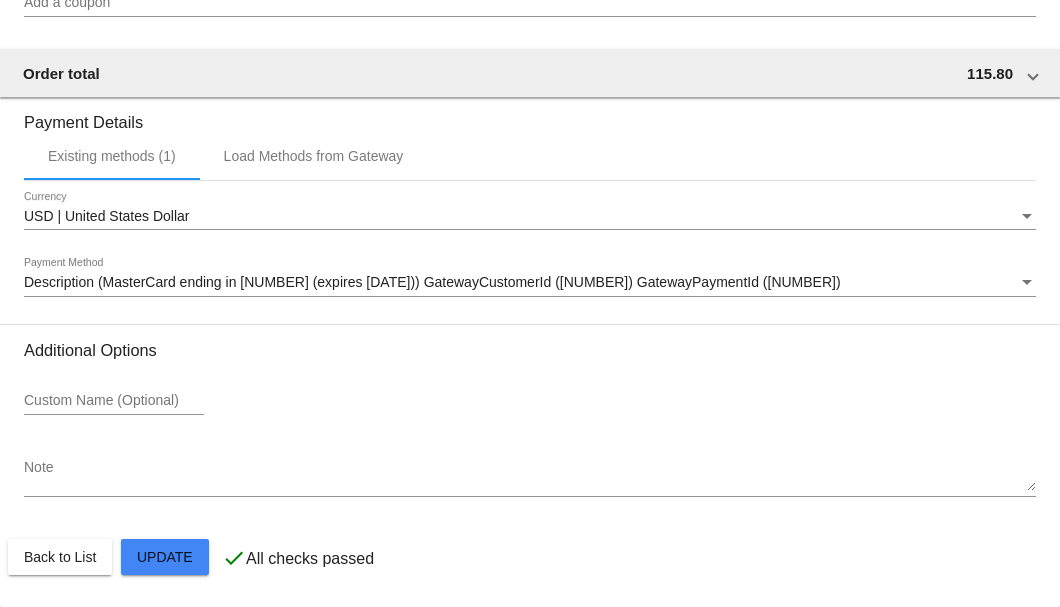 click on "Note" at bounding box center (530, 476) 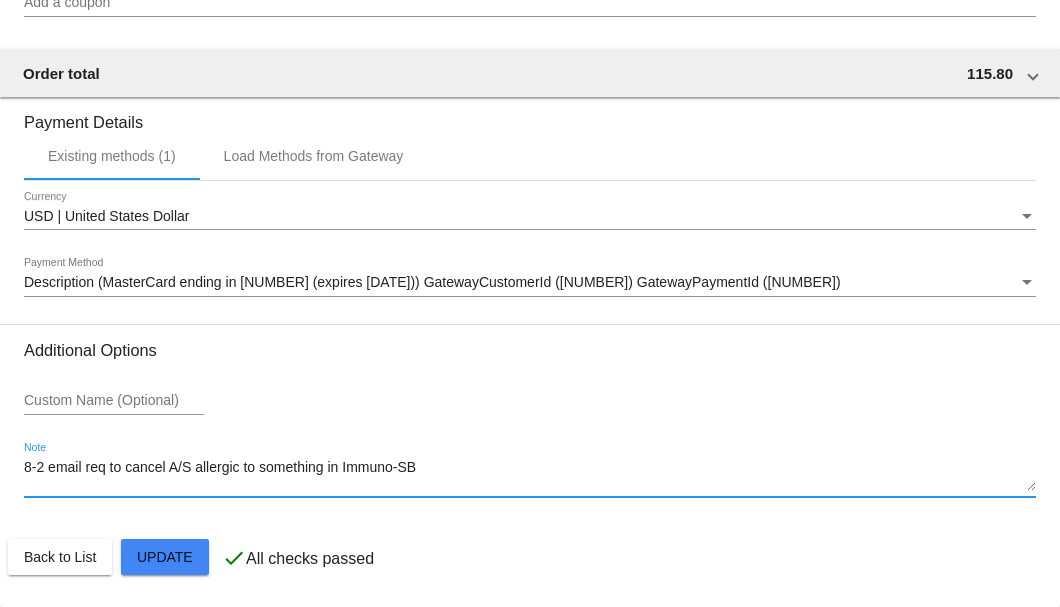 click on "Customer
6829227: Penne Siedenburg
u2burgs@centurylink.net
Customer Shipping
Enter Shipping Address Select A Saved Address (0)
Penne
Shipping First Name
Siedenburg
Shipping Last Name
US | USA
Shipping Country
1215 Mountview Dr
Shipping Street 1
Shipping Street 2
Johnstown
Shipping City
CO | Colorado
Shipping State
80534
Shipping Postcode
Scheduled Order Details
Frequency:
Every 1 months
Active
Status 2" 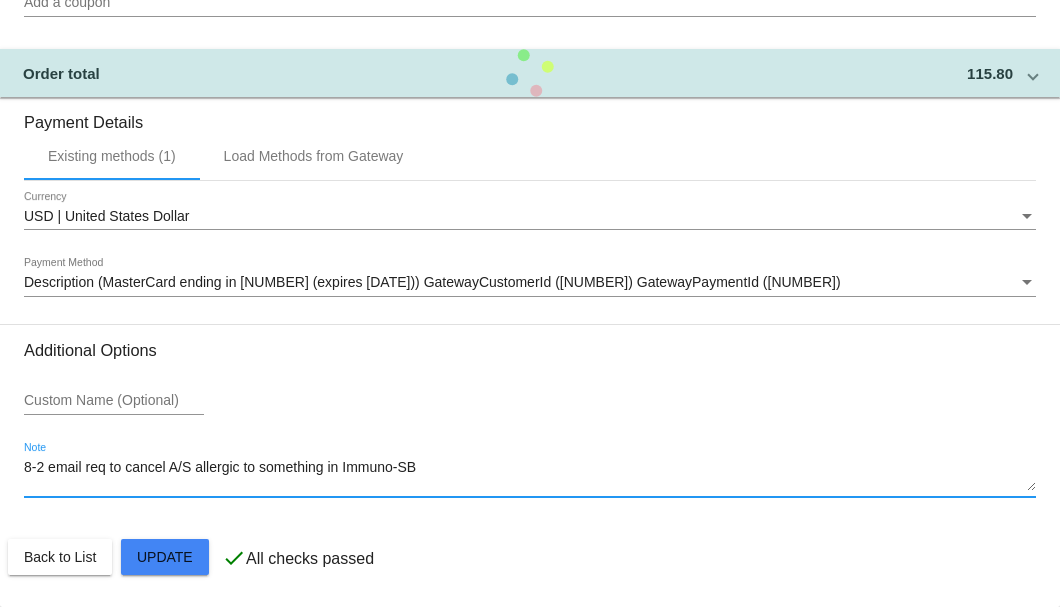 type on "8-2 email req to cancel A/S allergic to something in Immuno-SB" 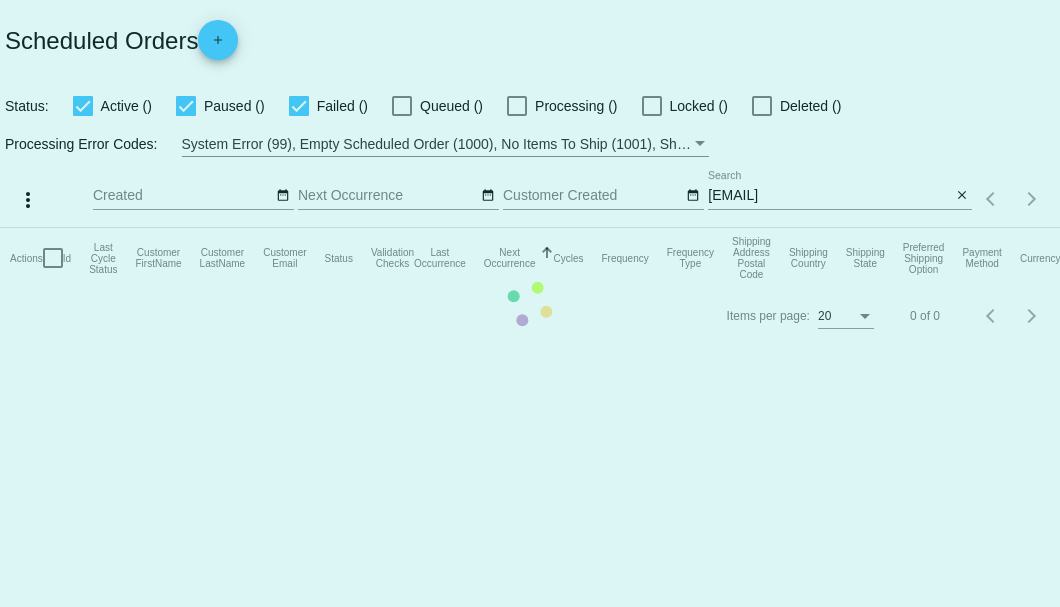 scroll, scrollTop: 0, scrollLeft: 0, axis: both 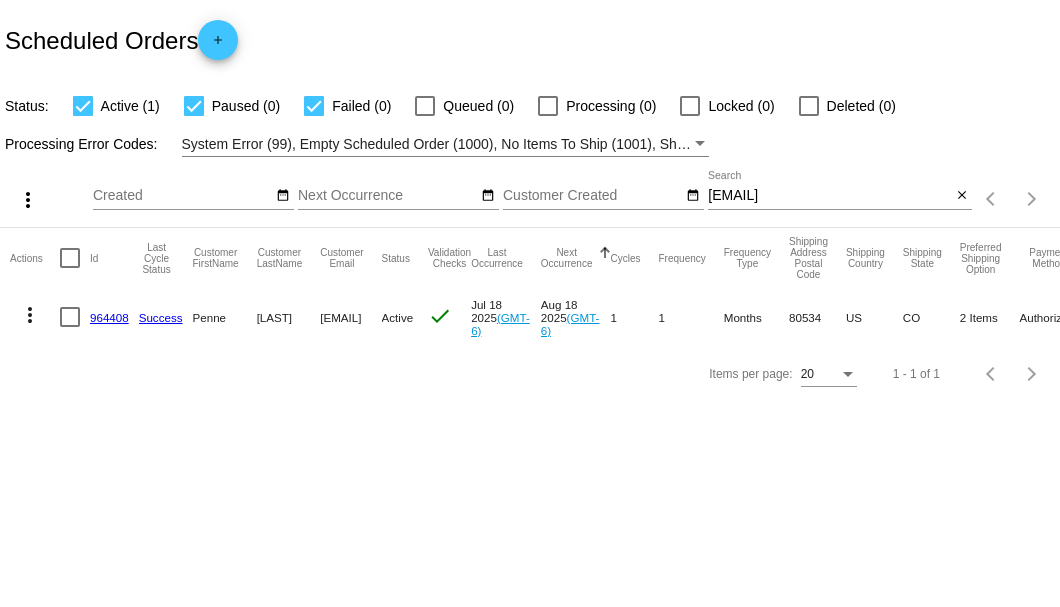 click at bounding box center (70, 317) 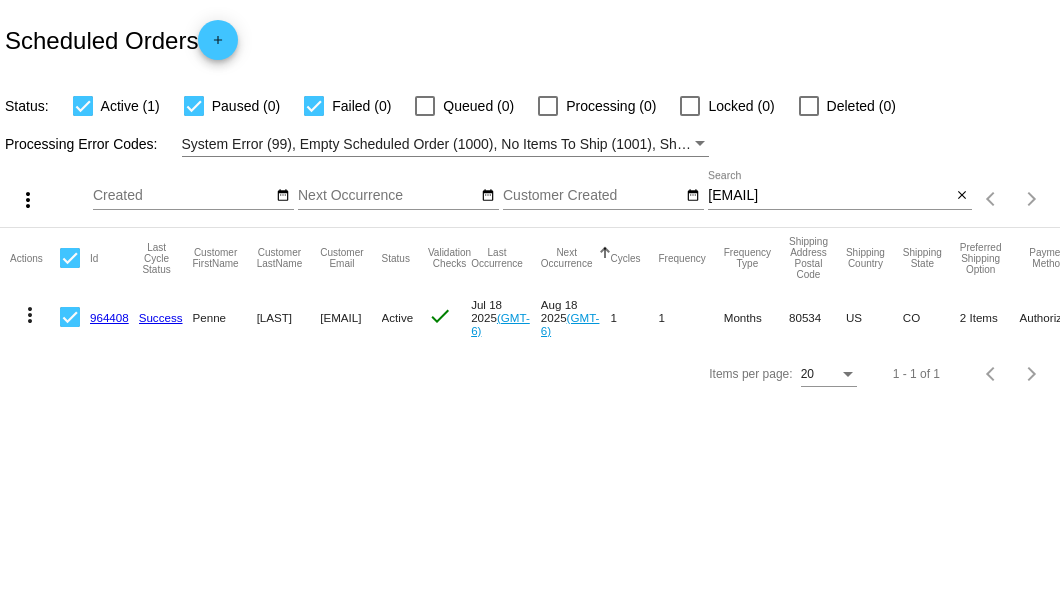 click on "more_vert" 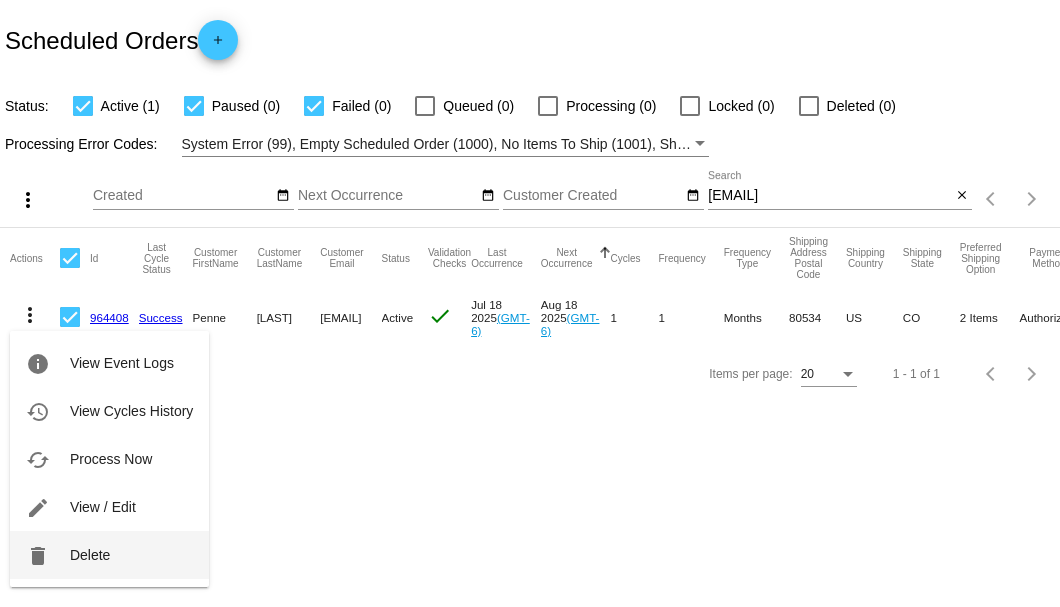 click on "Delete" at bounding box center (90, 555) 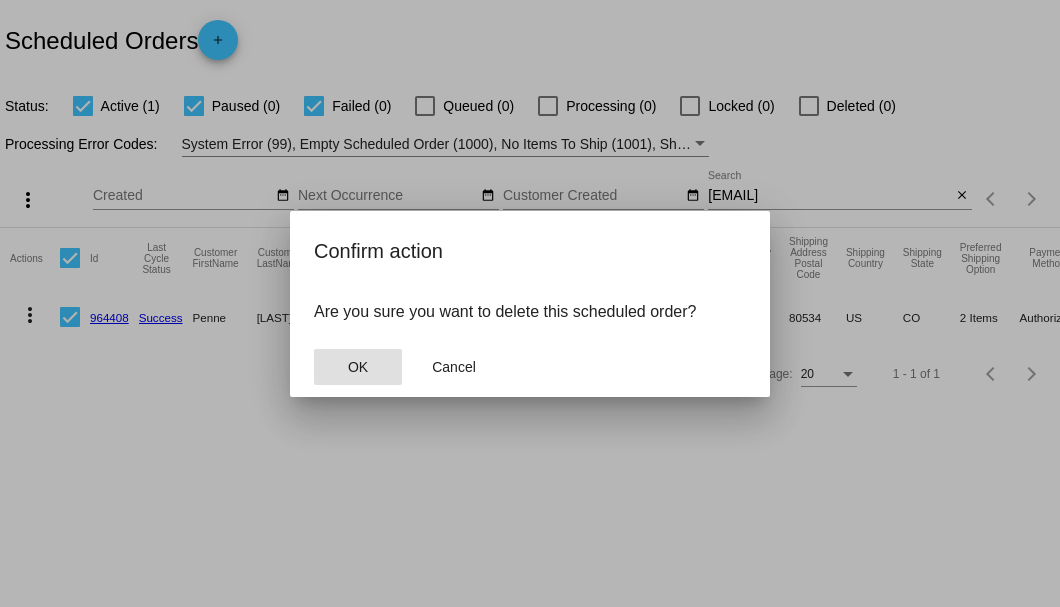 click on "OK" 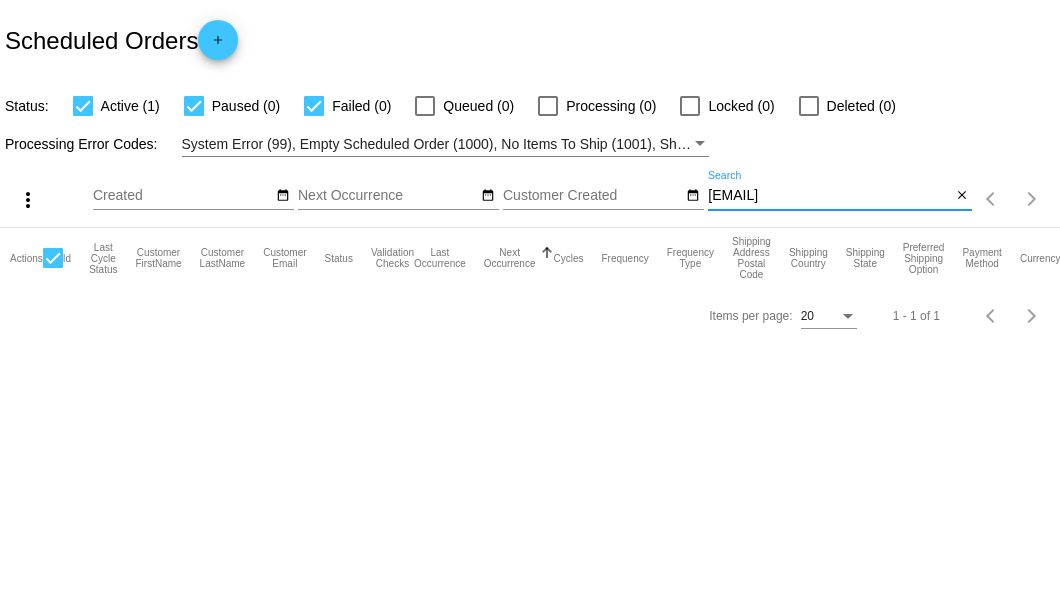 drag, startPoint x: 892, startPoint y: 192, endPoint x: 708, endPoint y: 193, distance: 184.00272 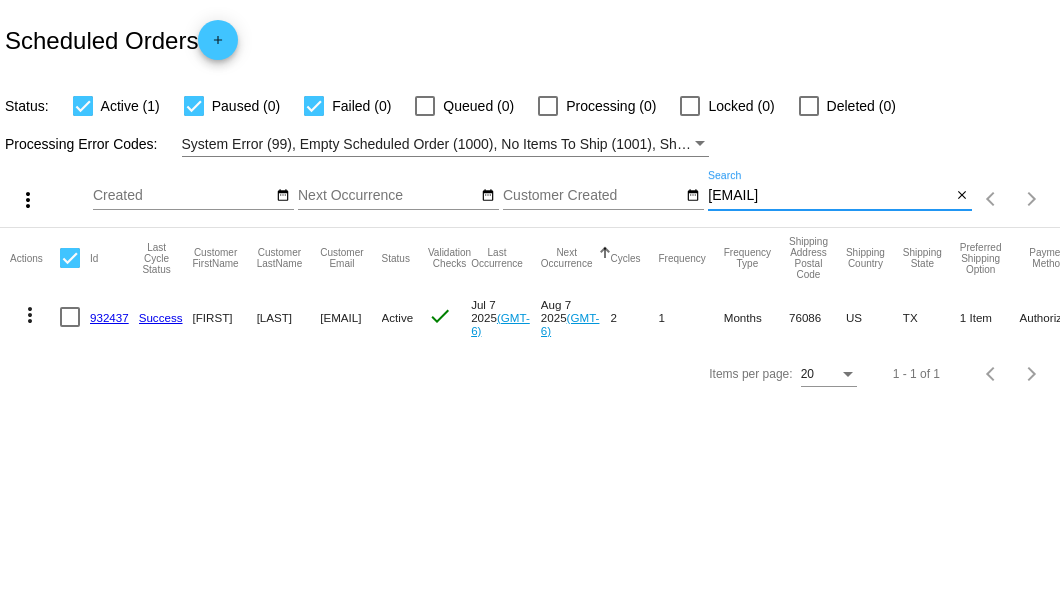 type on "acheval4u@aol.com" 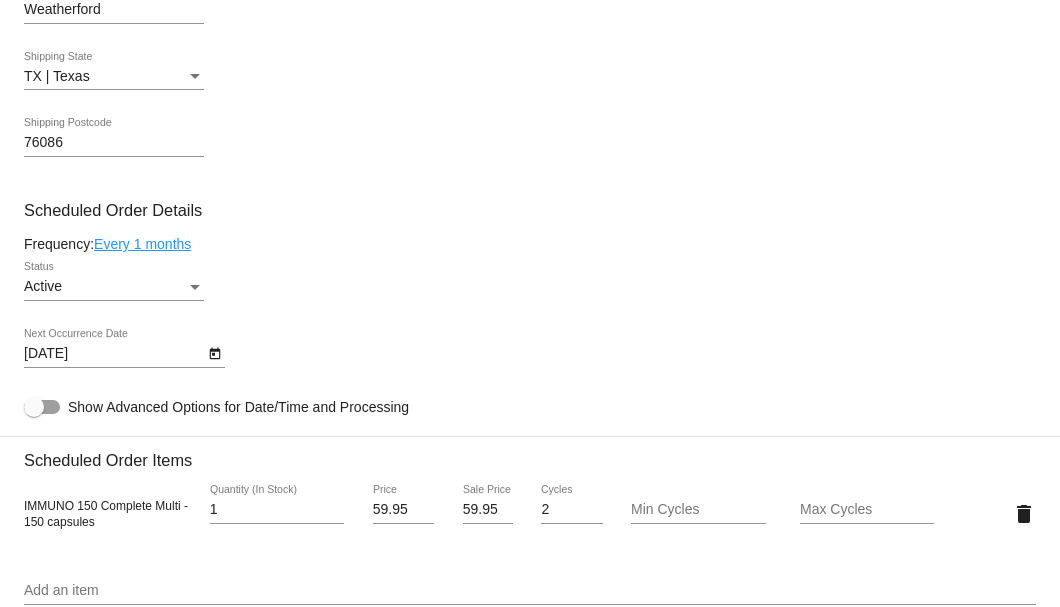 scroll, scrollTop: 1133, scrollLeft: 0, axis: vertical 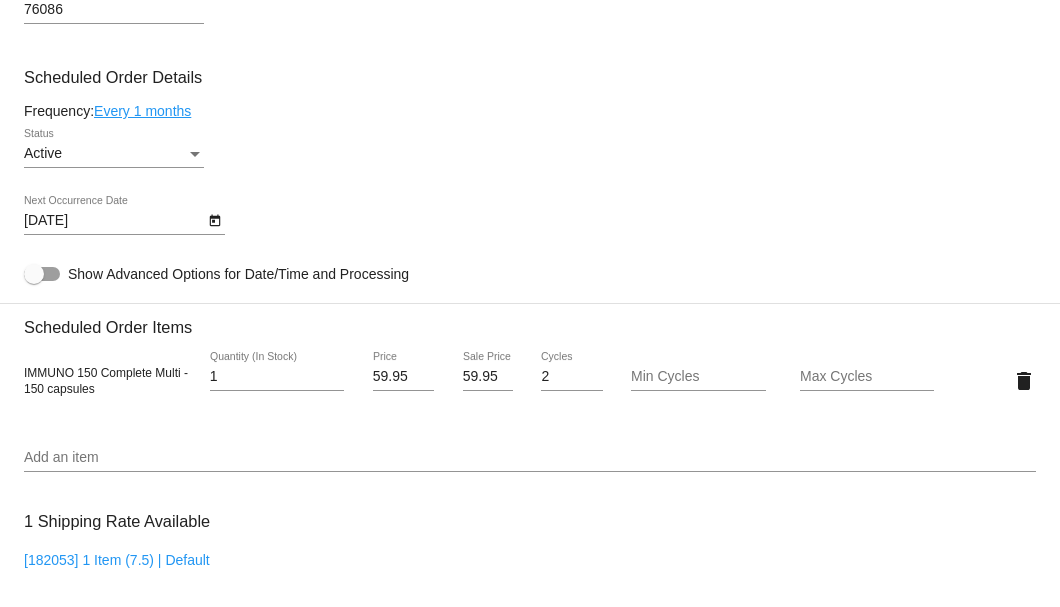 click 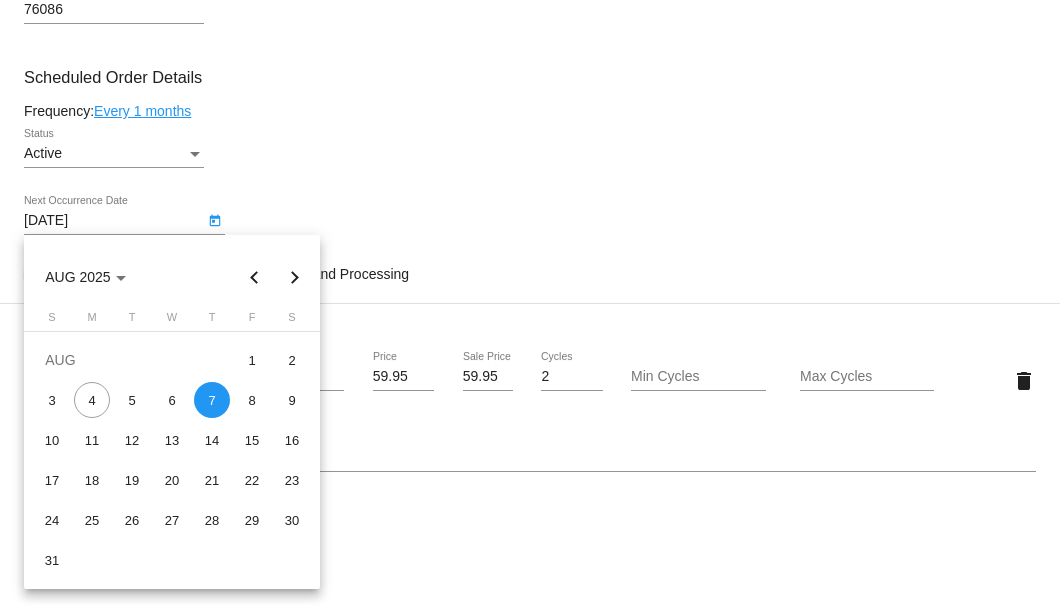 click at bounding box center [295, 277] 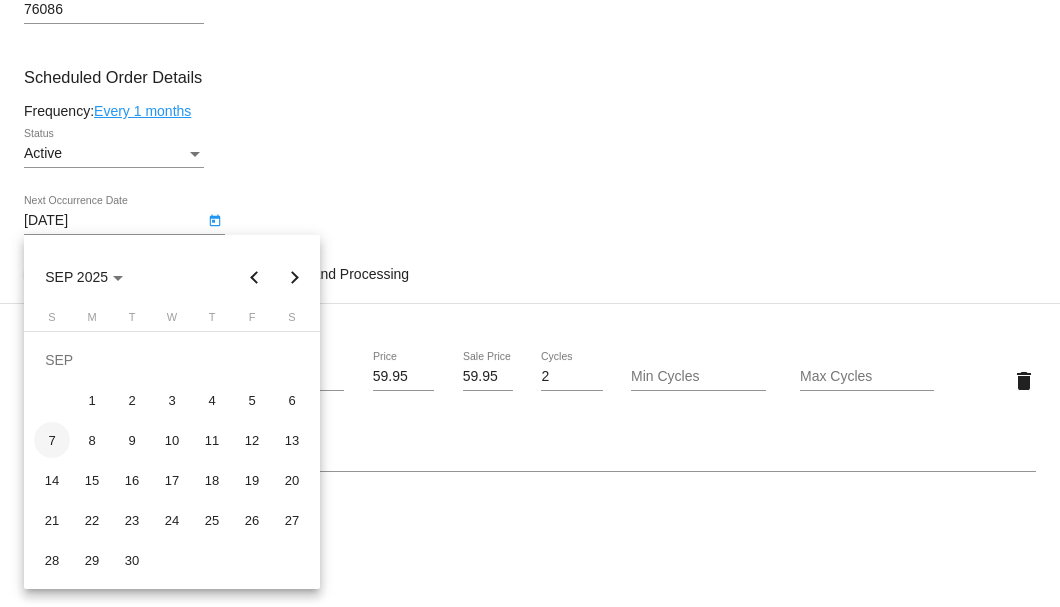 click on "7" at bounding box center [52, 440] 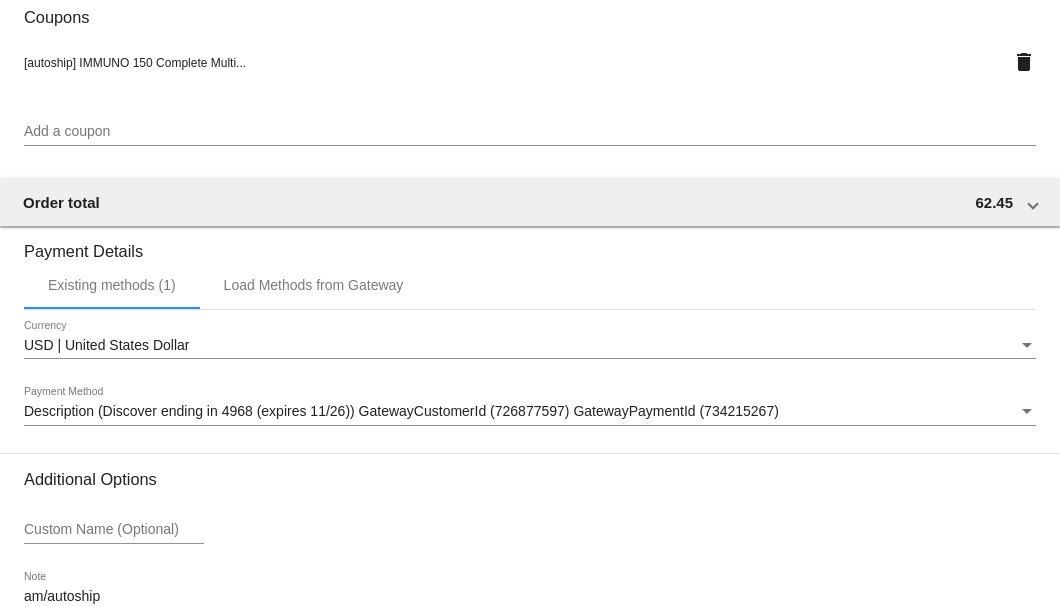 scroll, scrollTop: 1930, scrollLeft: 0, axis: vertical 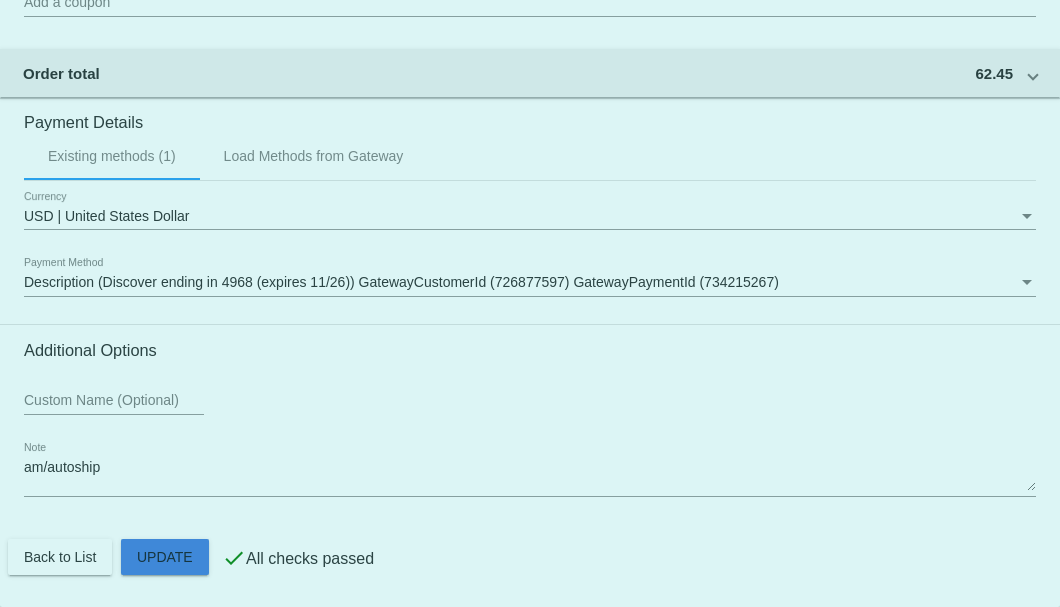 click on "Customer
6577507: Carol Jackson
acheval4u@aol.com
Customer Shipping
Enter Shipping Address Select A Saved Address (0)
Carol
Shipping First Name
Jackson
Shipping Last Name
US | USA
Shipping Country
PO BOX 995
Shipping Street 1
Shipping Street 2
Weatherford
Shipping City
TX | Texas
Shipping State
76086
Shipping Postcode
Scheduled Order Details
Frequency:
Every 1 months
Active
Status
1" 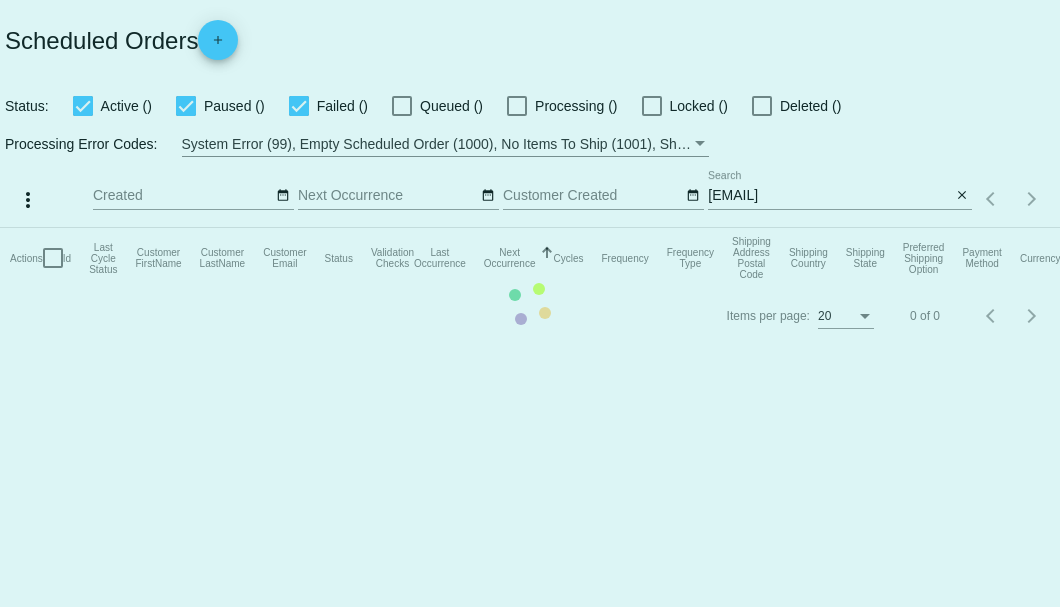 scroll, scrollTop: 0, scrollLeft: 0, axis: both 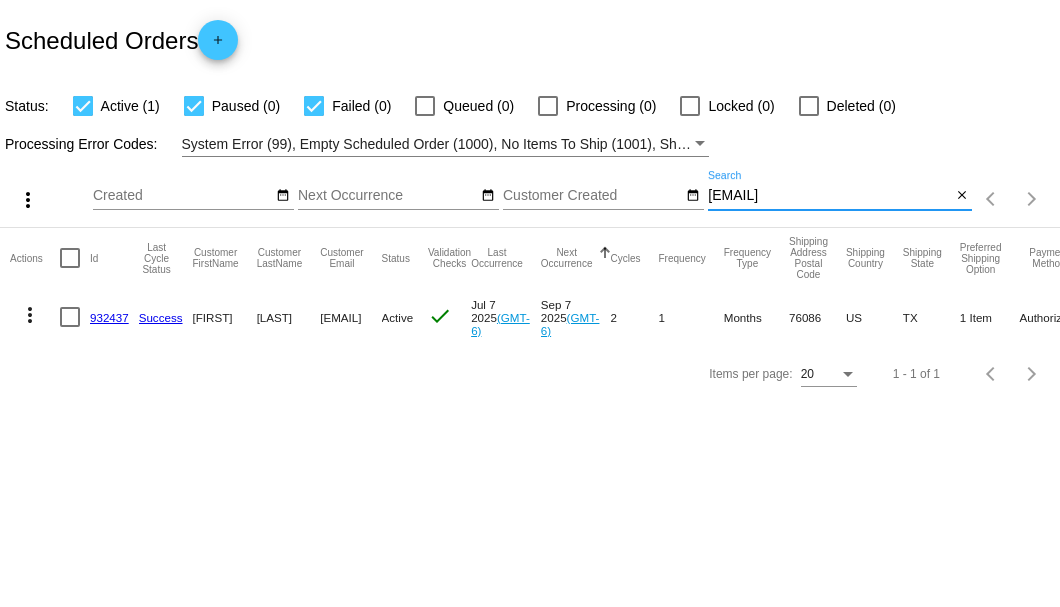 drag, startPoint x: 852, startPoint y: 195, endPoint x: 708, endPoint y: 198, distance: 144.03125 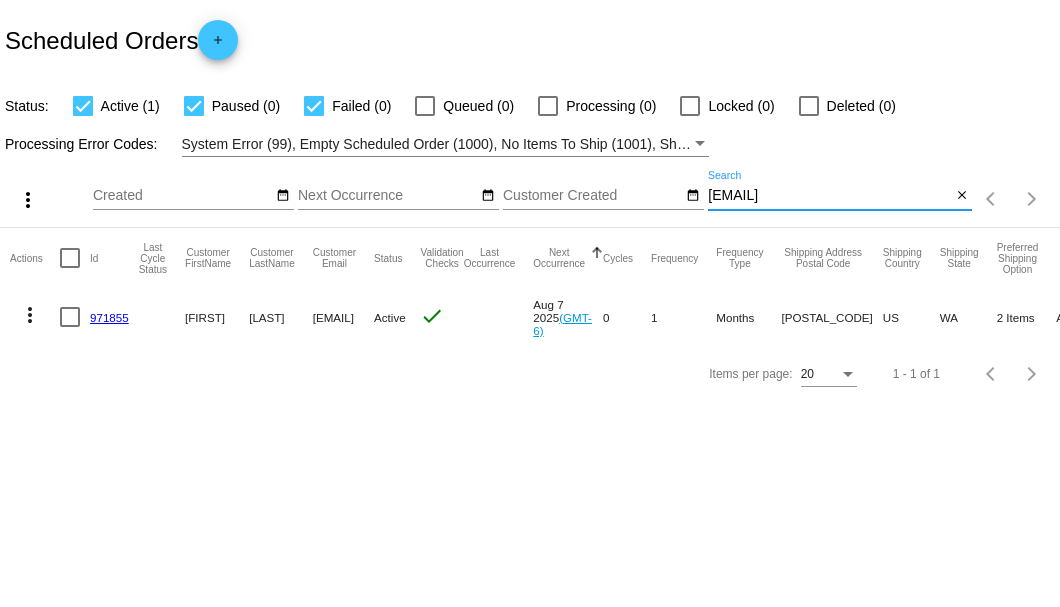 type on "[EMAIL]" 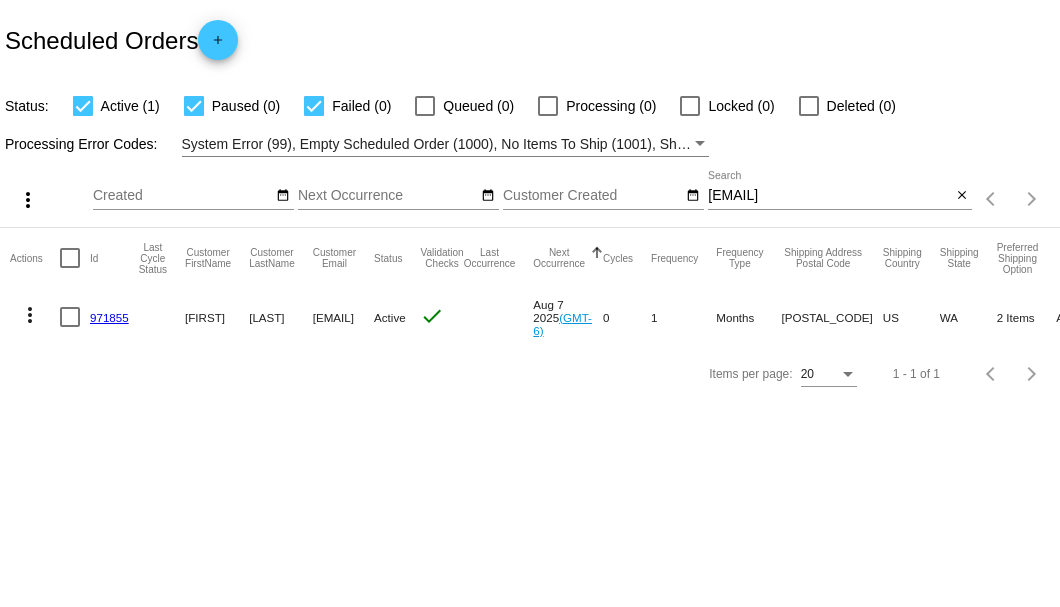 click on "971855" 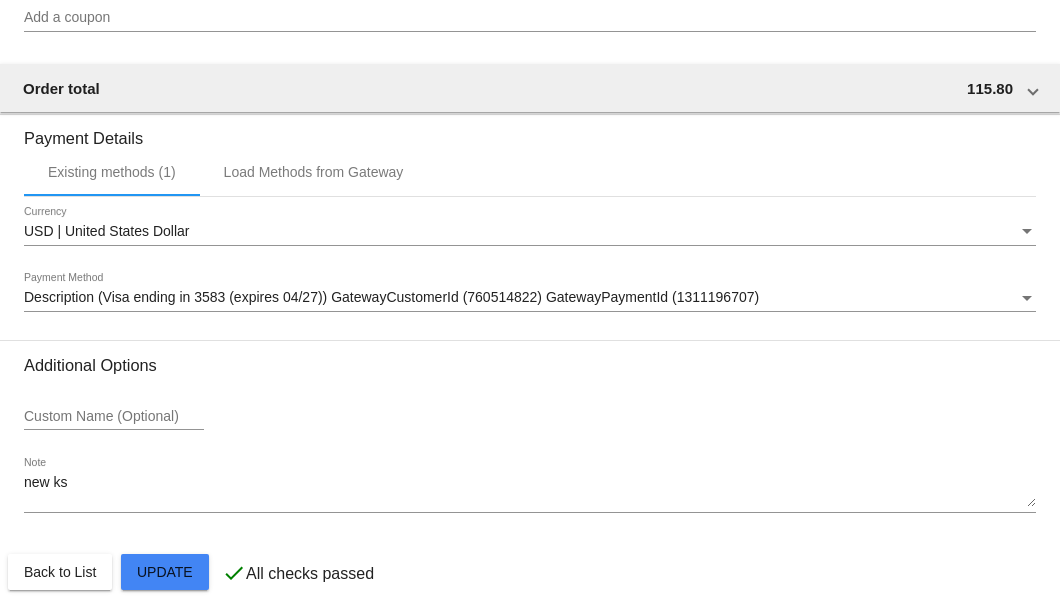 scroll, scrollTop: 1750, scrollLeft: 0, axis: vertical 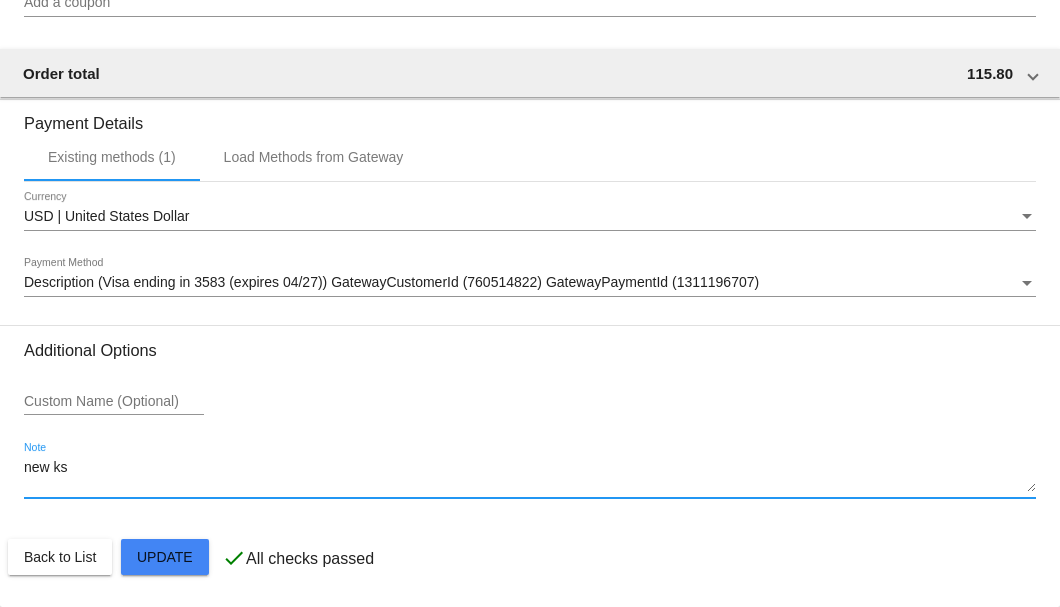 drag, startPoint x: 138, startPoint y: 474, endPoint x: 19, endPoint y: 481, distance: 119.2057 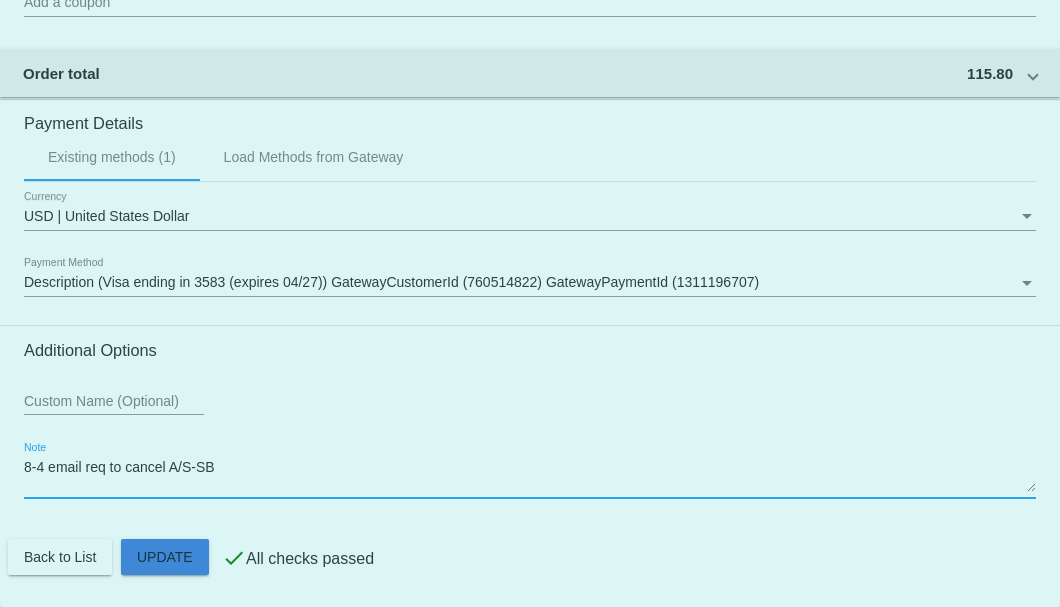 click on "Customer
6867798: [FIRST] [LAST]
[EMAIL]
Customer Shipping
Enter Shipping Address Select A Saved Address (0)
[FIRST]
Shipping First Name
[LAST]
Shipping Last Name
US | USA
Shipping Country
[NUMBER] [STREET]
Shipping Street 1
[STREET_2]
Shipping Street 2
[CITY]
Shipping City
WA | Washington
Shipping State
[POSTAL_CODE]
Shipping Postcode
Scheduled Order Details
Frequency:
Every 1 months
Active
2" 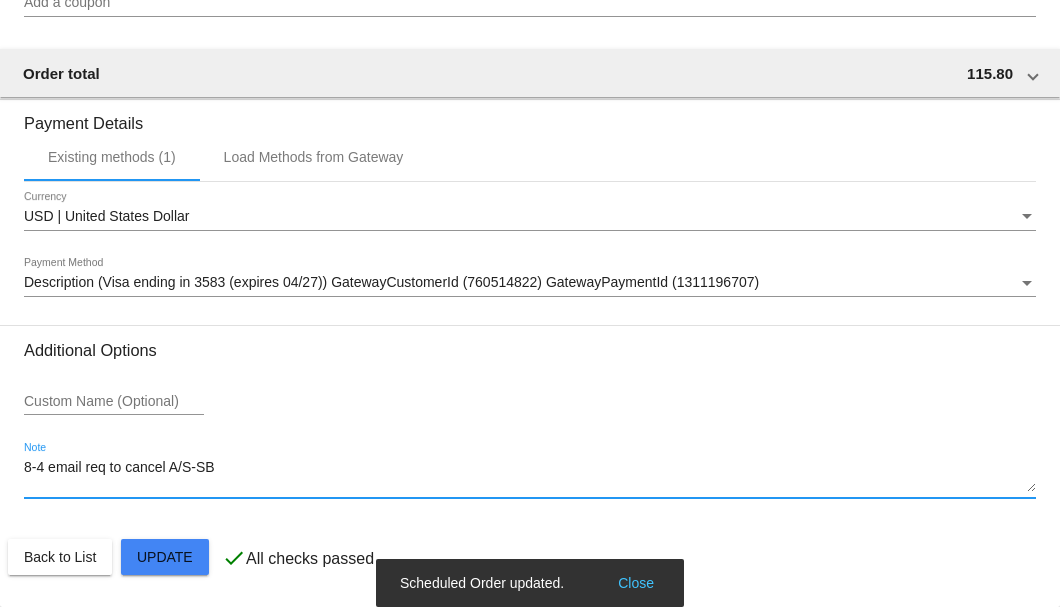 click on "8-4 email req to cancel A/S-SB" at bounding box center [530, 476] 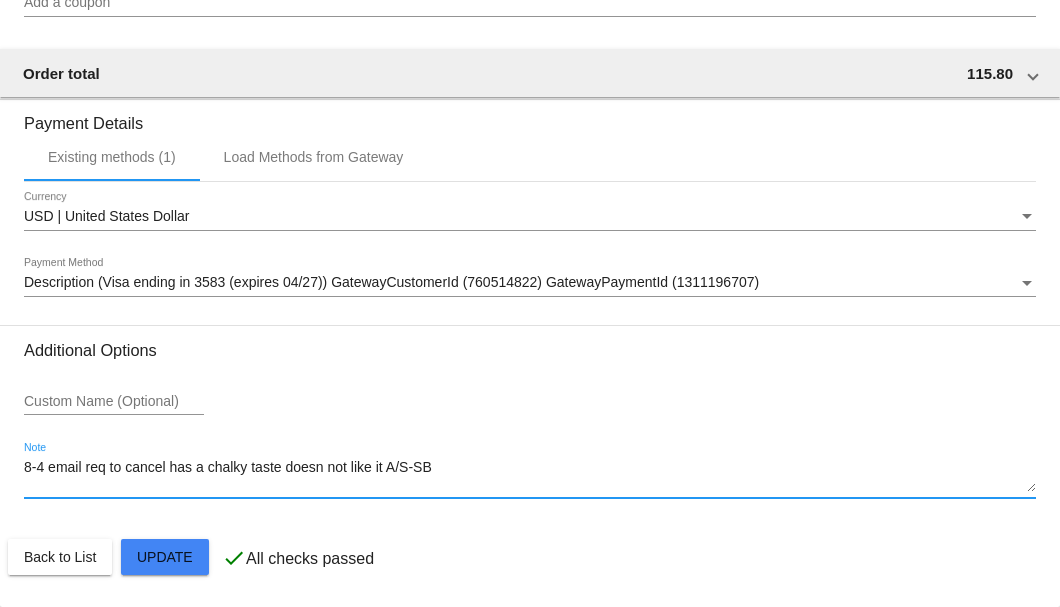 click on "8-4 email req to cancel has a chalky taste doesn not like it A/S-SB" at bounding box center (530, 476) 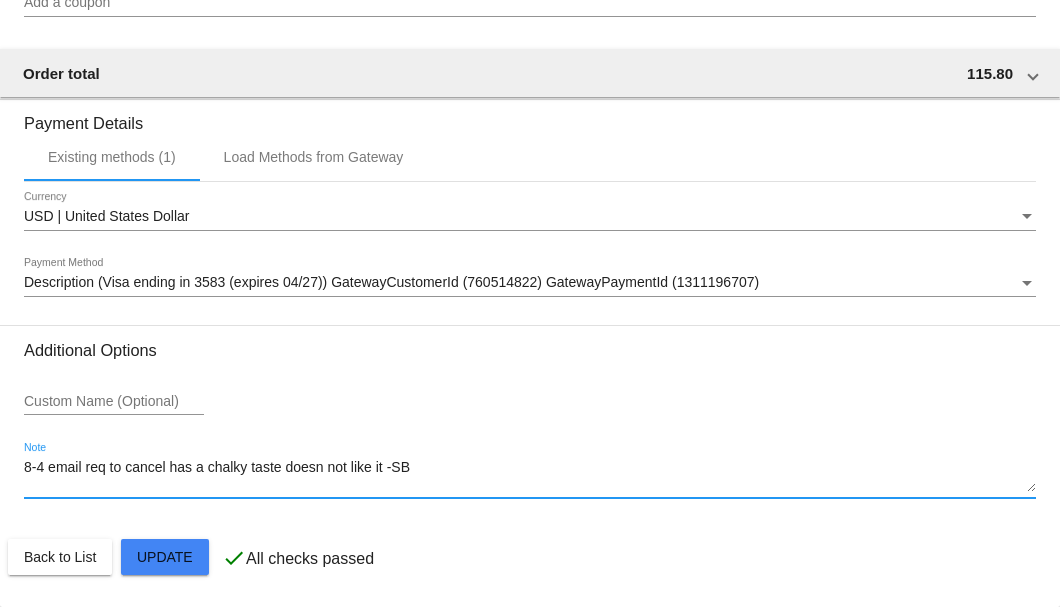 click on "8-4 email req to cancel has a chalky taste doesn not like it -SB" at bounding box center (530, 476) 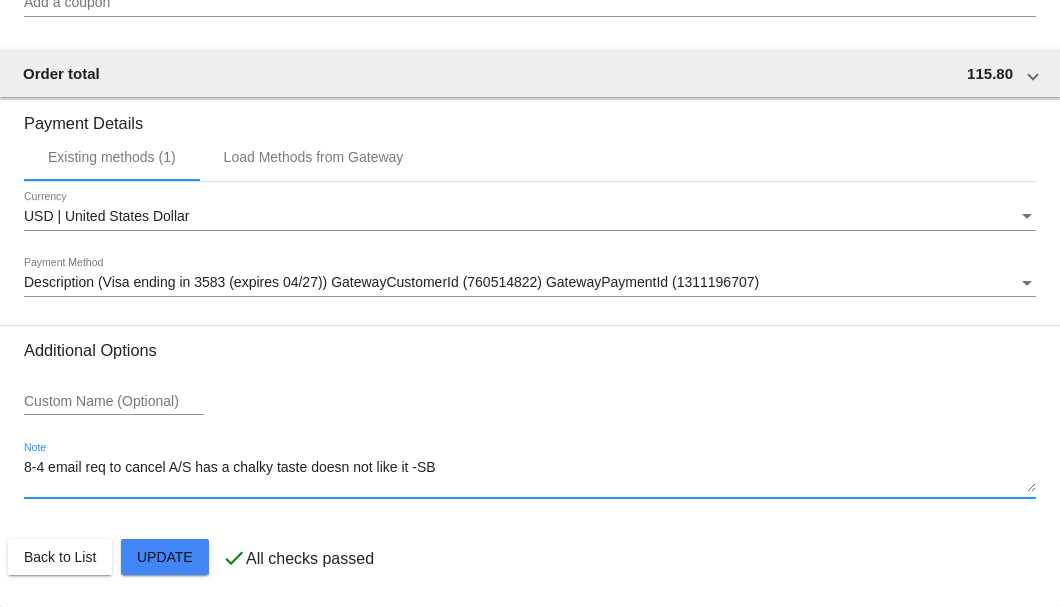 click on "Customer
6867798: [FIRST] [LAST]
[EMAIL]
Customer Shipping
Enter Shipping Address Select A Saved Address (0)
[FIRST]
Shipping First Name
[LAST]
Shipping Last Name
US | USA
Shipping Country
[NUMBER] [STREET]
Shipping Street 1
[STREET_2]
Shipping Street 2
[CITY]
Shipping City
WA | Washington
Shipping State
[POSTAL_CODE]
Shipping Postcode
Scheduled Order Details
Frequency:
Every 1 months
Active
2" 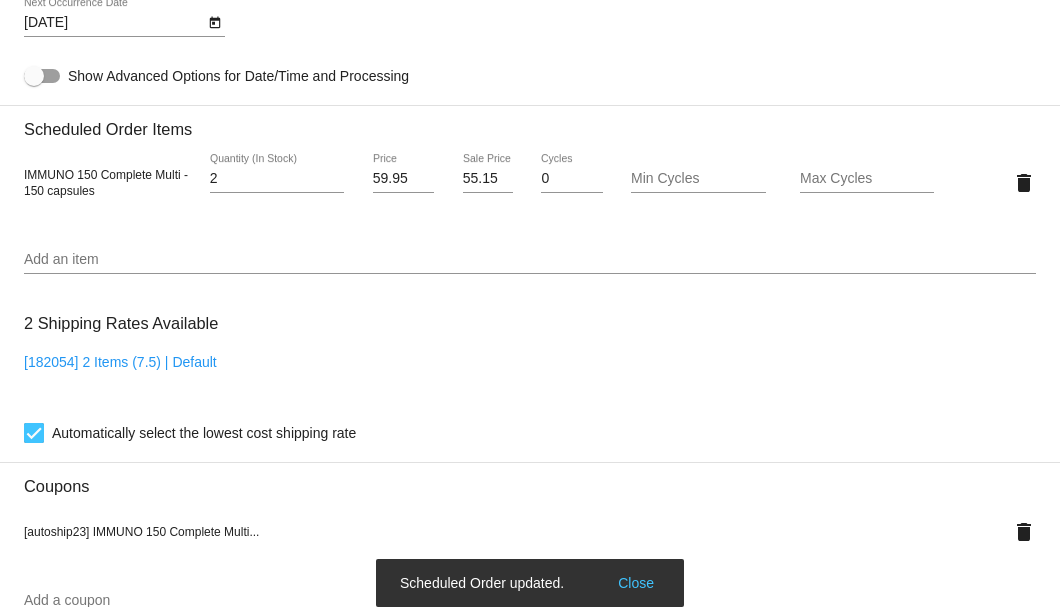 scroll, scrollTop: 884, scrollLeft: 0, axis: vertical 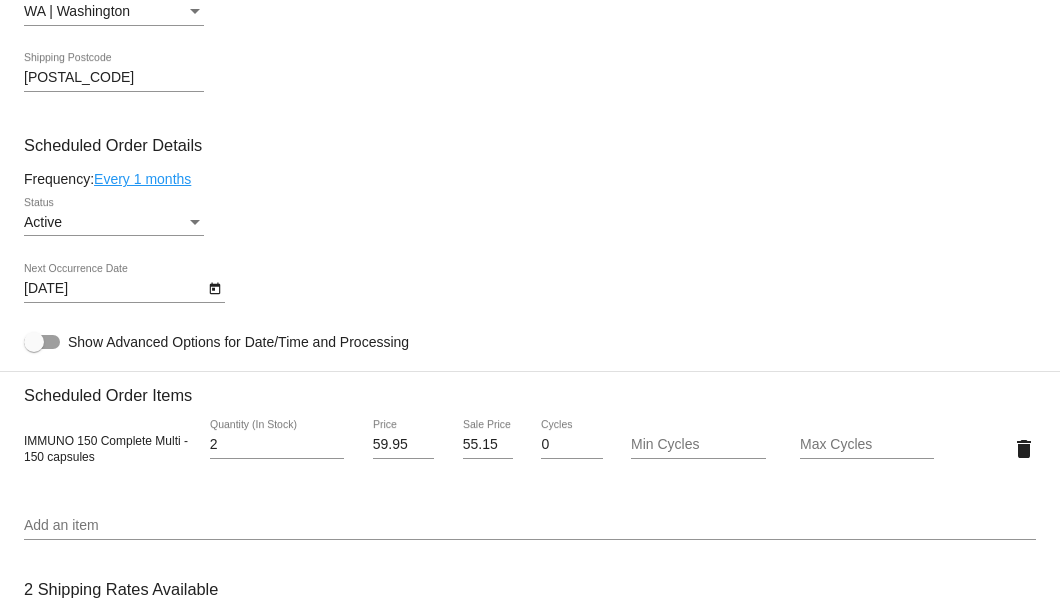 type on "8-4 email req to cancel A/S has a chalky taste doesn not like it -SB" 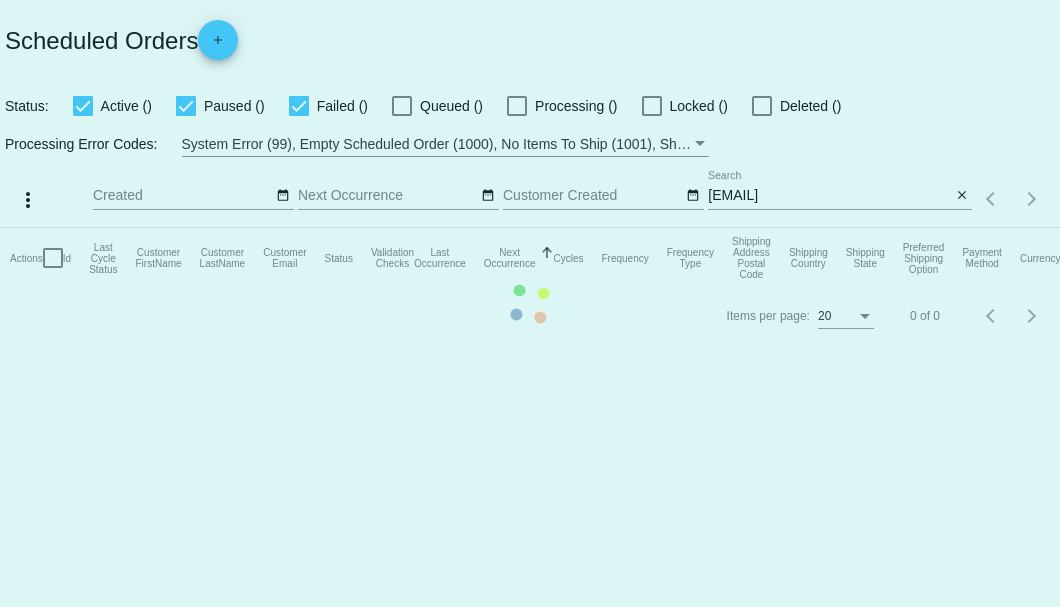 scroll, scrollTop: 0, scrollLeft: 0, axis: both 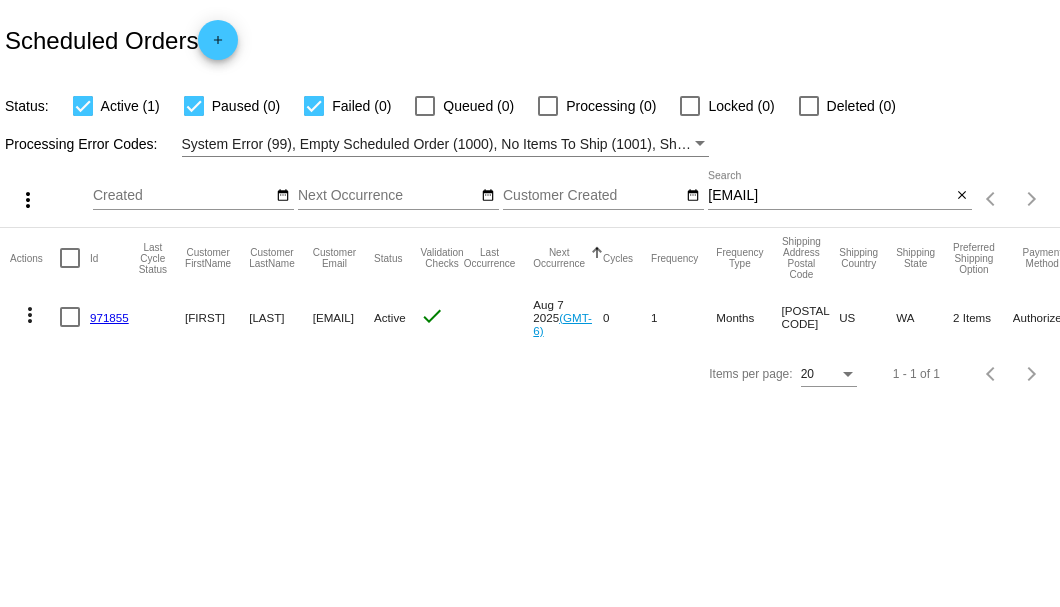 click at bounding box center (70, 317) 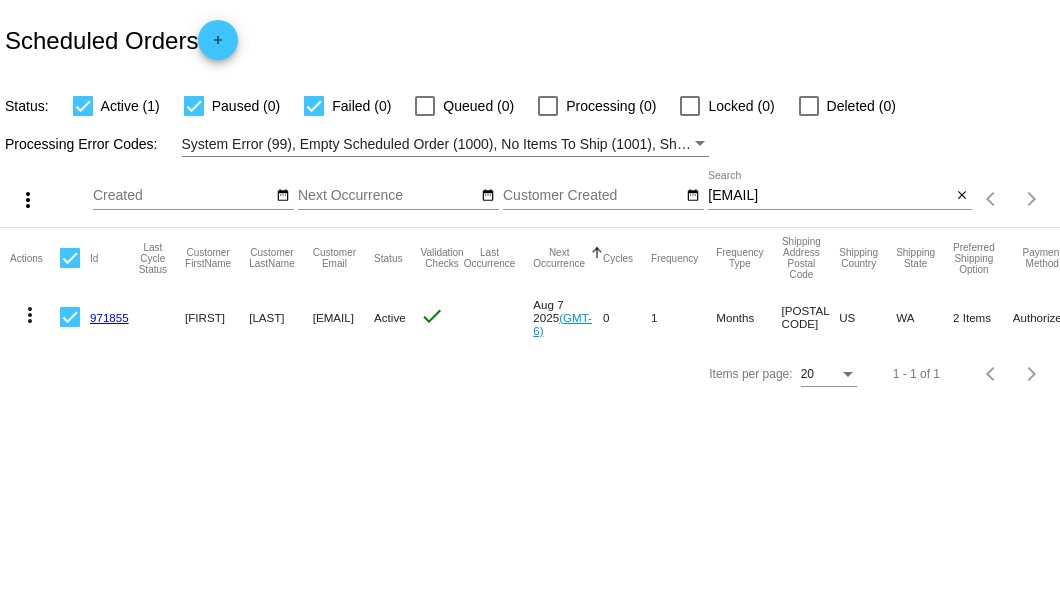 click on "more_vert" 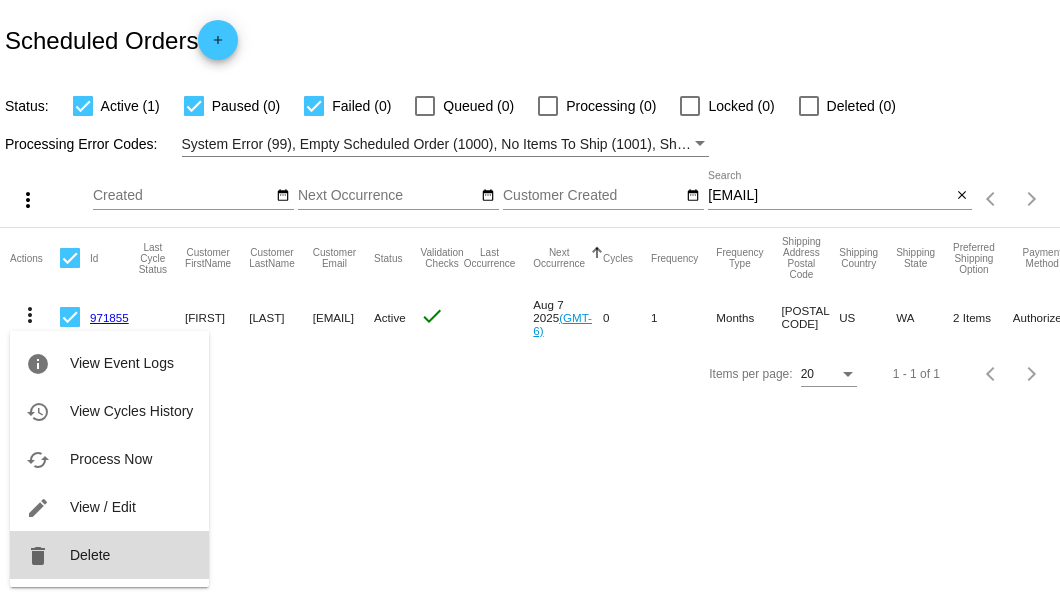 click on "Delete" at bounding box center (90, 555) 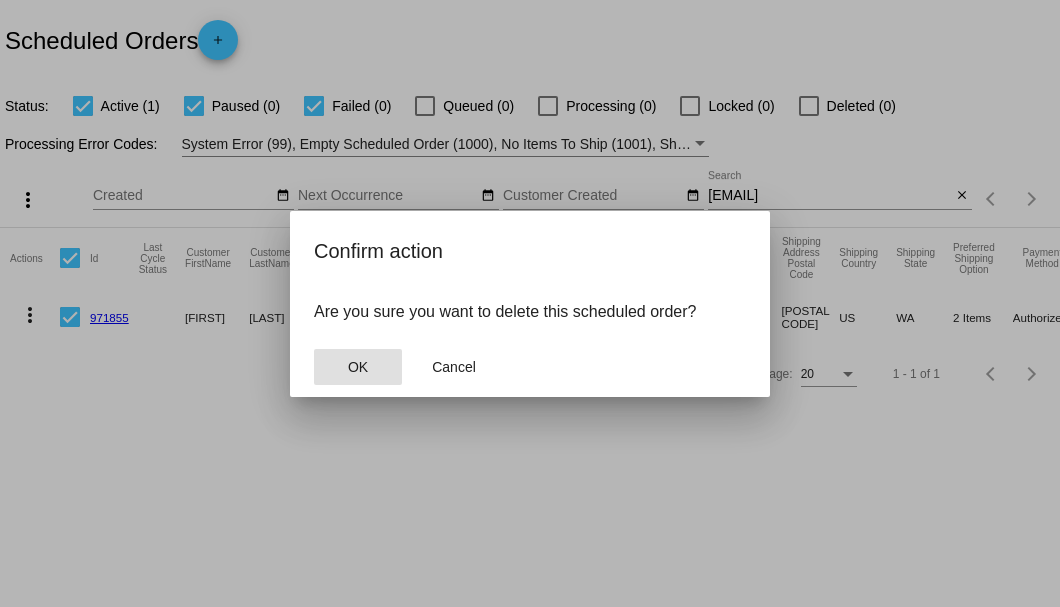 click on "OK" 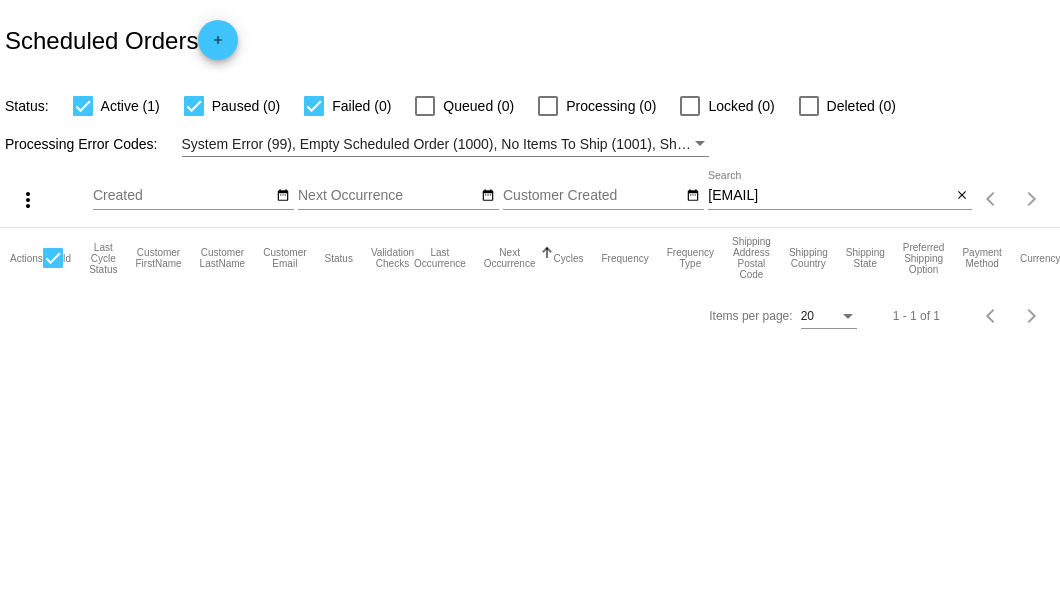 click on "childlikeempress7@gmail.com" at bounding box center [829, 196] 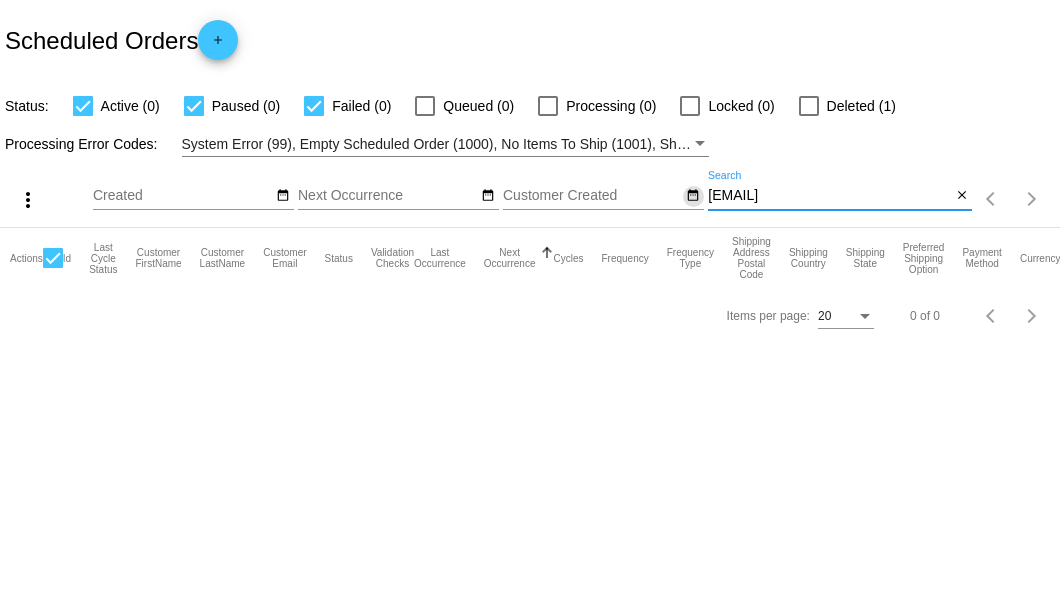 drag, startPoint x: 905, startPoint y: 196, endPoint x: 702, endPoint y: 194, distance: 203.00986 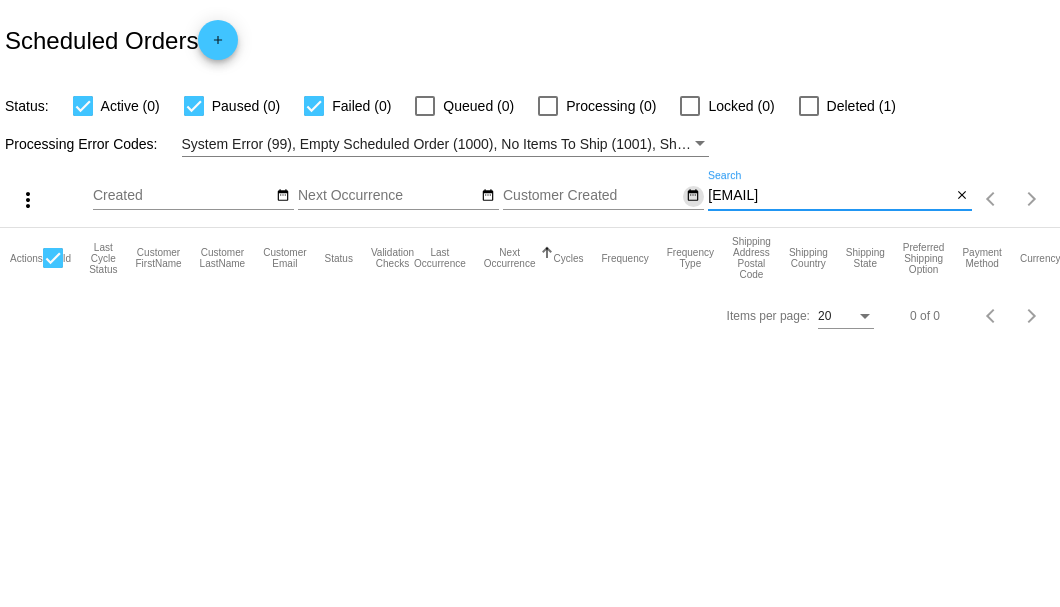 click on "more_vert
Aug
Jan
Feb
Mar
Apr
1" 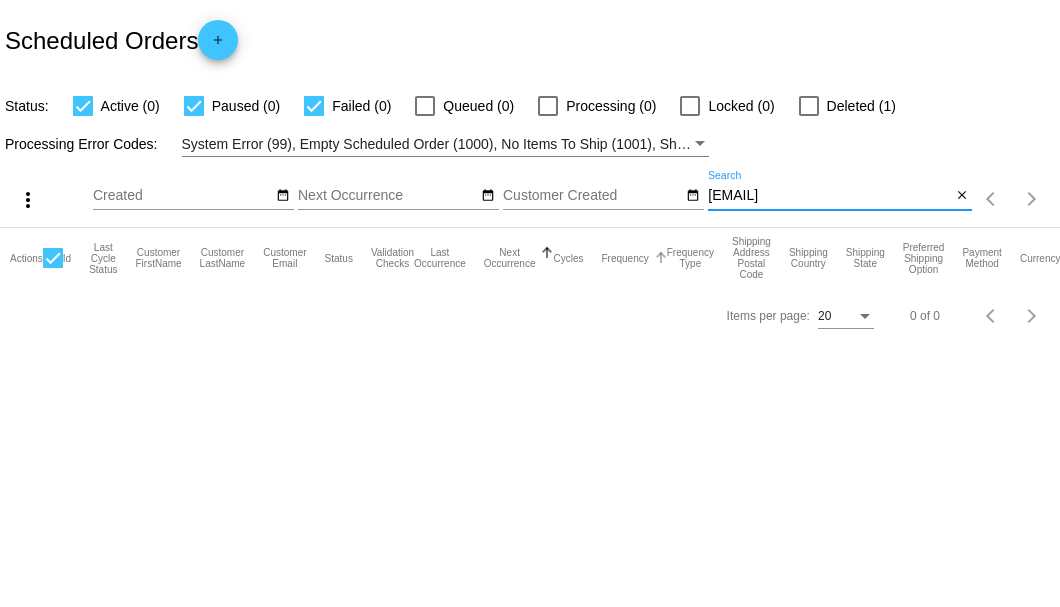 paste on "919869" 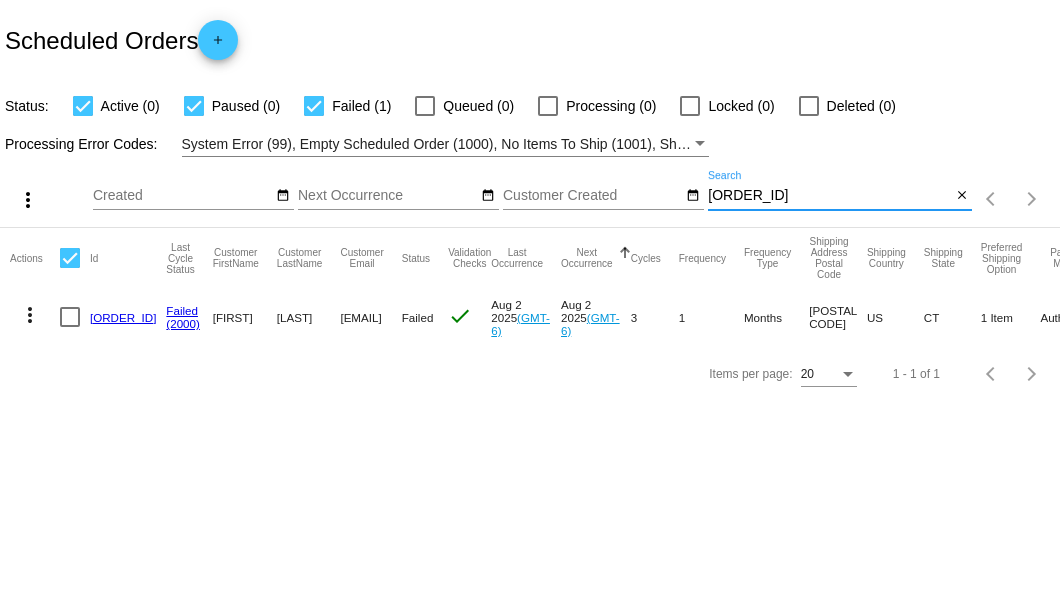 type on "919869" 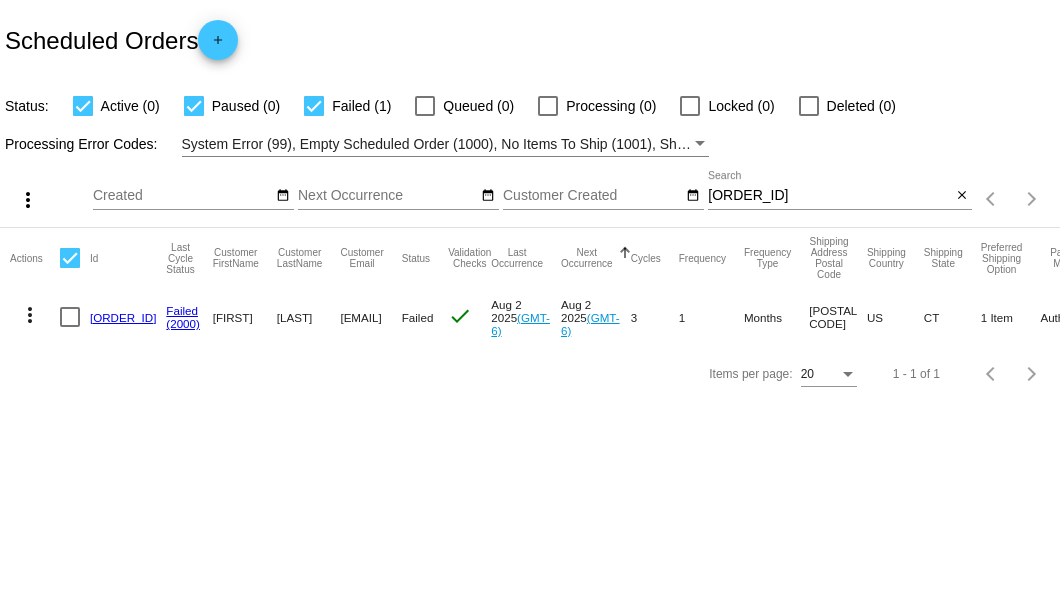 click on "919869" 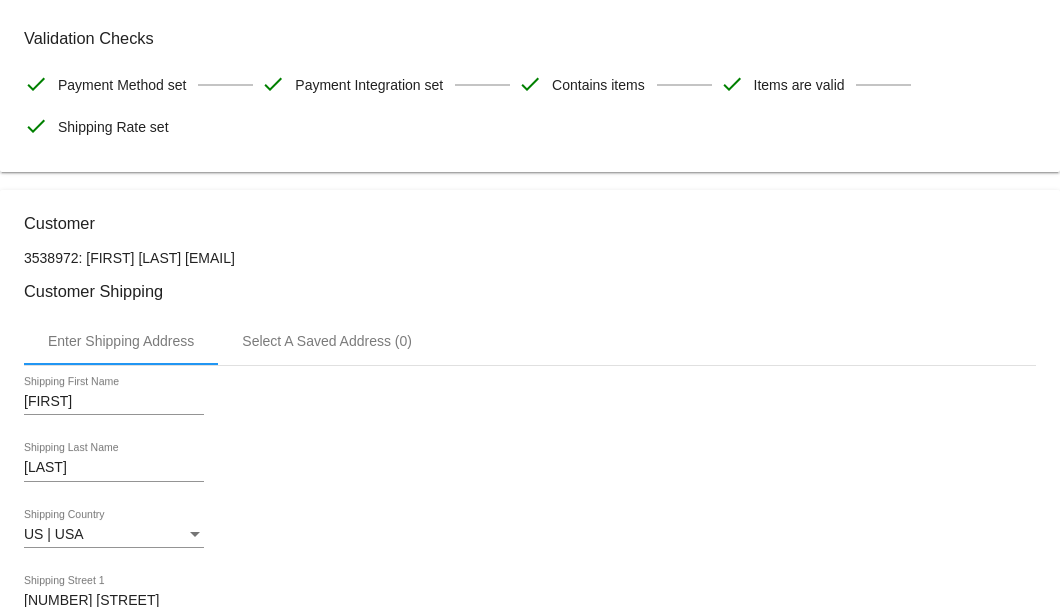 scroll, scrollTop: 600, scrollLeft: 0, axis: vertical 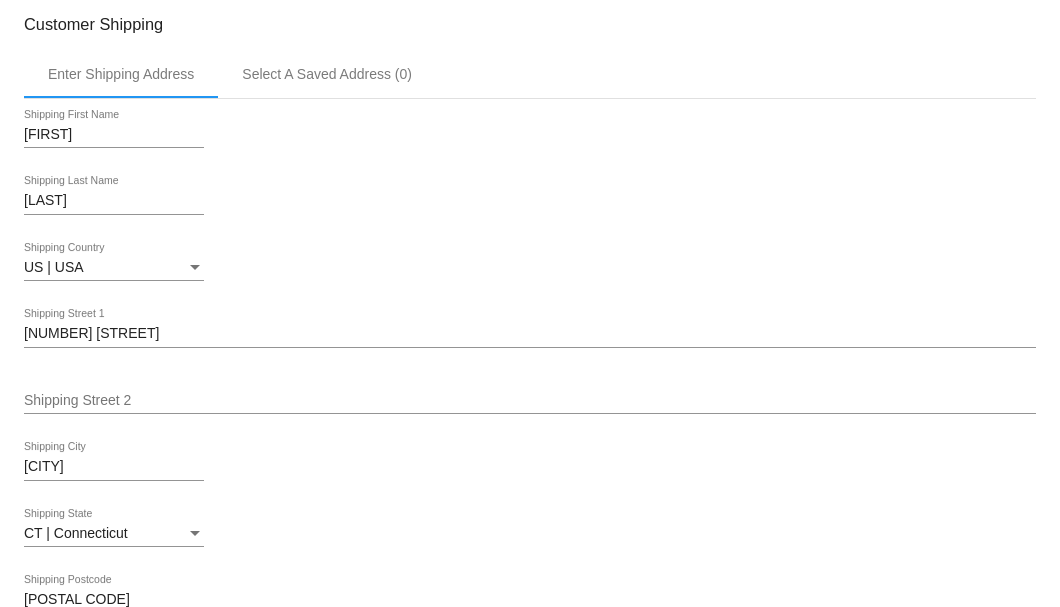 click on "rocco" at bounding box center [114, 135] 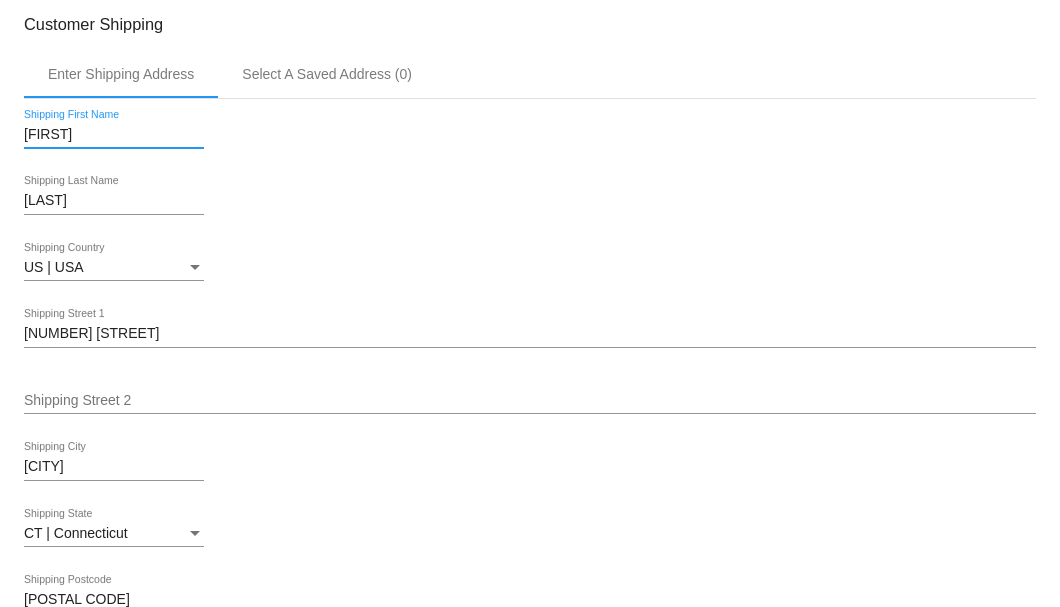 type on "Rocco" 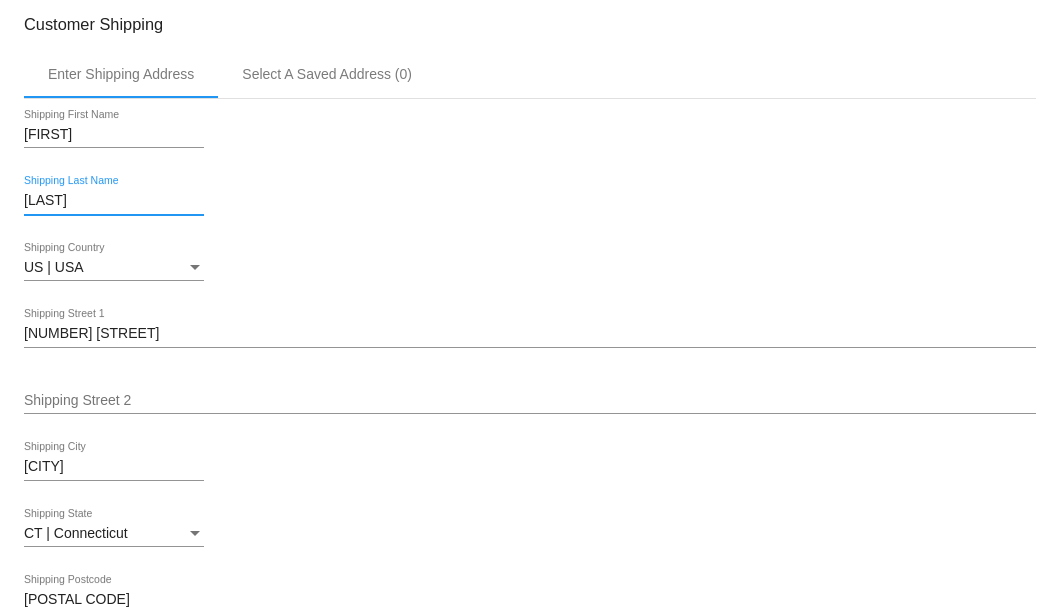 scroll, scrollTop: 400, scrollLeft: 0, axis: vertical 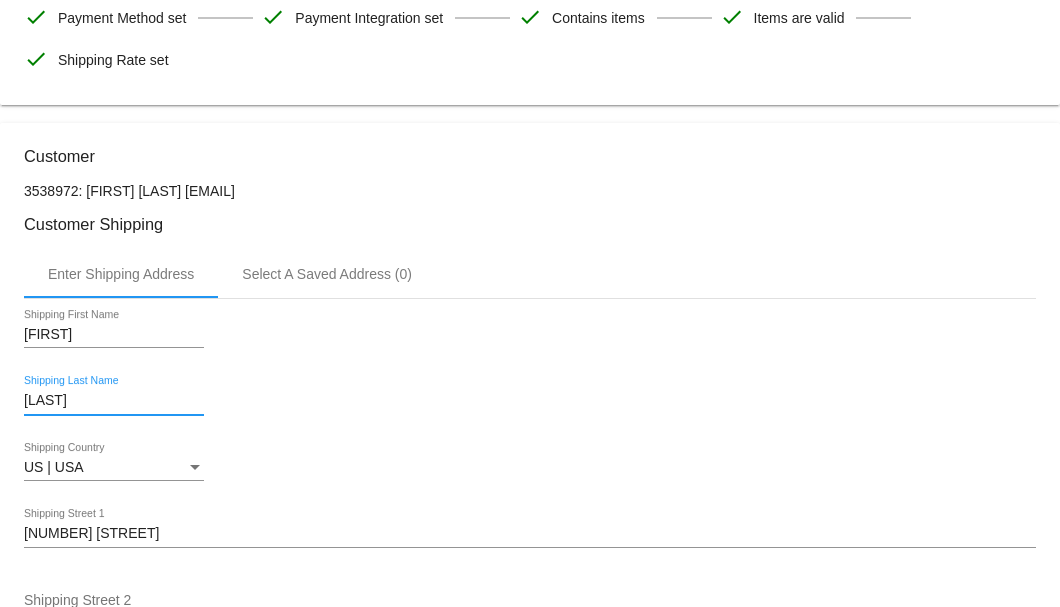 type on "Arbitell" 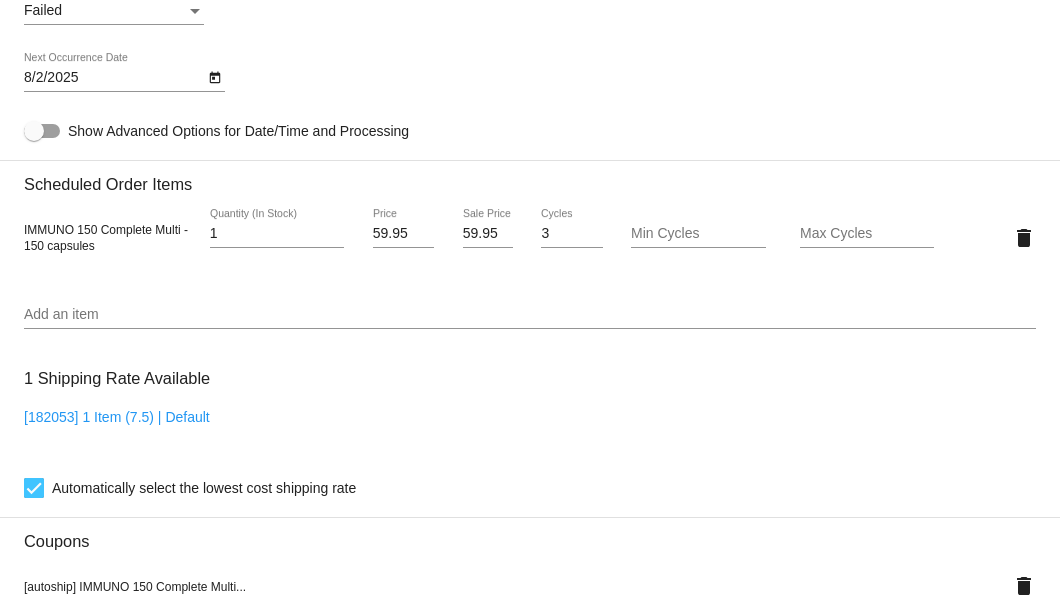 scroll, scrollTop: 1133, scrollLeft: 0, axis: vertical 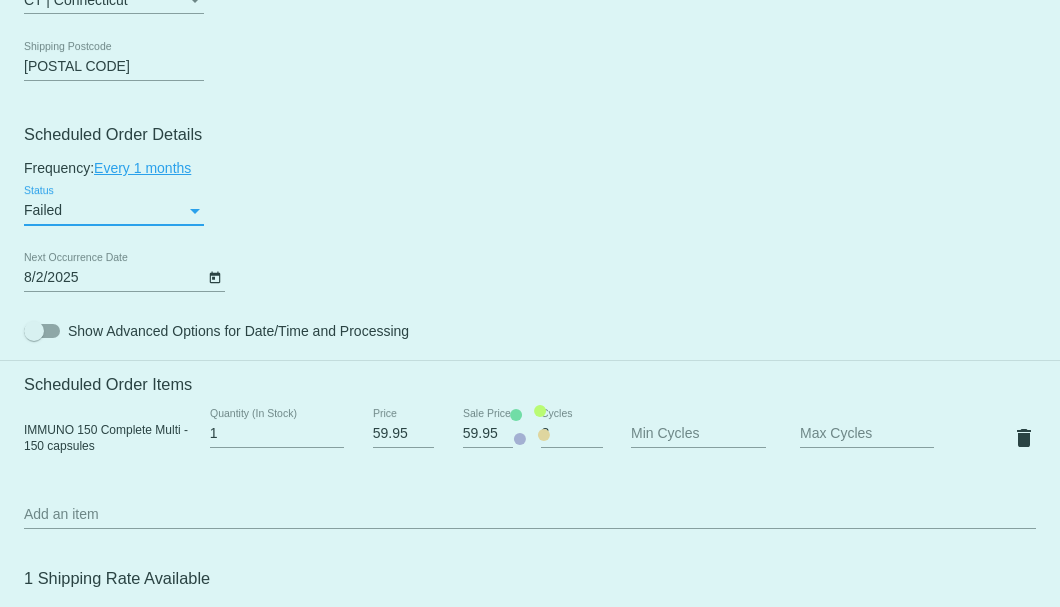 click on "Customer
3538972: rocco arbitell
speed2pass@yahoo.com
Customer Shipping
Enter Shipping Address Select A Saved Address (0)
Rocco
Shipping First Name
Arbitell
Shipping Last Name
US | USA
Shipping Country
405 Dublin Road
Shipping Street 1
Shipping Street 2
Southbury
Shipping City
CT | Connecticut
Shipping State
06488
Shipping Postcode
Scheduled Order Details
Frequency:
Every 1 months
Failed
Status" 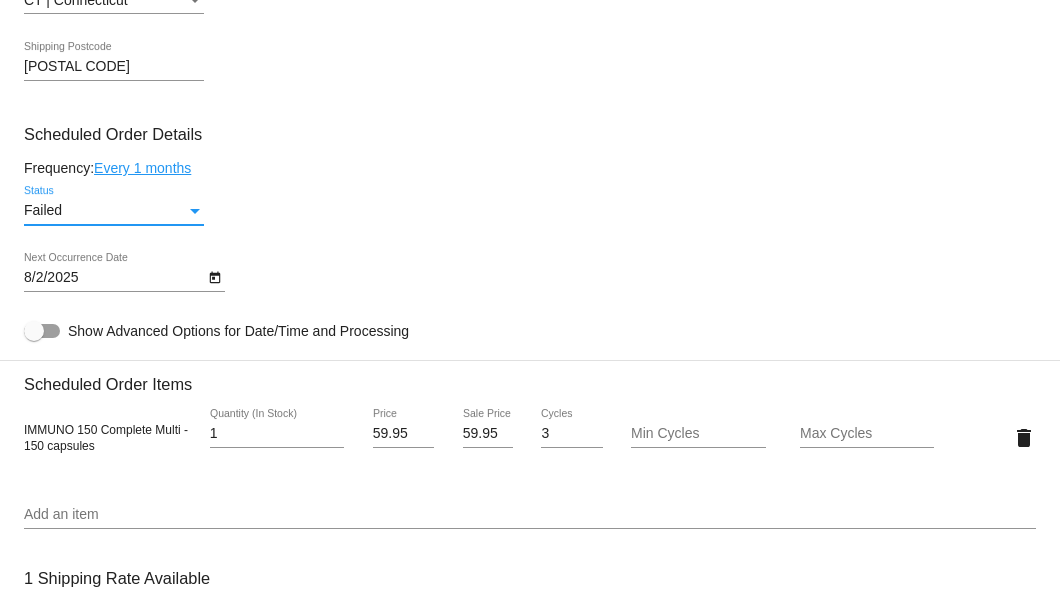 click at bounding box center [195, 211] 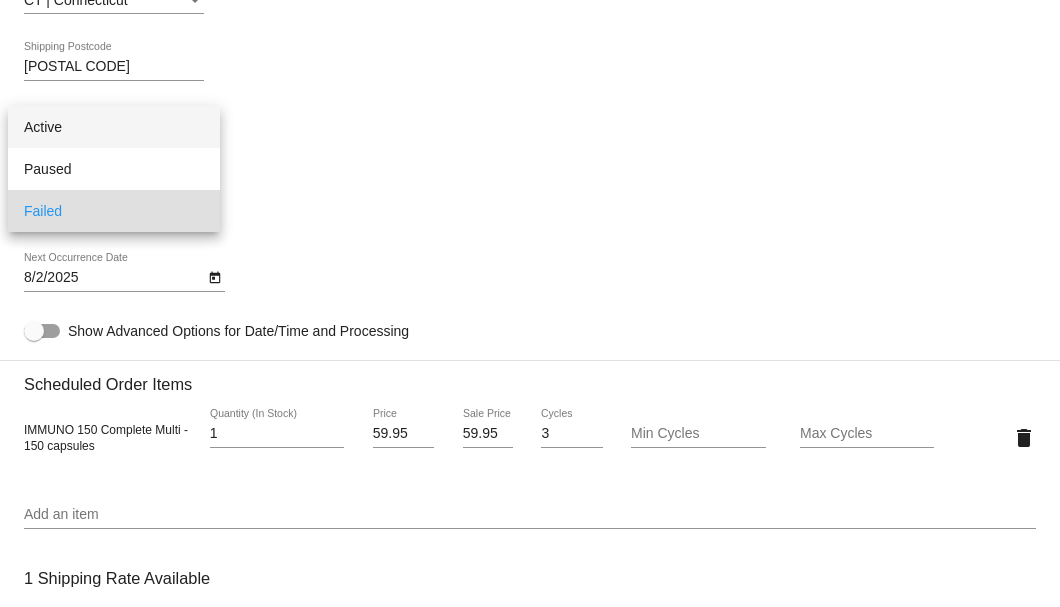 click on "Active" at bounding box center (114, 127) 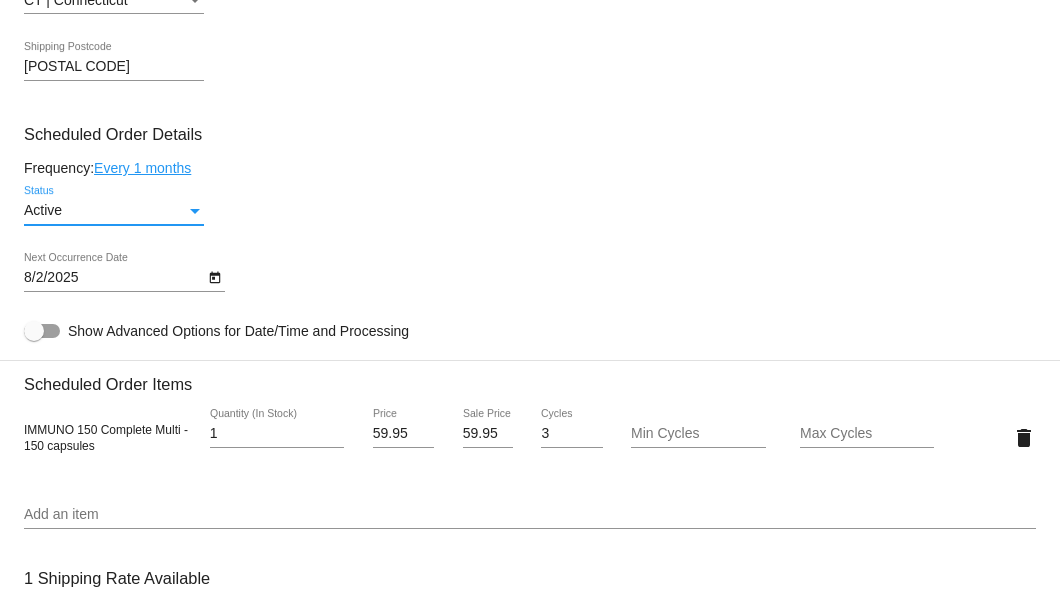click 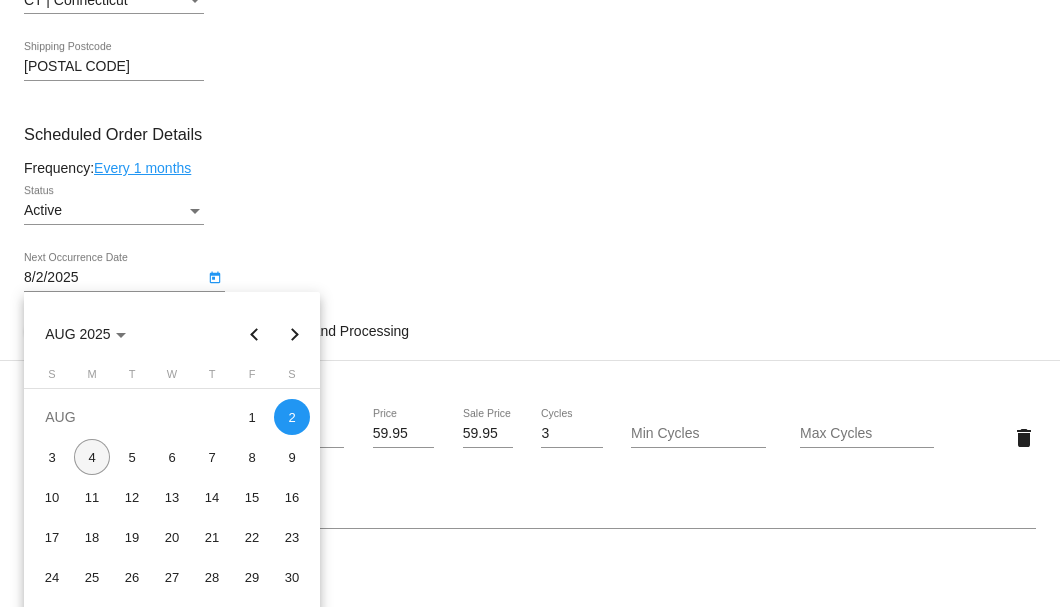 click on "4" at bounding box center (92, 457) 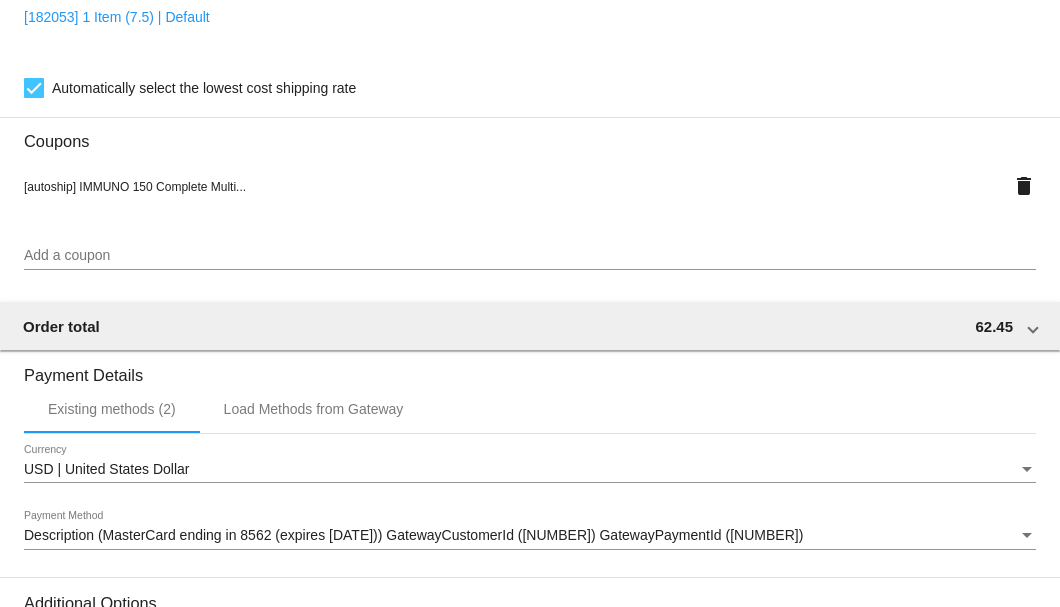 scroll, scrollTop: 1986, scrollLeft: 0, axis: vertical 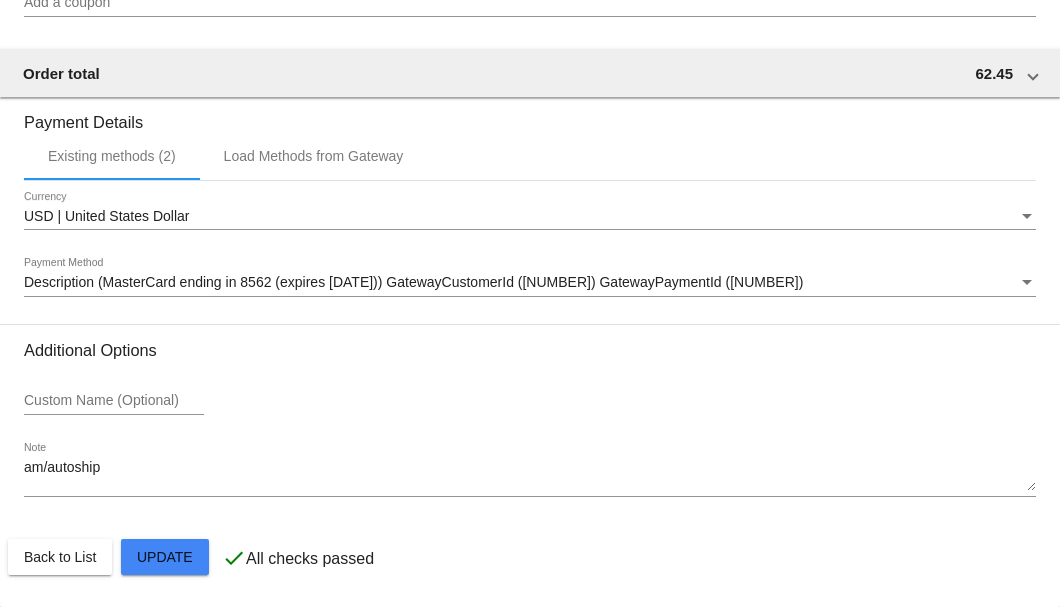 click on "Customer
3538972: rocco arbitell
speed2pass@yahoo.com
Customer Shipping
Enter Shipping Address Select A Saved Address (0)
Rocco
Shipping First Name
Arbitell
Shipping Last Name
US | USA
Shipping Country
405 Dublin Road
Shipping Street 1
Shipping Street 2
Southbury
Shipping City
CT | Connecticut
Shipping State
06488
Shipping Postcode
Scheduled Order Details
Frequency:
Every 1 months
Active
Status" 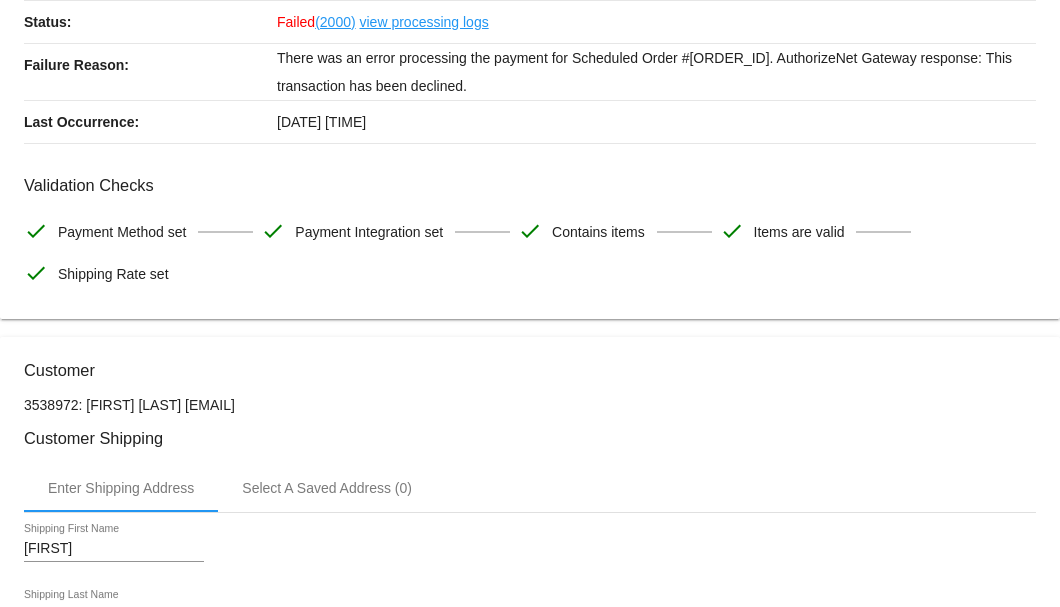 scroll, scrollTop: 0, scrollLeft: 0, axis: both 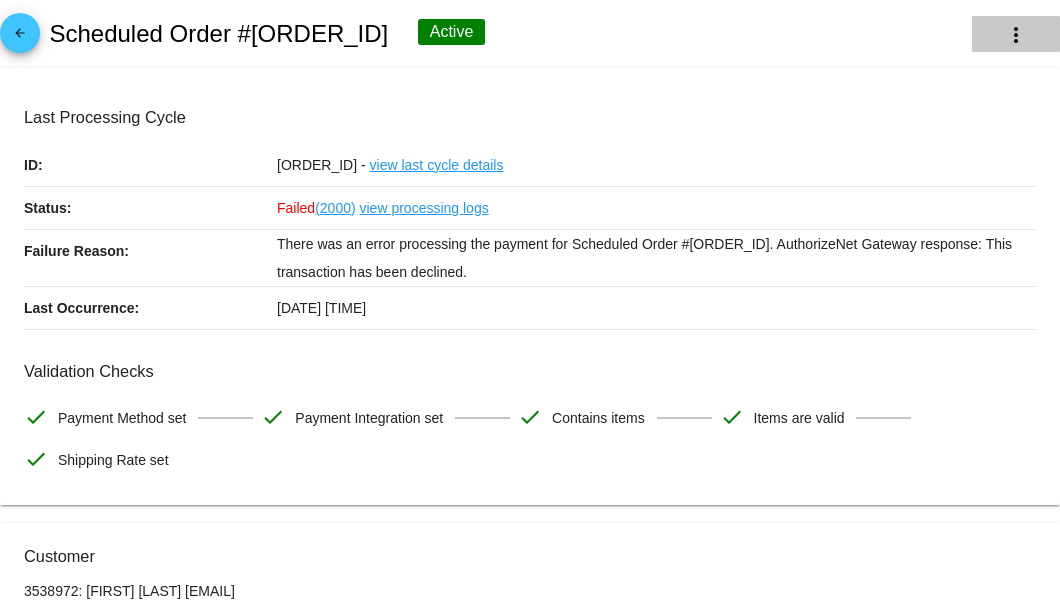 click on "more_vert" 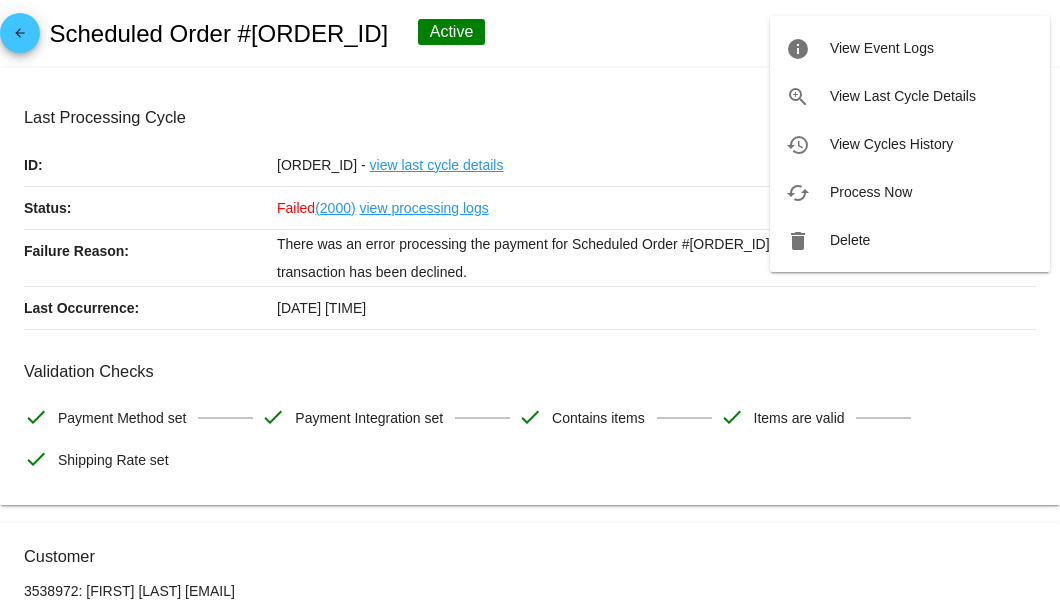 click at bounding box center (530, 303) 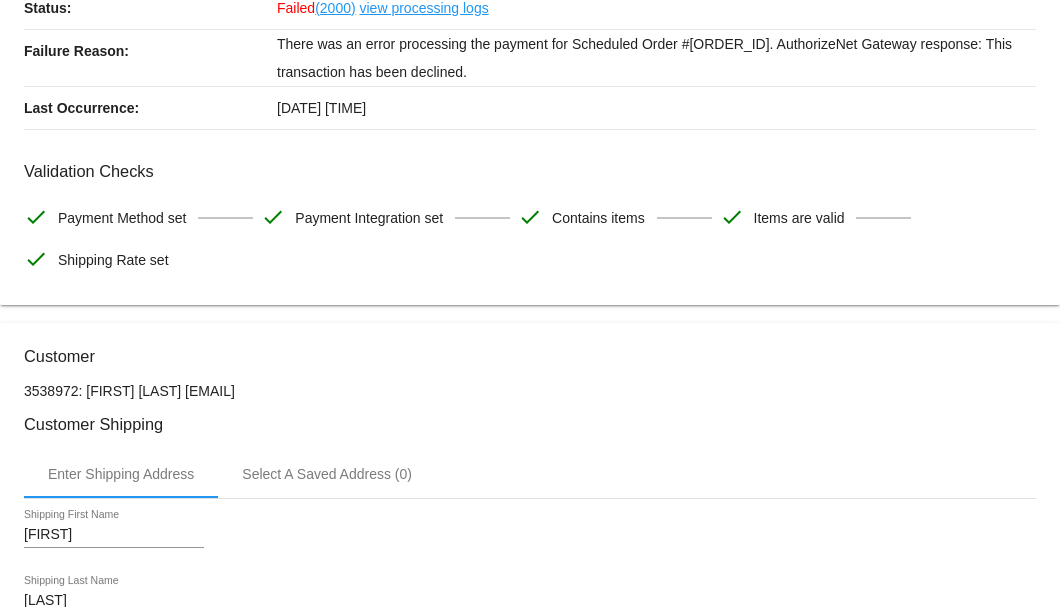 scroll, scrollTop: 0, scrollLeft: 0, axis: both 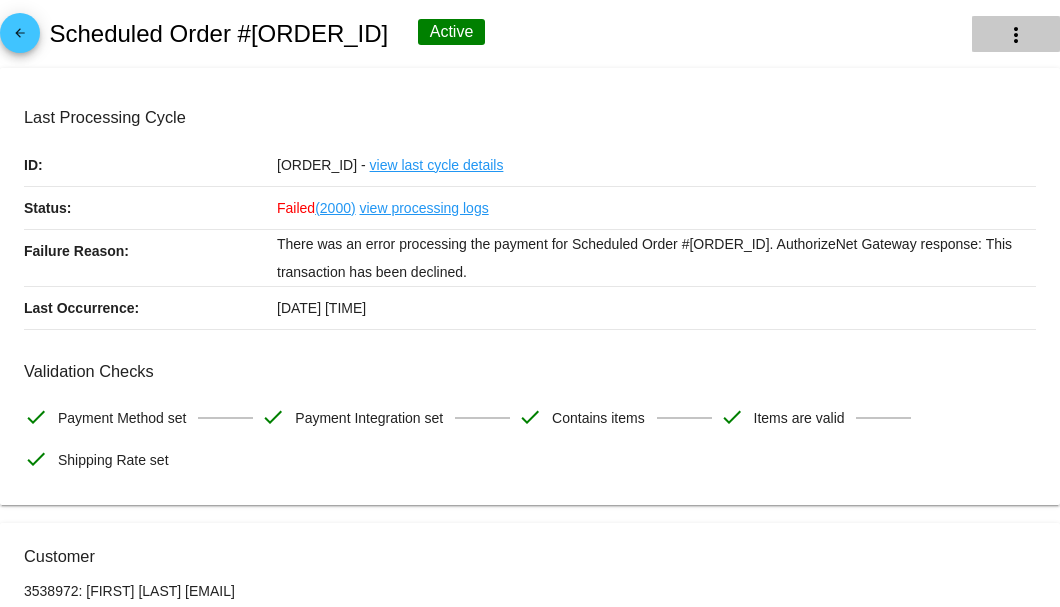 click on "more_vert" 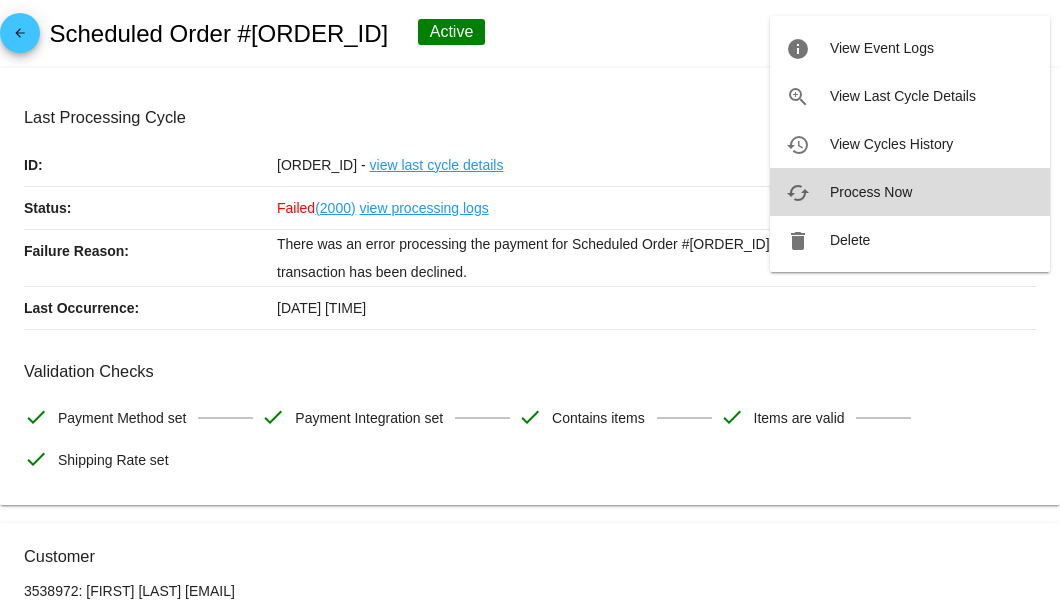 click on "Process Now" at bounding box center [871, 192] 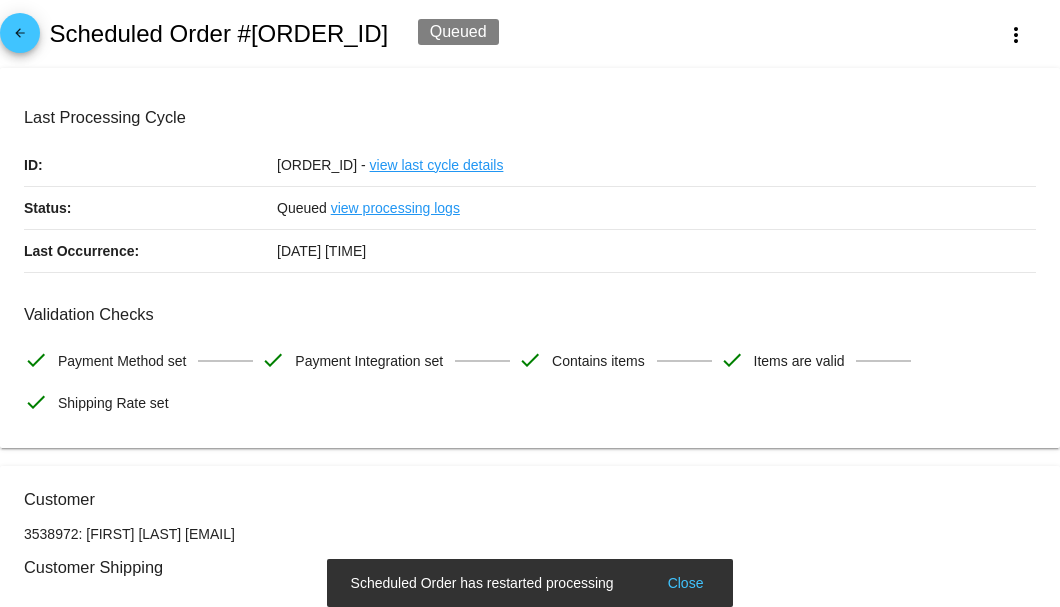 scroll, scrollTop: 200, scrollLeft: 0, axis: vertical 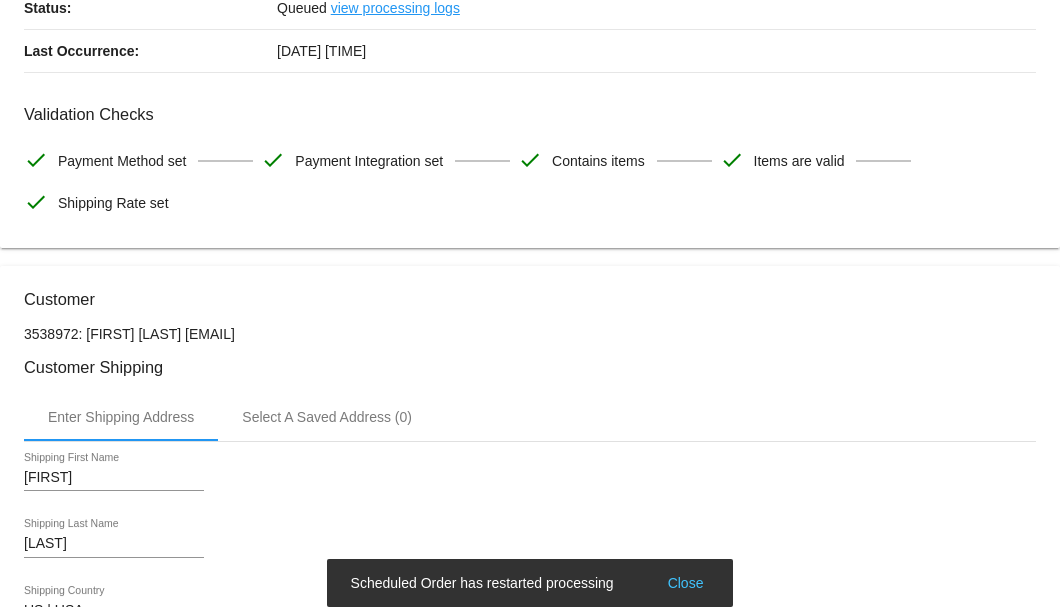 drag, startPoint x: 327, startPoint y: 332, endPoint x: 172, endPoint y: 336, distance: 155.0516 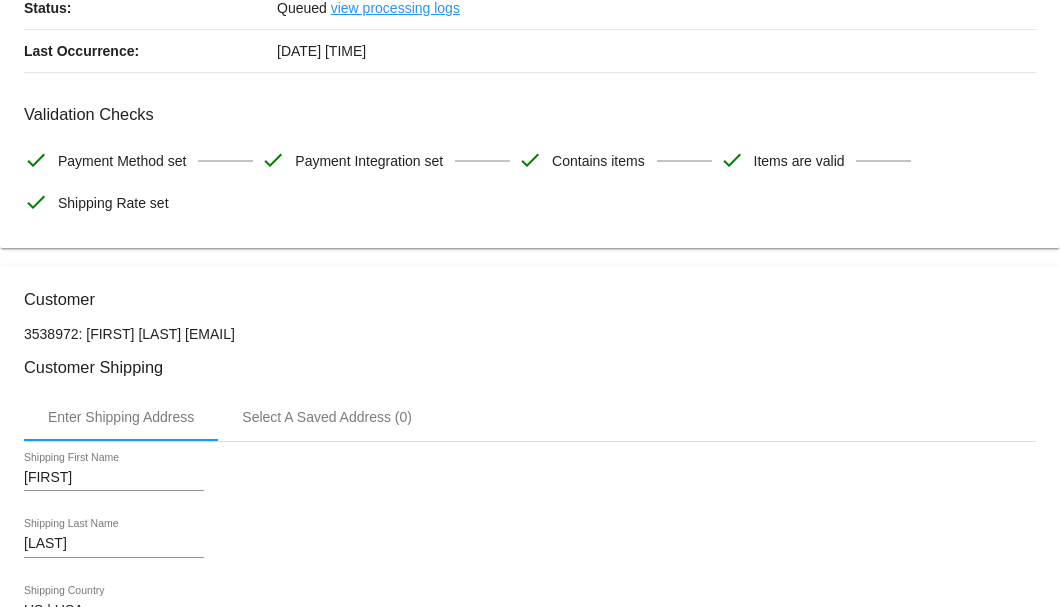copy on "speed2pass@yahoo.com" 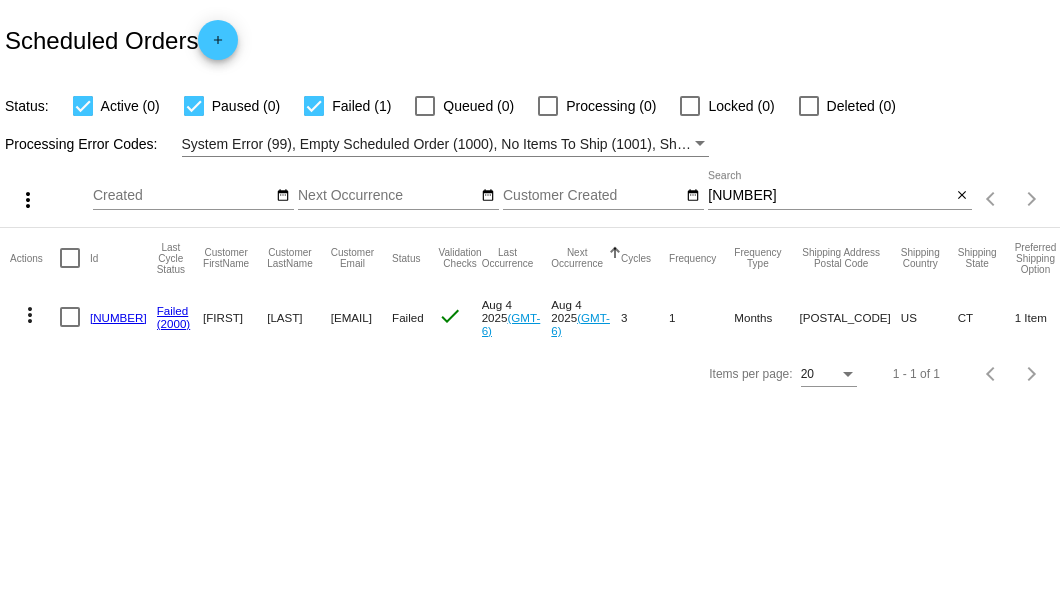 scroll, scrollTop: 0, scrollLeft: 0, axis: both 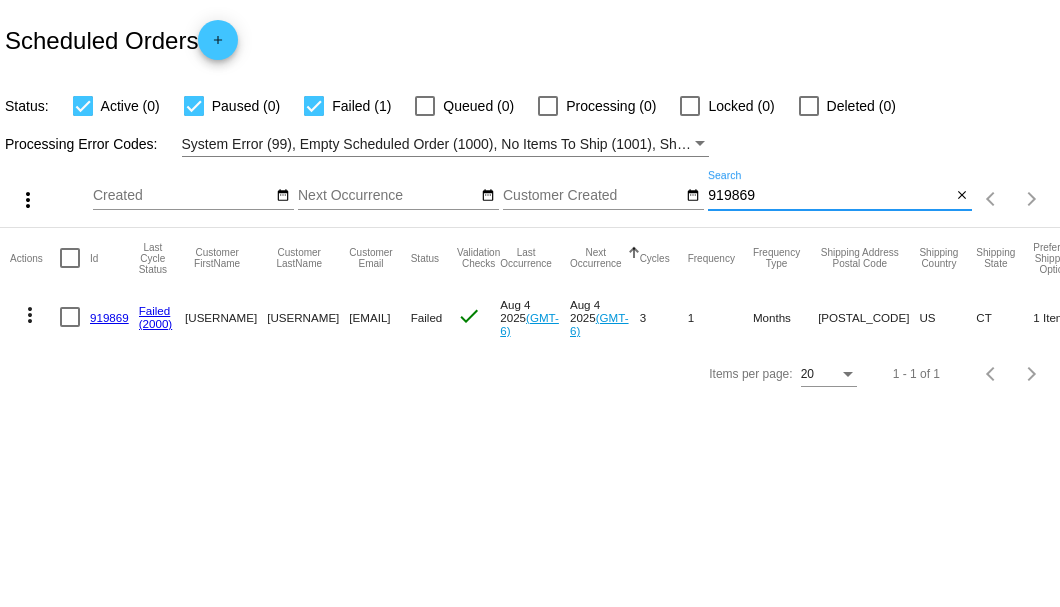 click on "919869" at bounding box center [829, 196] 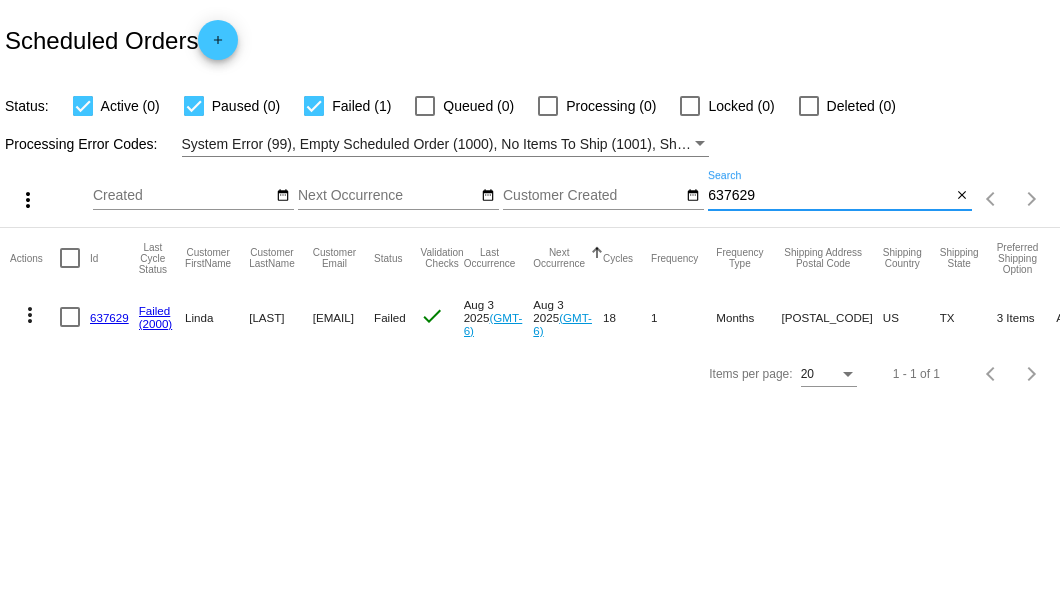 type on "637629" 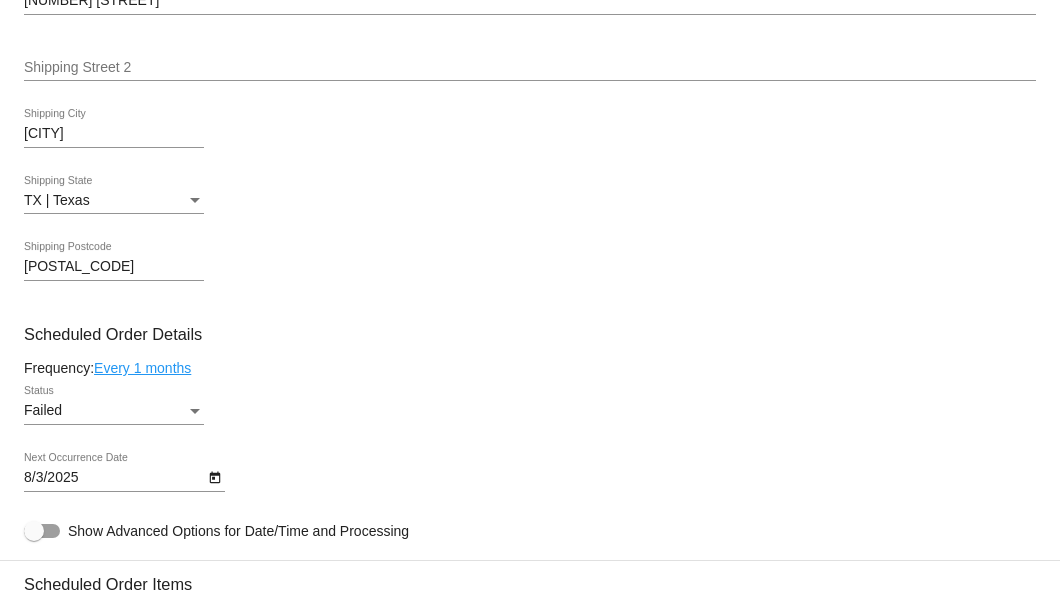 scroll, scrollTop: 1200, scrollLeft: 0, axis: vertical 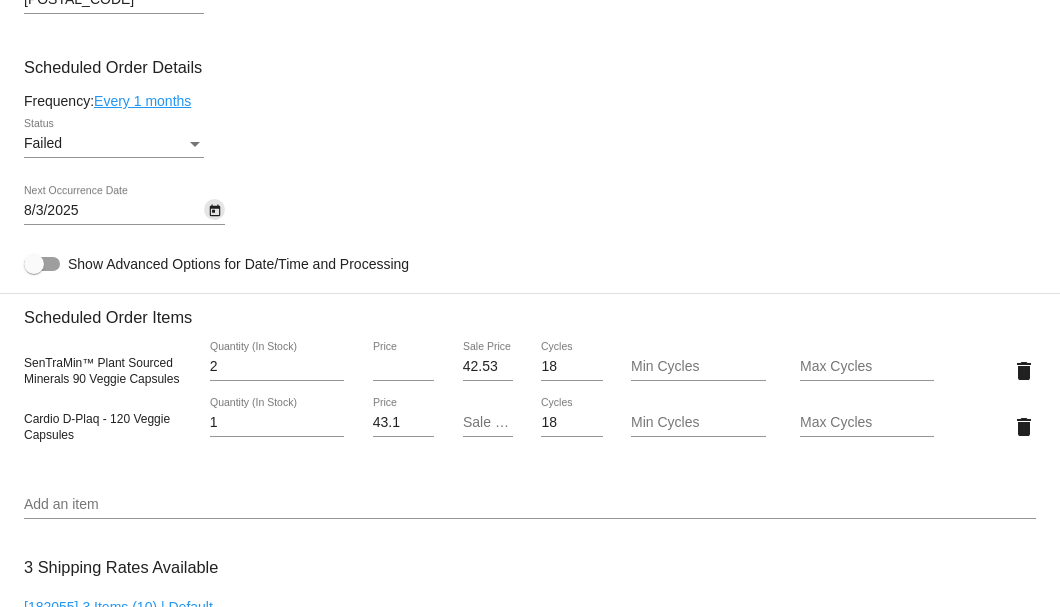 click 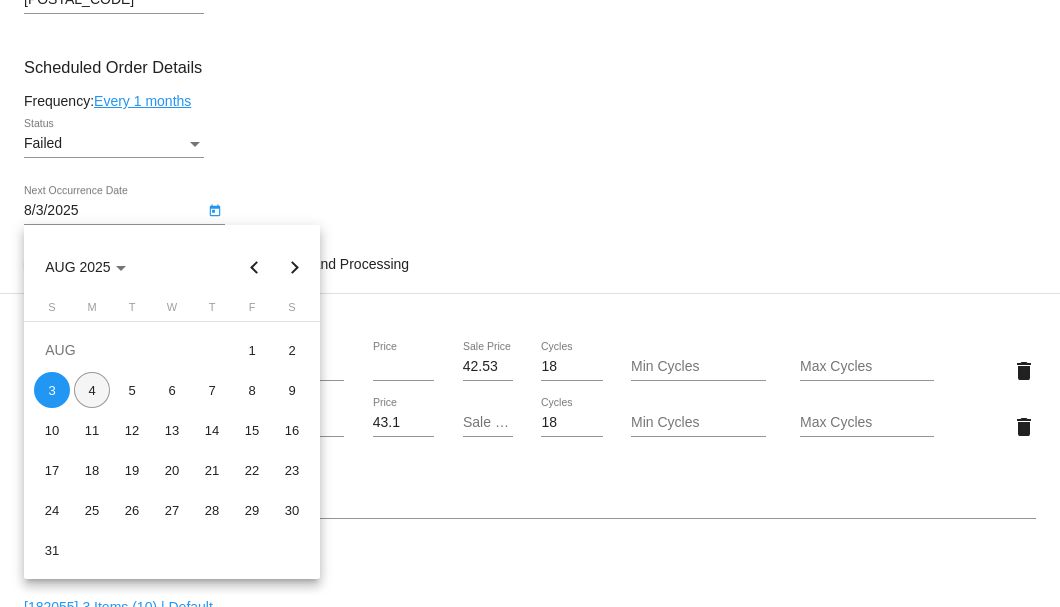 click on "4" at bounding box center (92, 390) 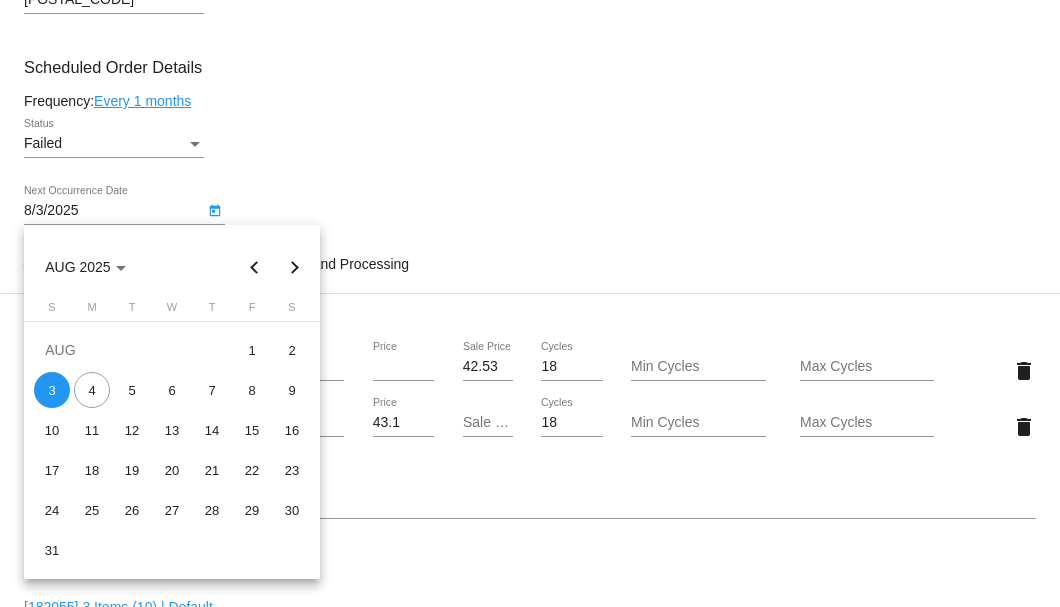 type on "8/4/2025" 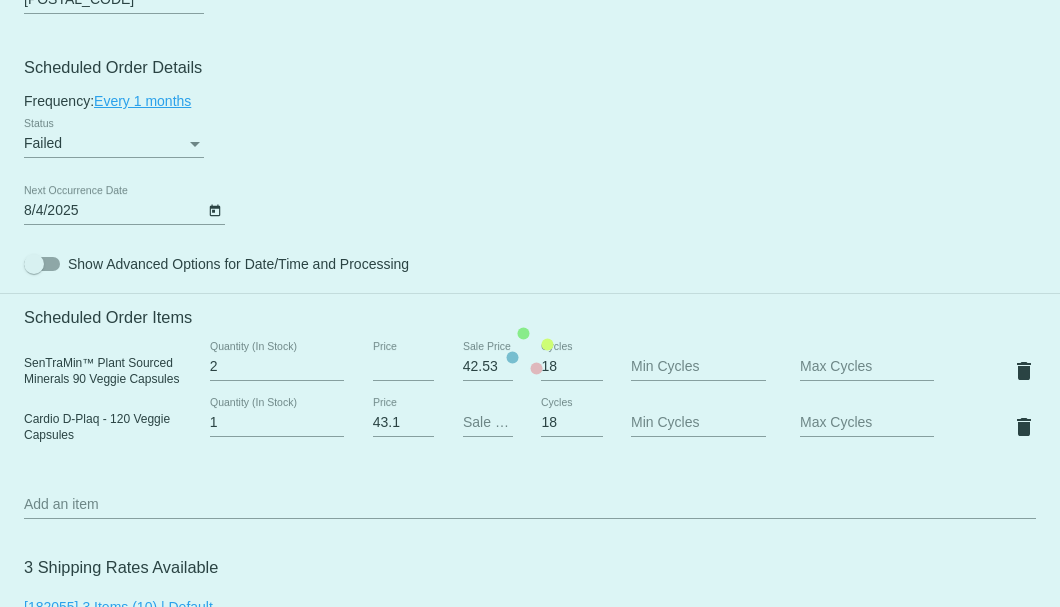 click on "Customer
3925210: Linda Jones
mflmjones@gmail.com
Customer Shipping
Enter Shipping Address Select A Saved Address (0)
Linda
Shipping First Name
Jones
Shipping Last Name
US | USA
Shipping Country
13906 Cecala Dr
Shipping Street 1
Shipping Street 2
Montgomery
Shipping City
TX | Texas
Shipping State
77356
Shipping Postcode
Scheduled Order Details
Frequency:
Every 1 months
Failed
Status" 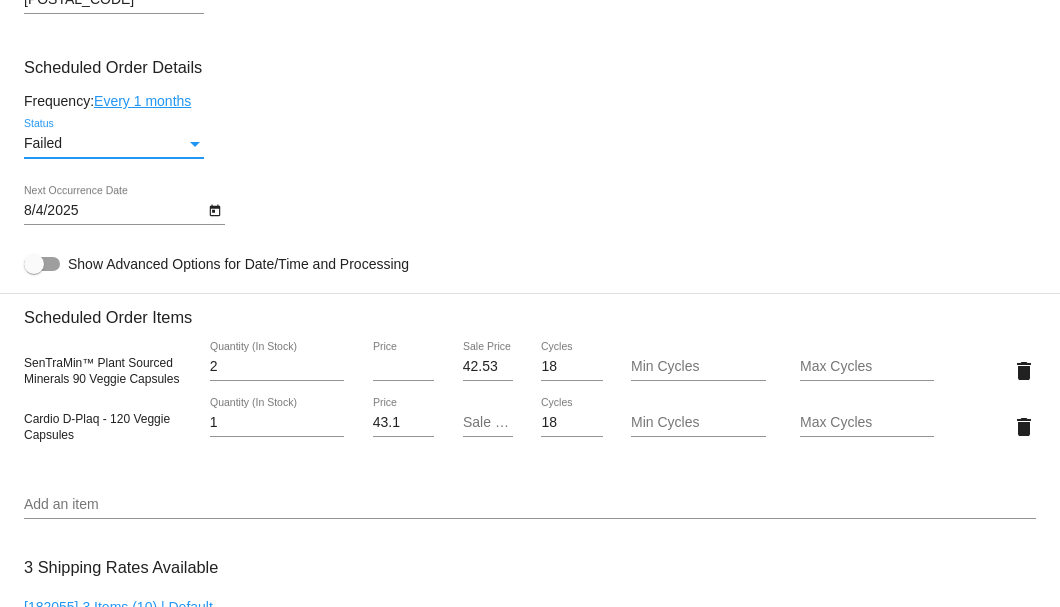 click at bounding box center (195, 144) 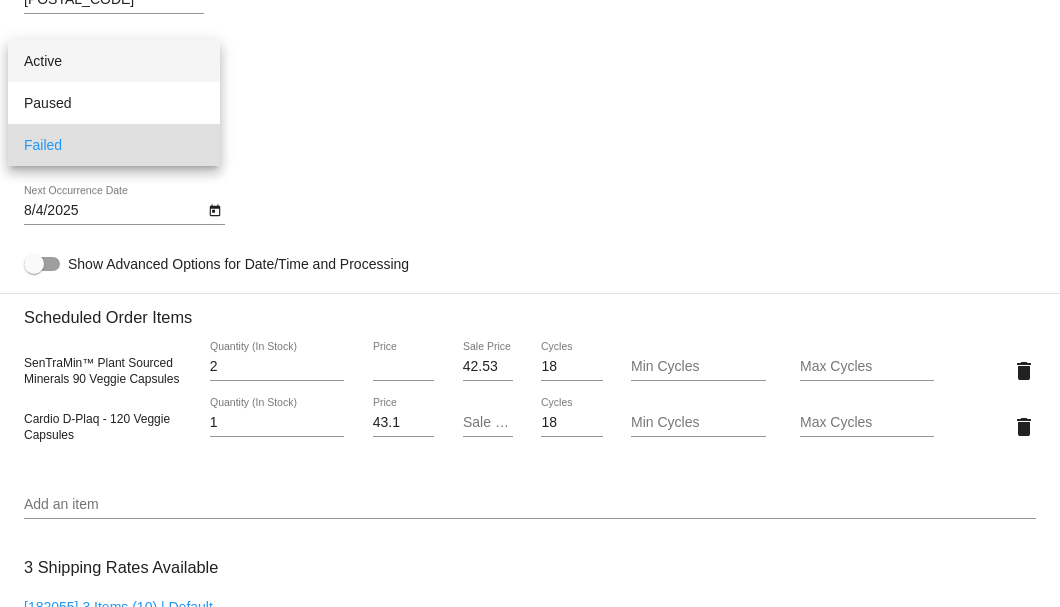 click on "Active" at bounding box center [114, 61] 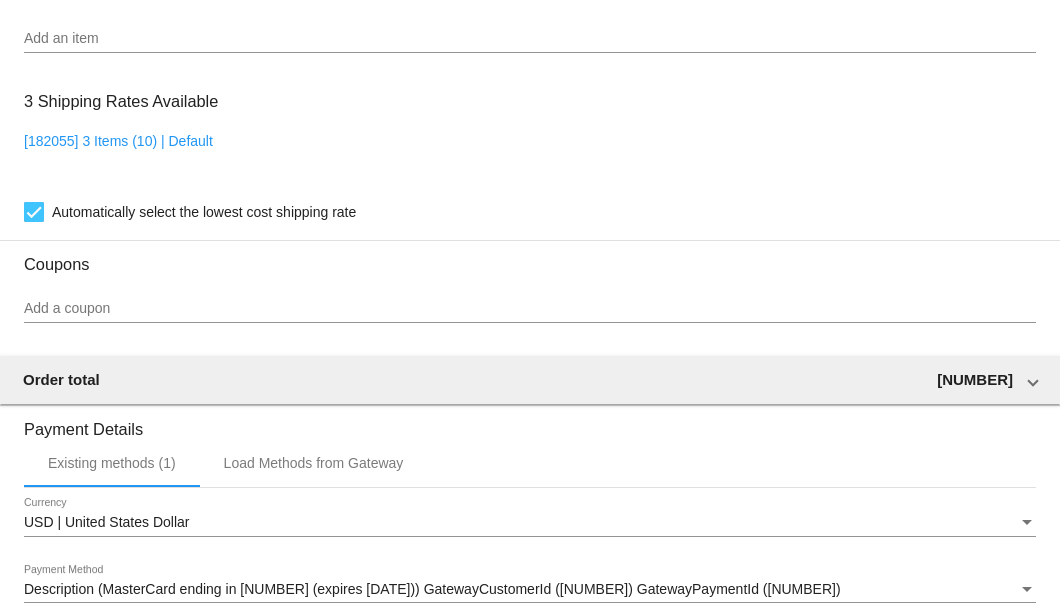 scroll, scrollTop: 1974, scrollLeft: 0, axis: vertical 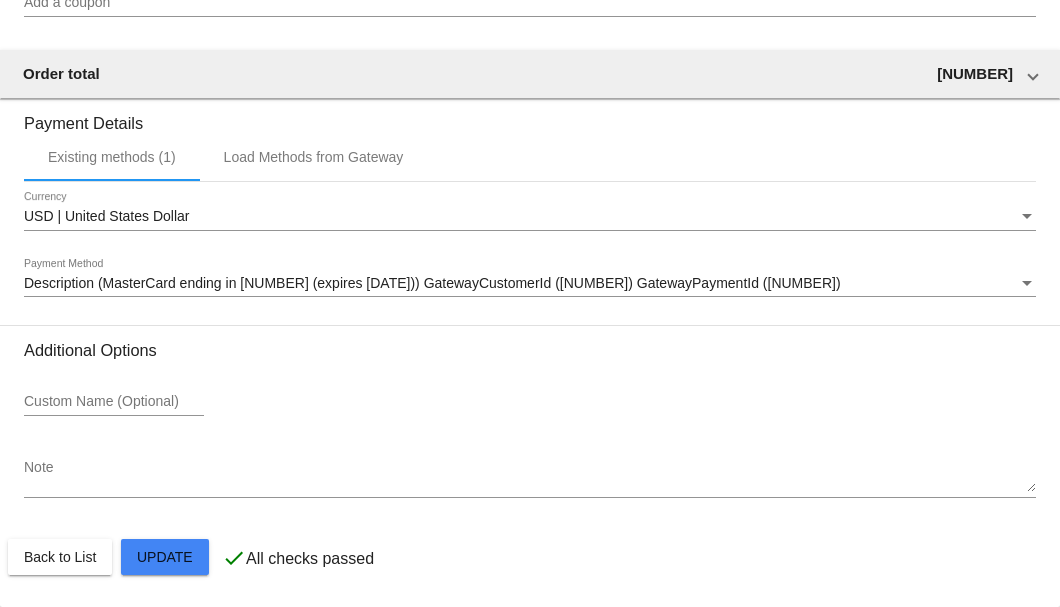 click on "Customer
3925210: Linda Jones
mflmjones@gmail.com
Customer Shipping
Enter Shipping Address Select A Saved Address (0)
Linda
Shipping First Name
Jones
Shipping Last Name
US | USA
Shipping Country
13906 Cecala Dr
Shipping Street 1
Shipping Street 2
Montgomery
Shipping City
TX | Texas
Shipping State
77356
Shipping Postcode
Scheduled Order Details
Frequency:
Every 1 months
Active
Status" 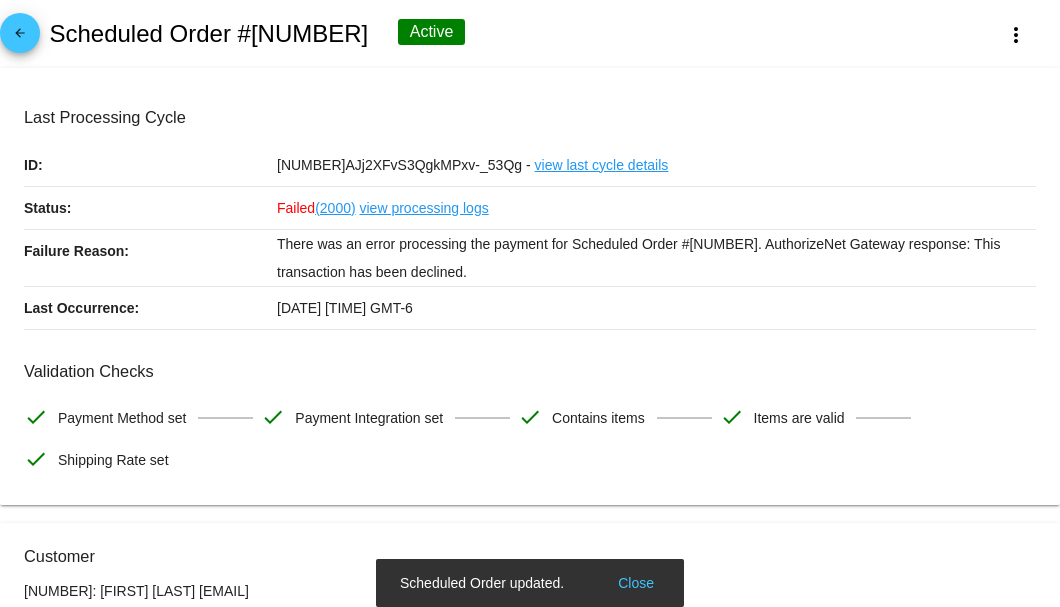 scroll, scrollTop: 0, scrollLeft: 0, axis: both 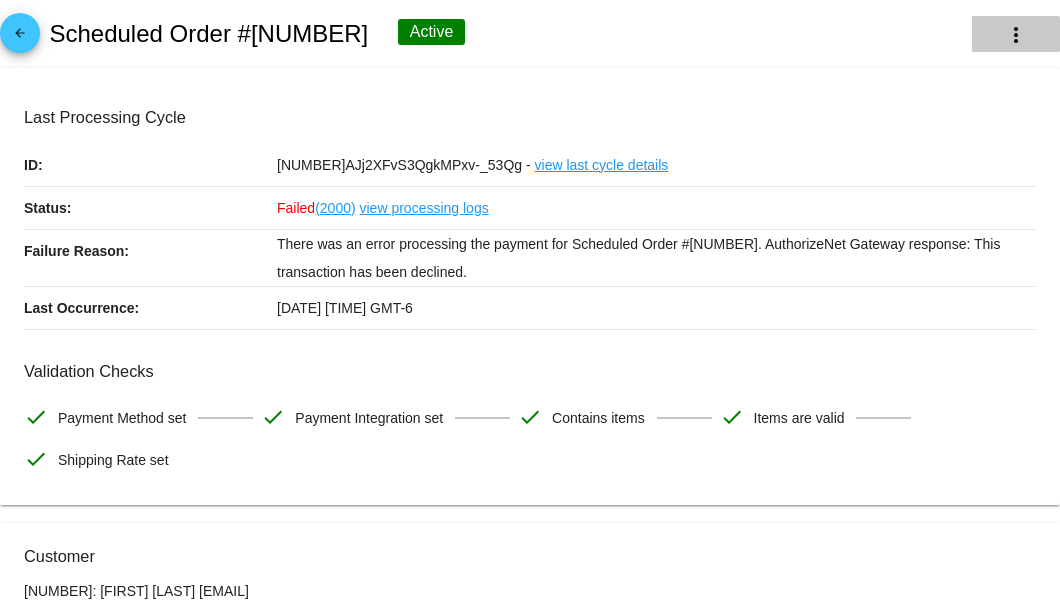 click on "more_vert" 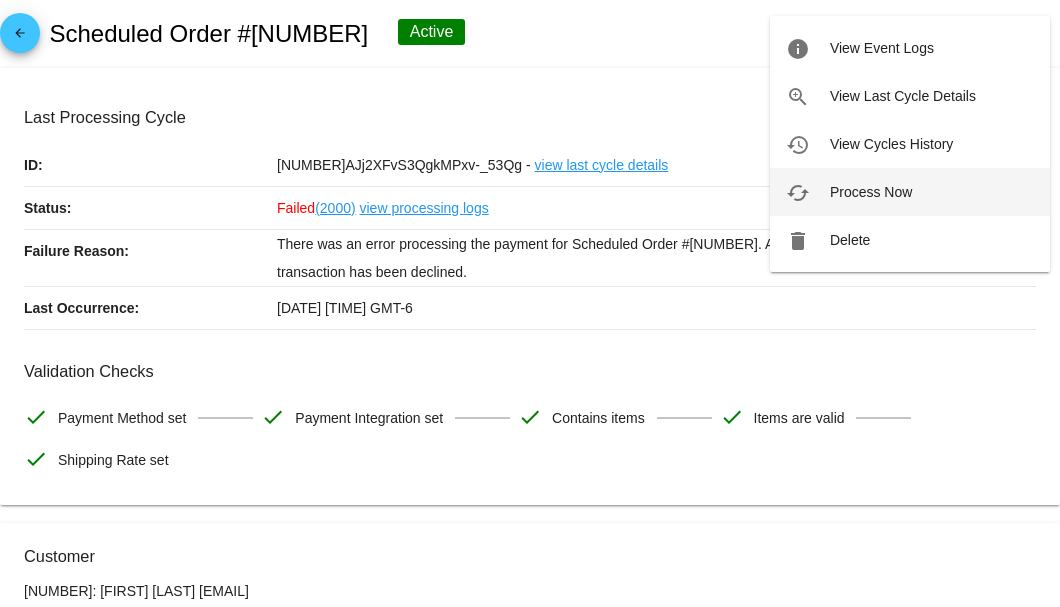 click on "cached
Process Now" at bounding box center (910, 192) 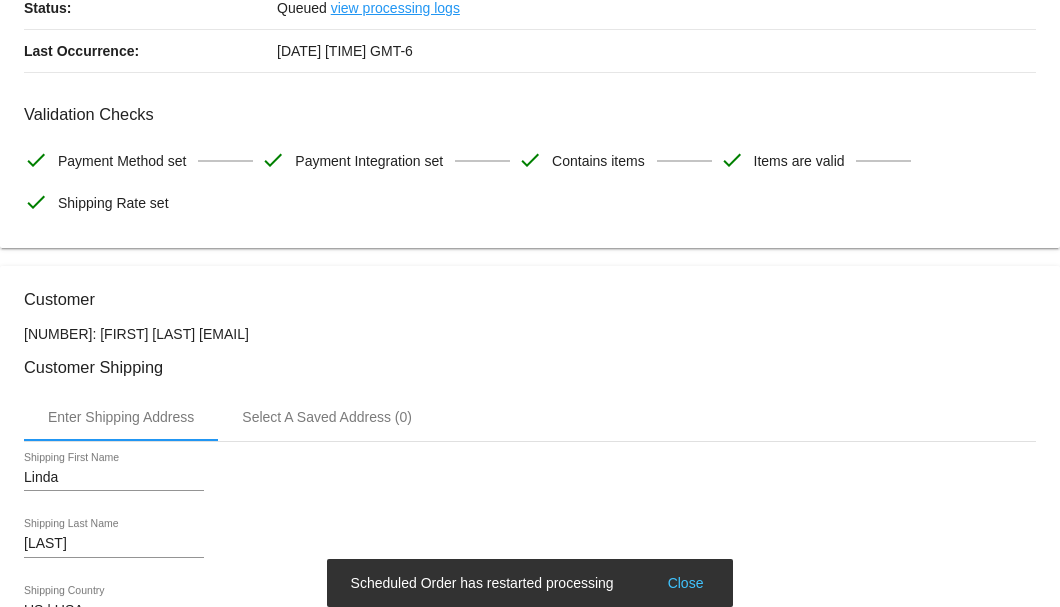 scroll, scrollTop: 466, scrollLeft: 0, axis: vertical 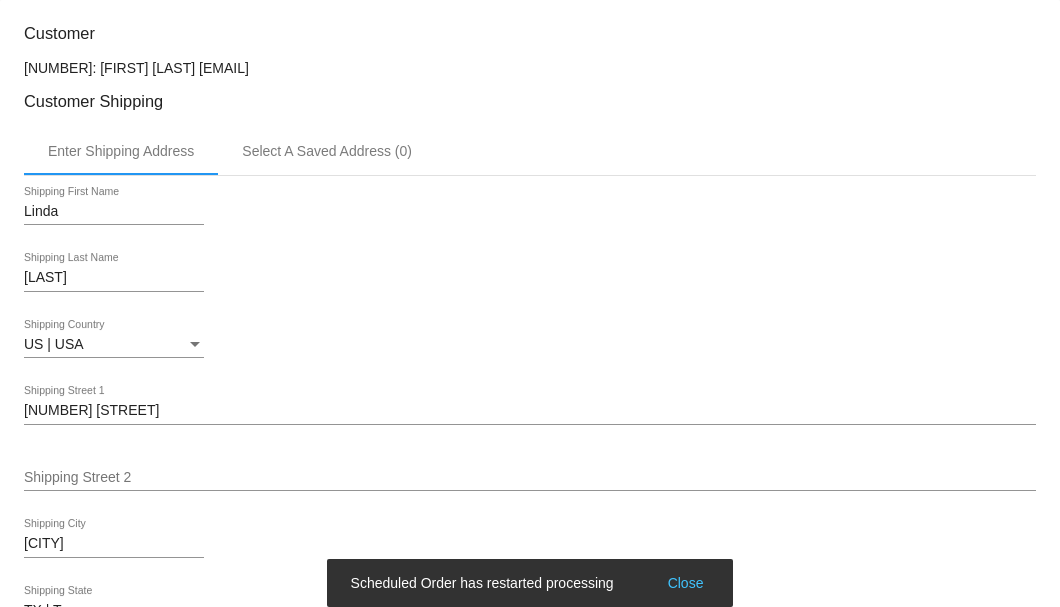 drag, startPoint x: 310, startPoint y: 70, endPoint x: 166, endPoint y: 70, distance: 144 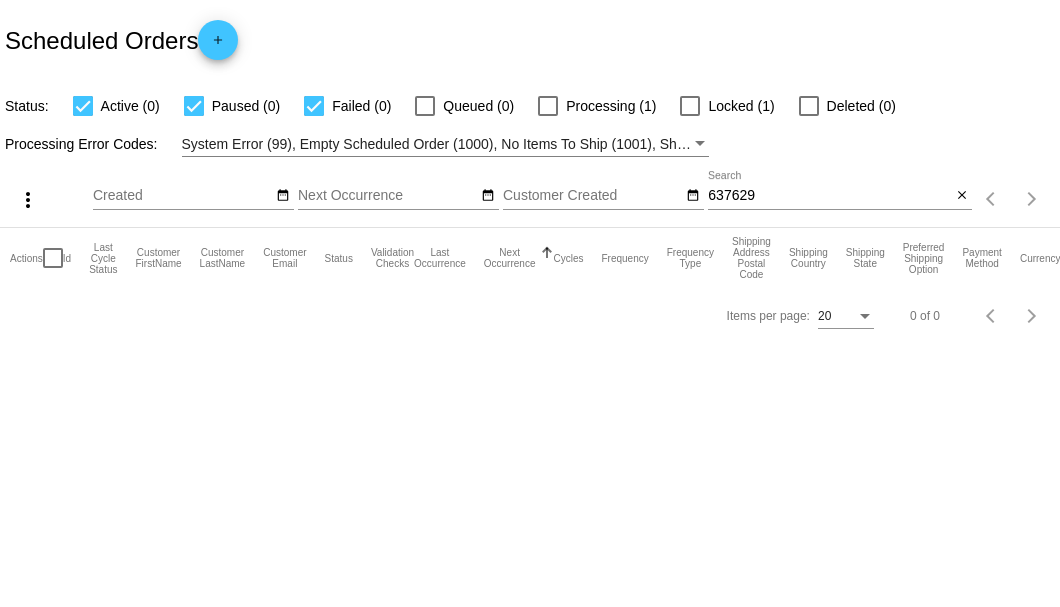 scroll, scrollTop: 0, scrollLeft: 0, axis: both 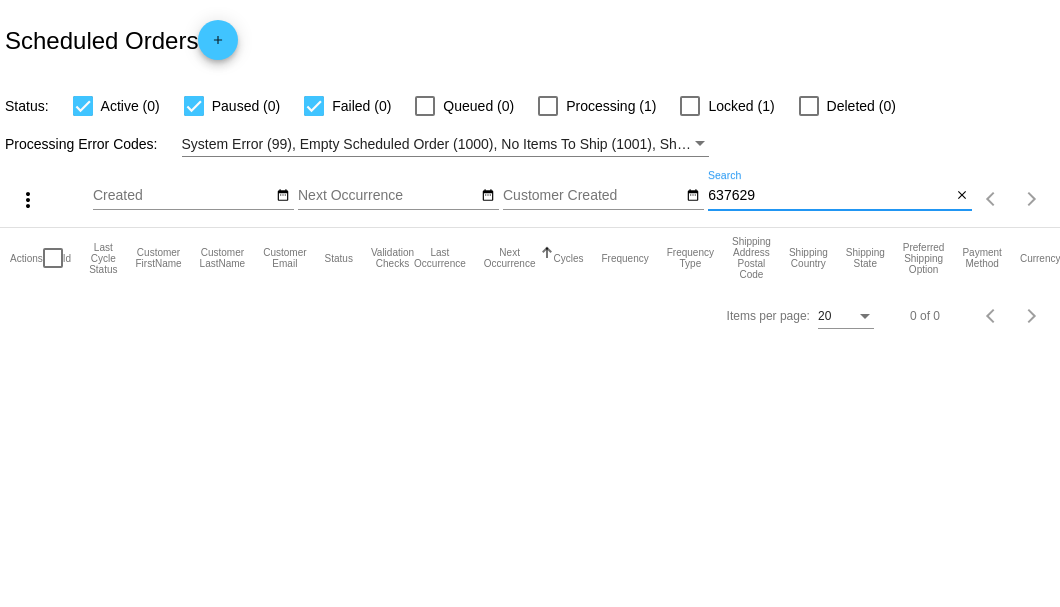 drag, startPoint x: 770, startPoint y: 195, endPoint x: 706, endPoint y: 198, distance: 64.070274 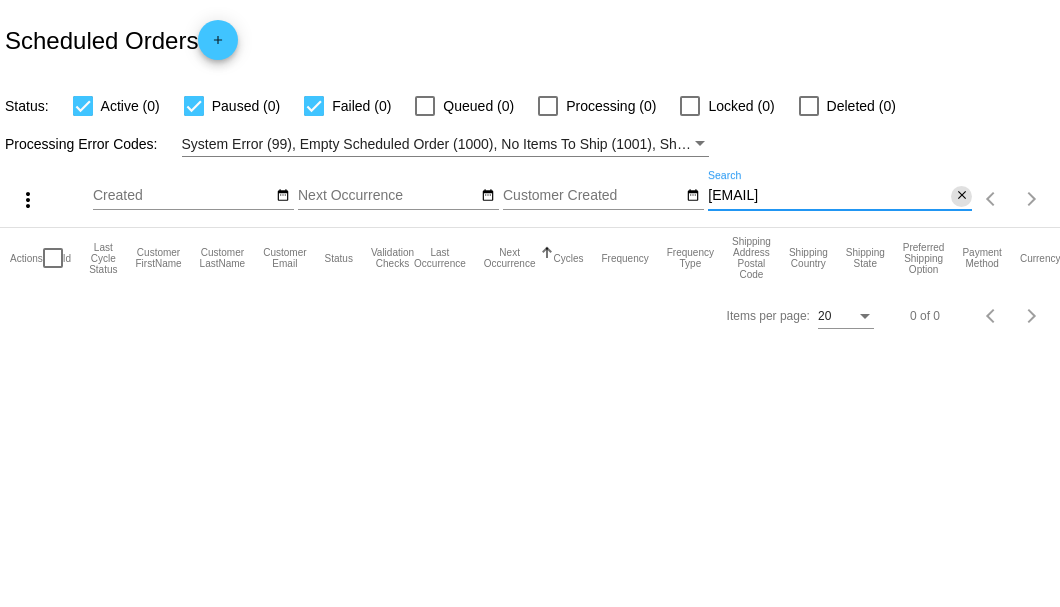 type on "[EMAIL]" 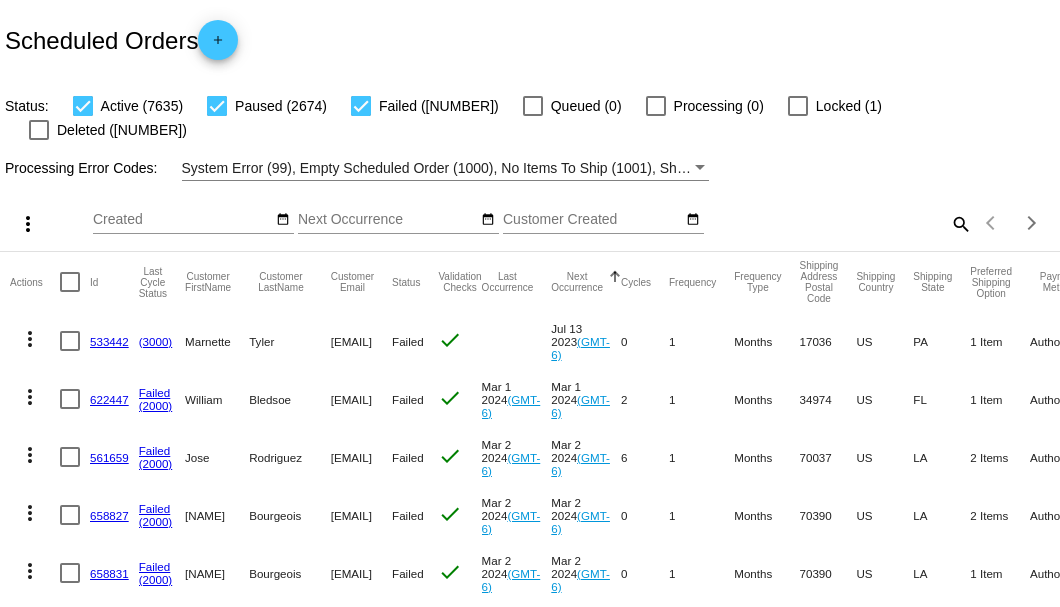 click on "search" 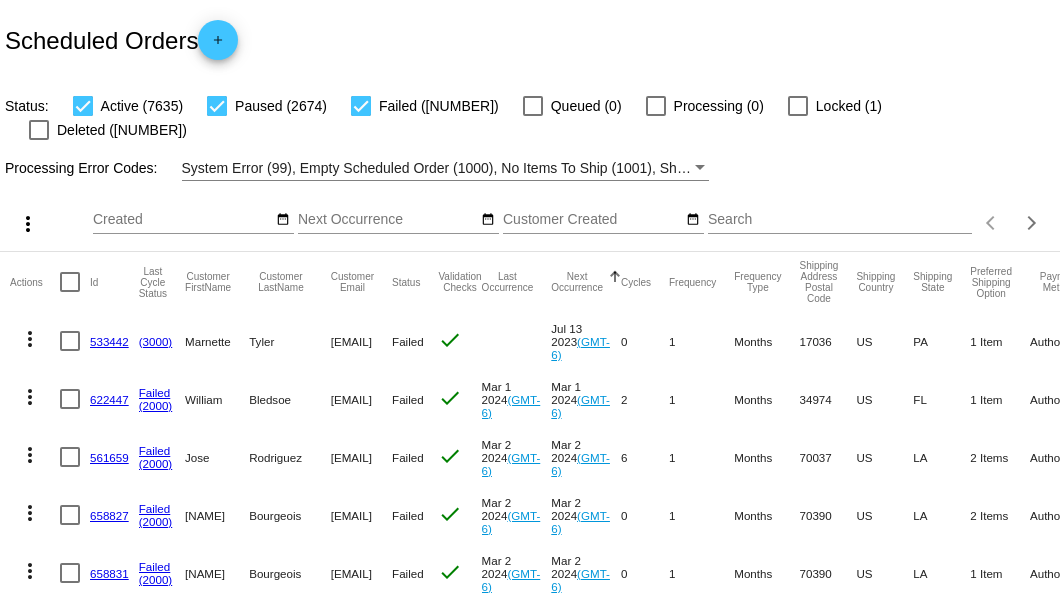 click on "Search" at bounding box center (840, 220) 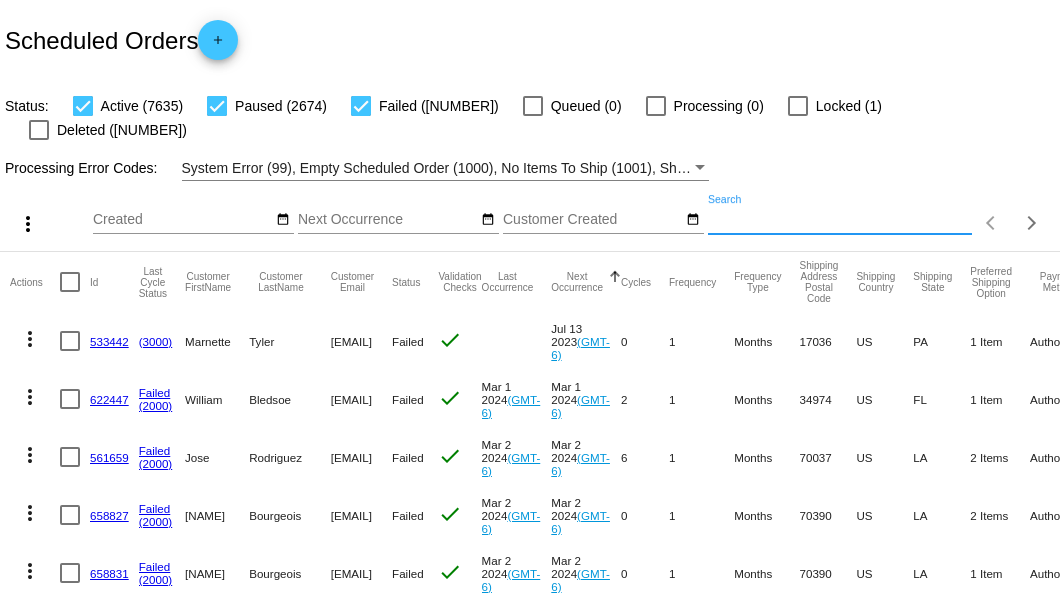 paste on "930979" 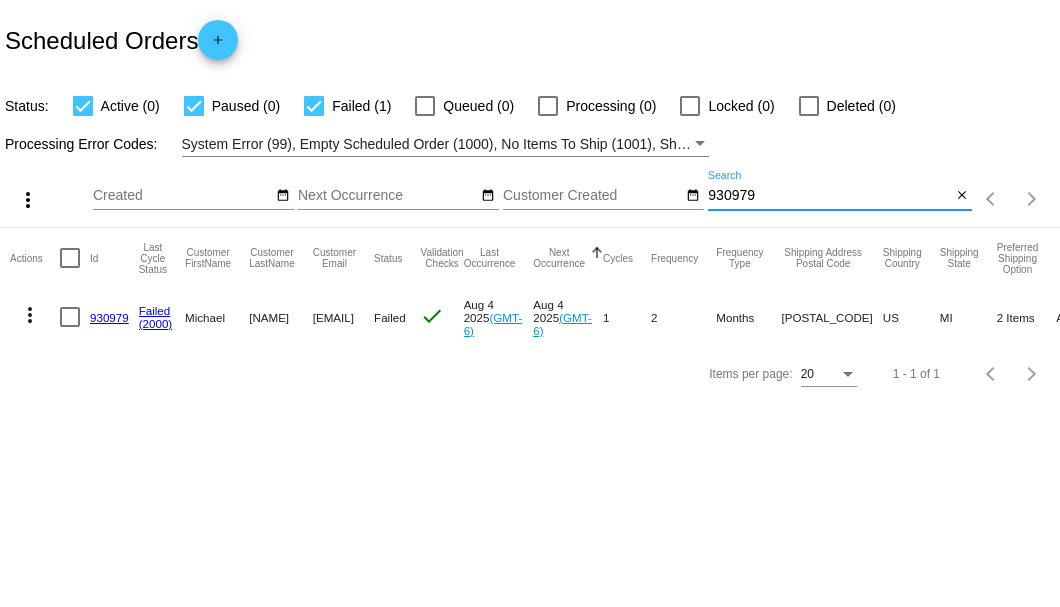type on "930979" 